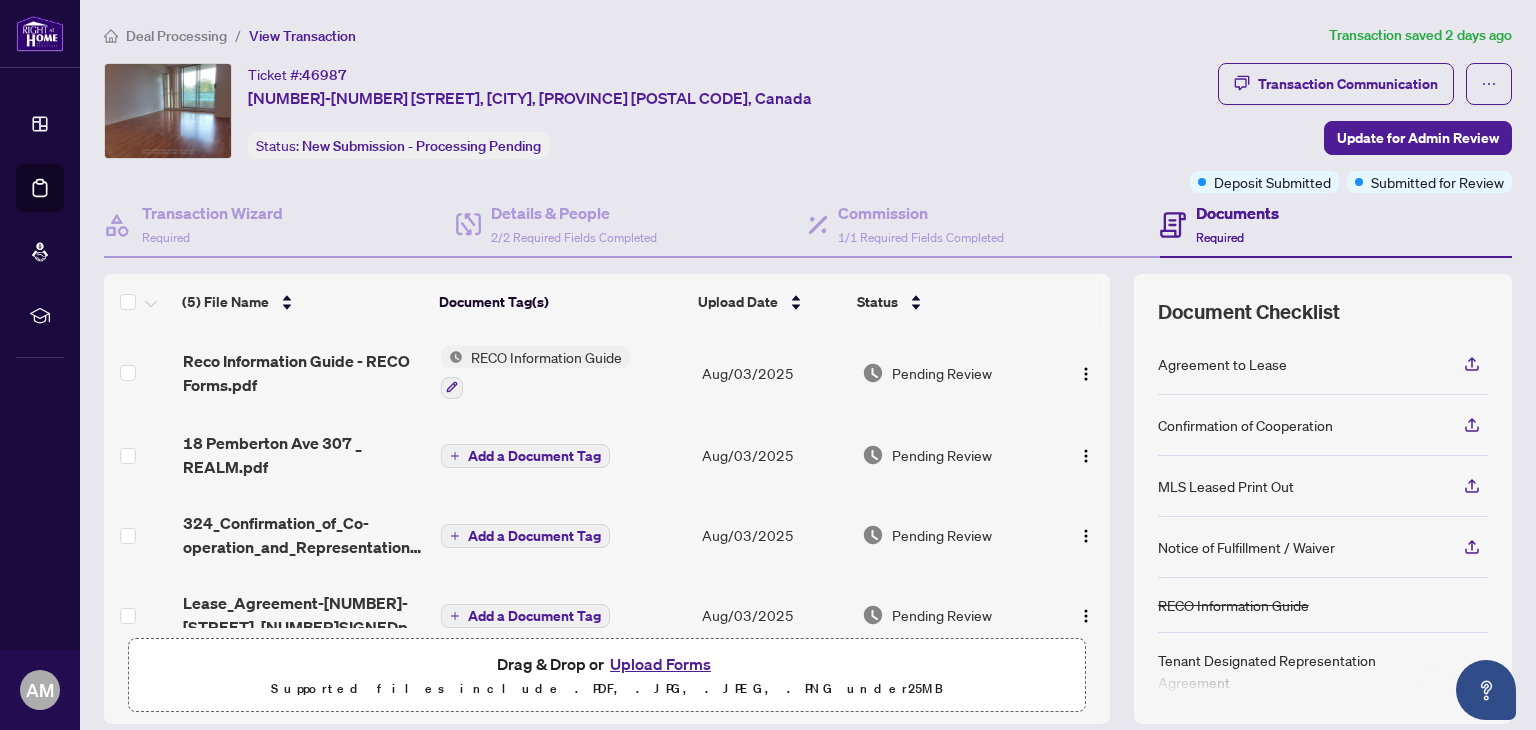 scroll, scrollTop: 0, scrollLeft: 0, axis: both 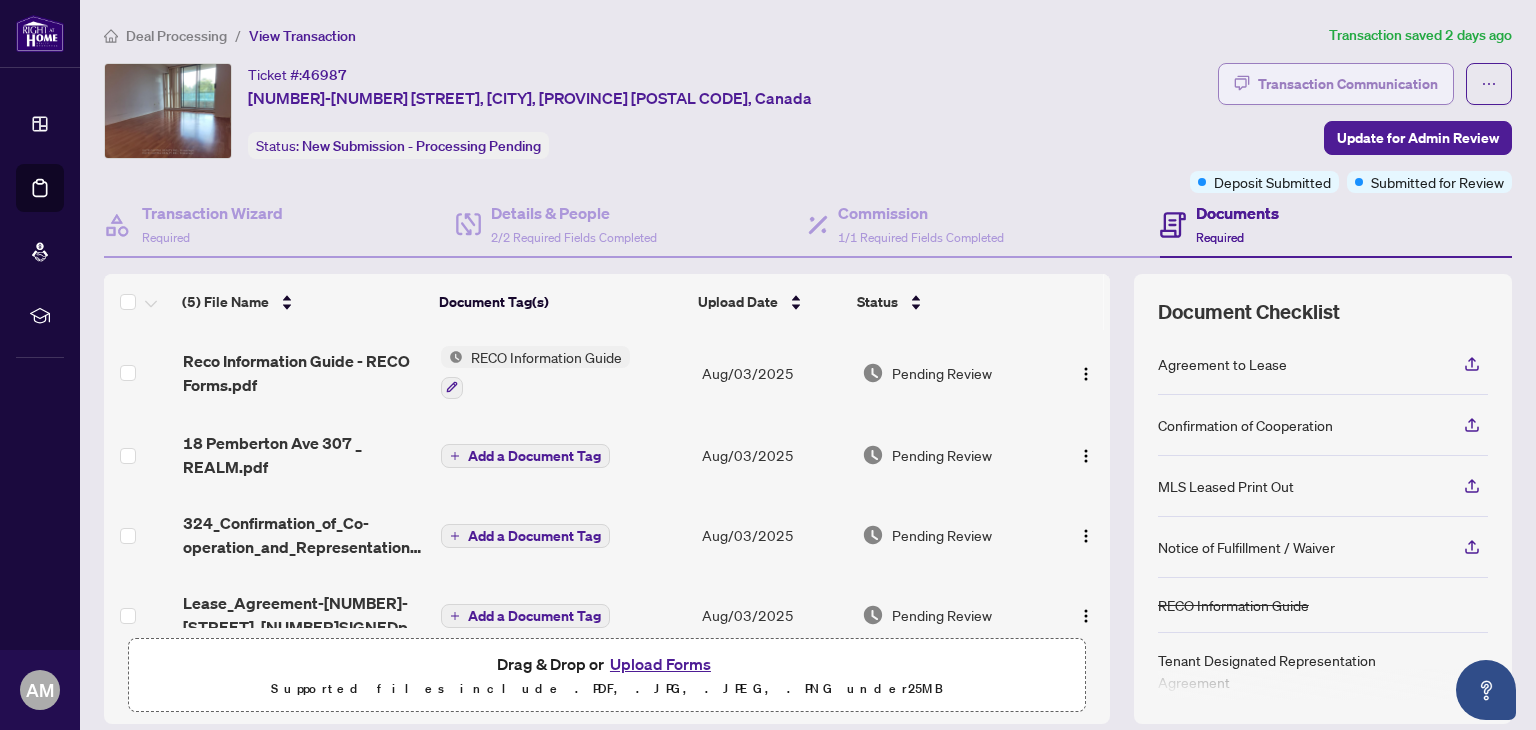 click on "Transaction Communication" at bounding box center (1348, 84) 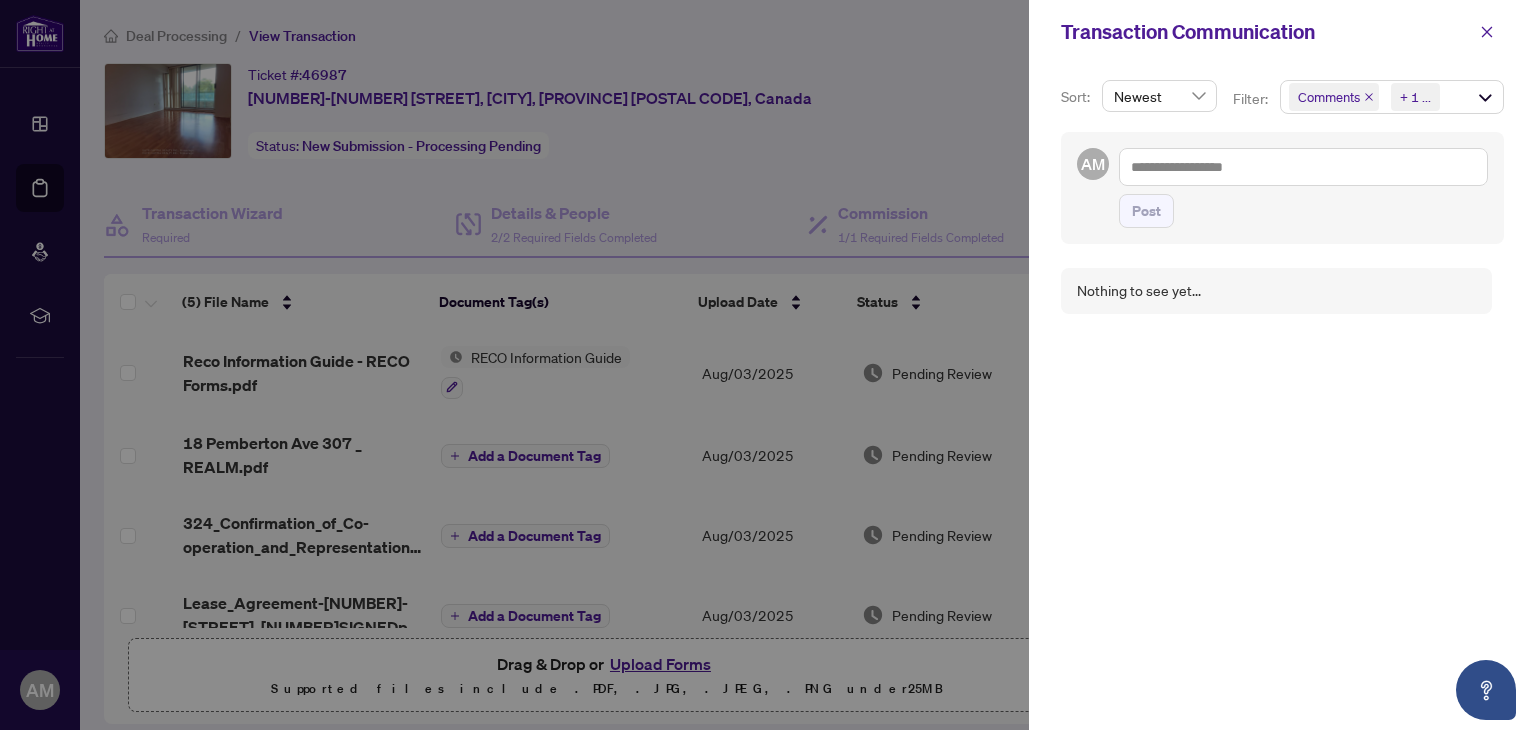 click at bounding box center (768, 365) 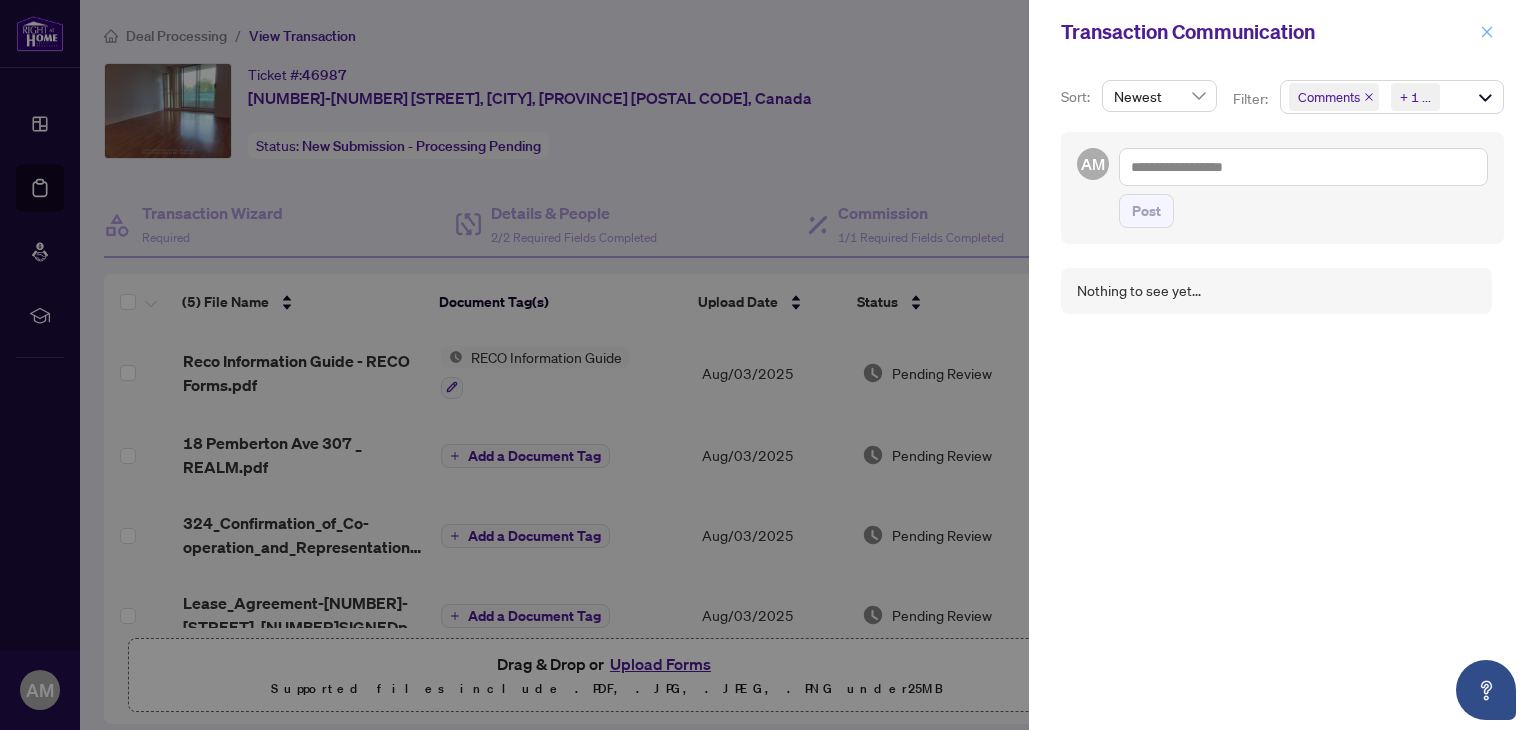 click 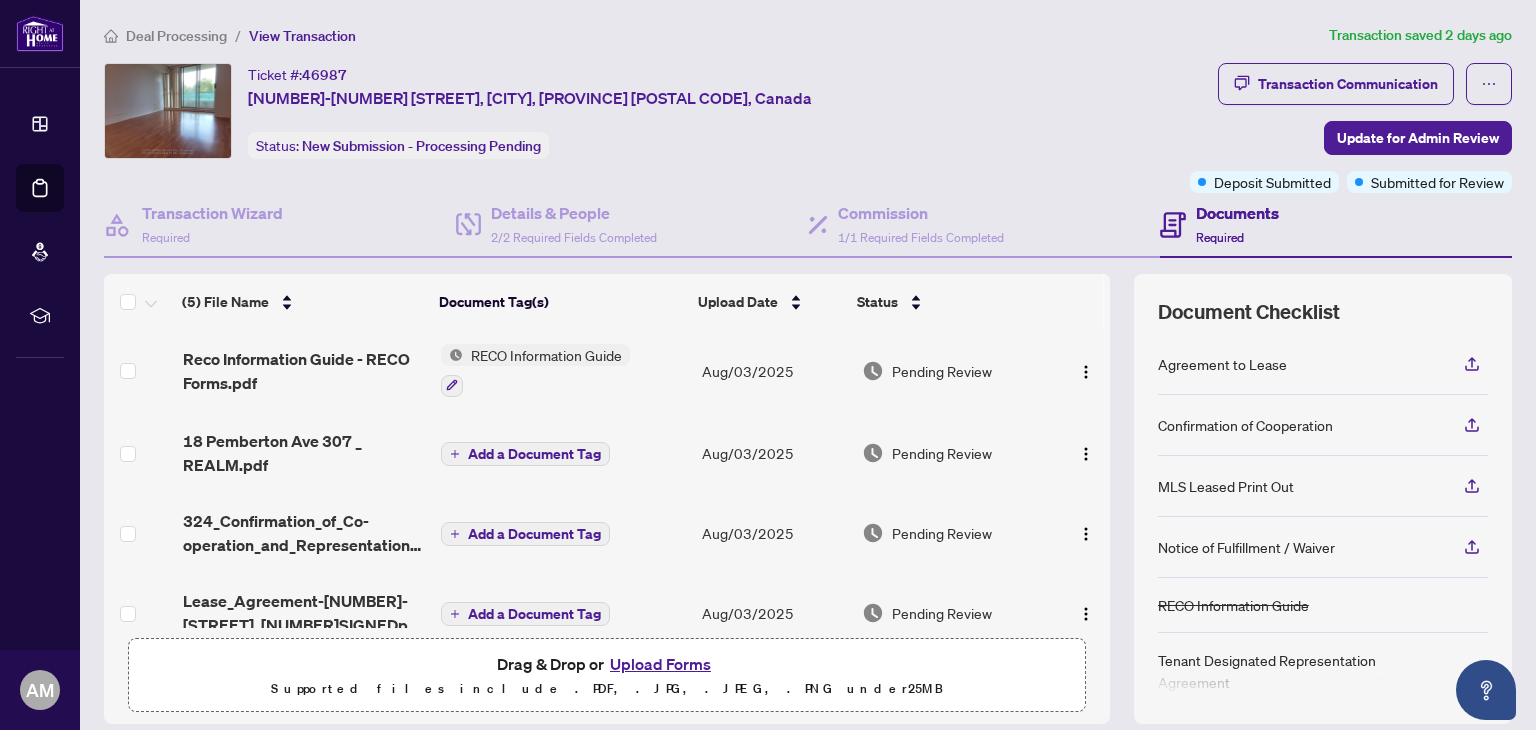 scroll, scrollTop: 0, scrollLeft: 0, axis: both 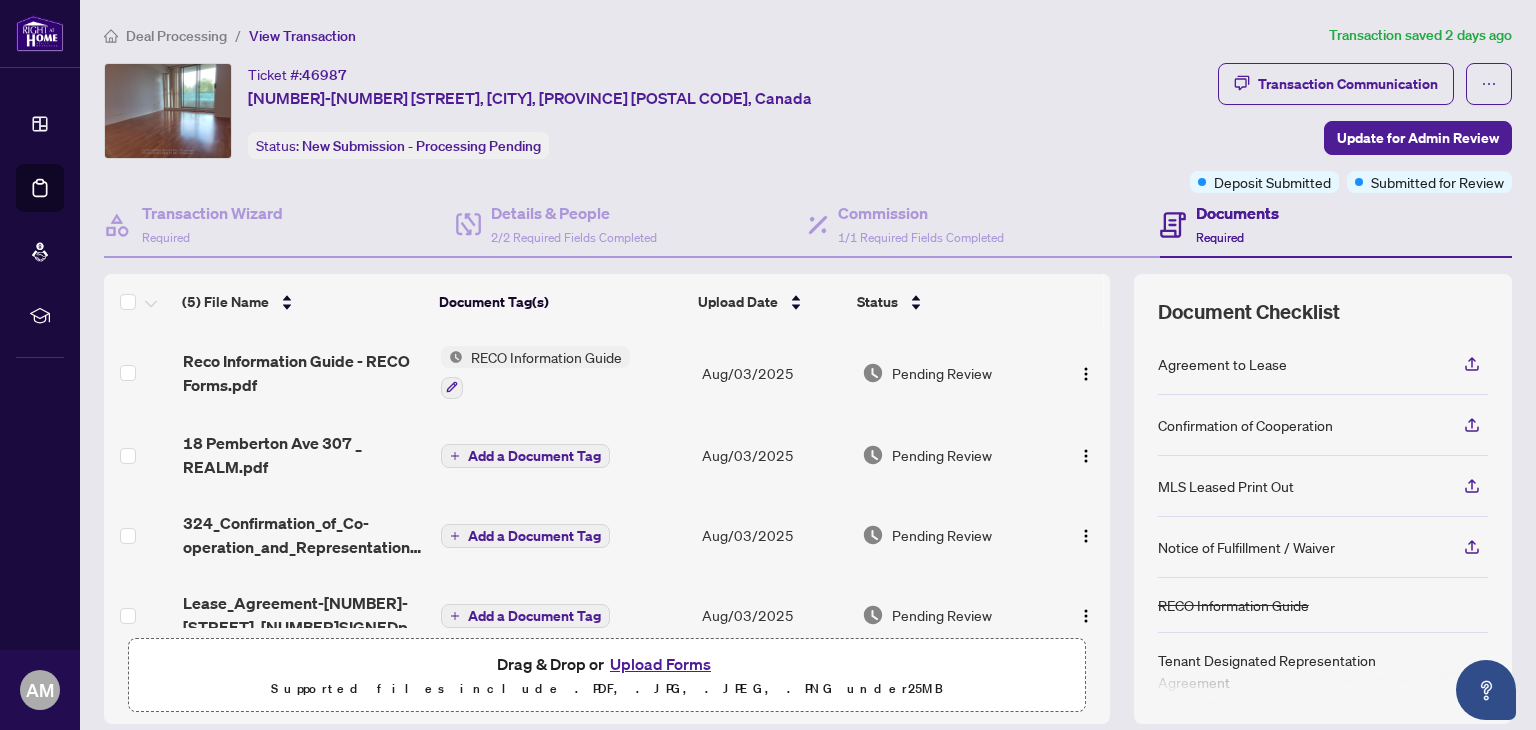 click on "Deal Processing" at bounding box center (176, 36) 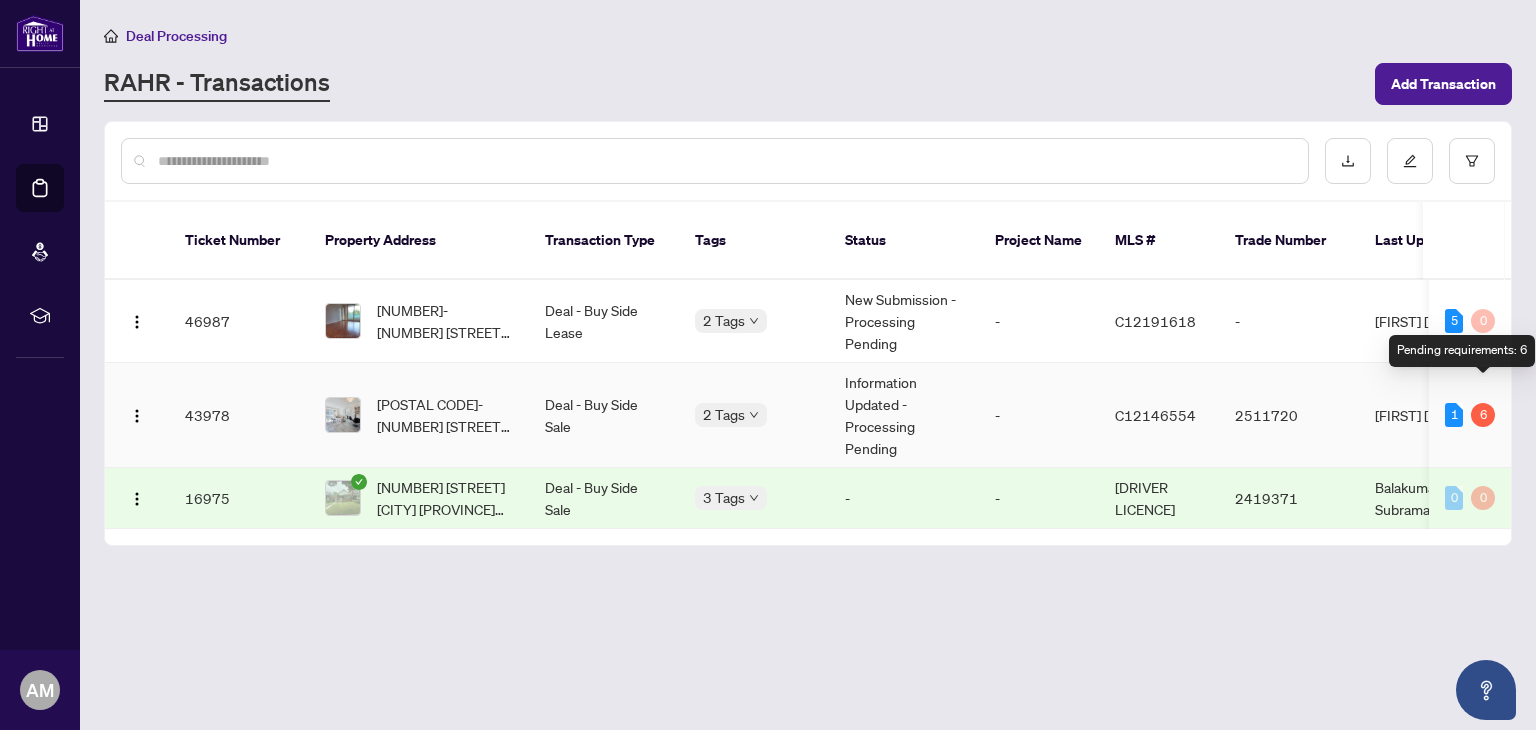 click on "6" at bounding box center [1483, 415] 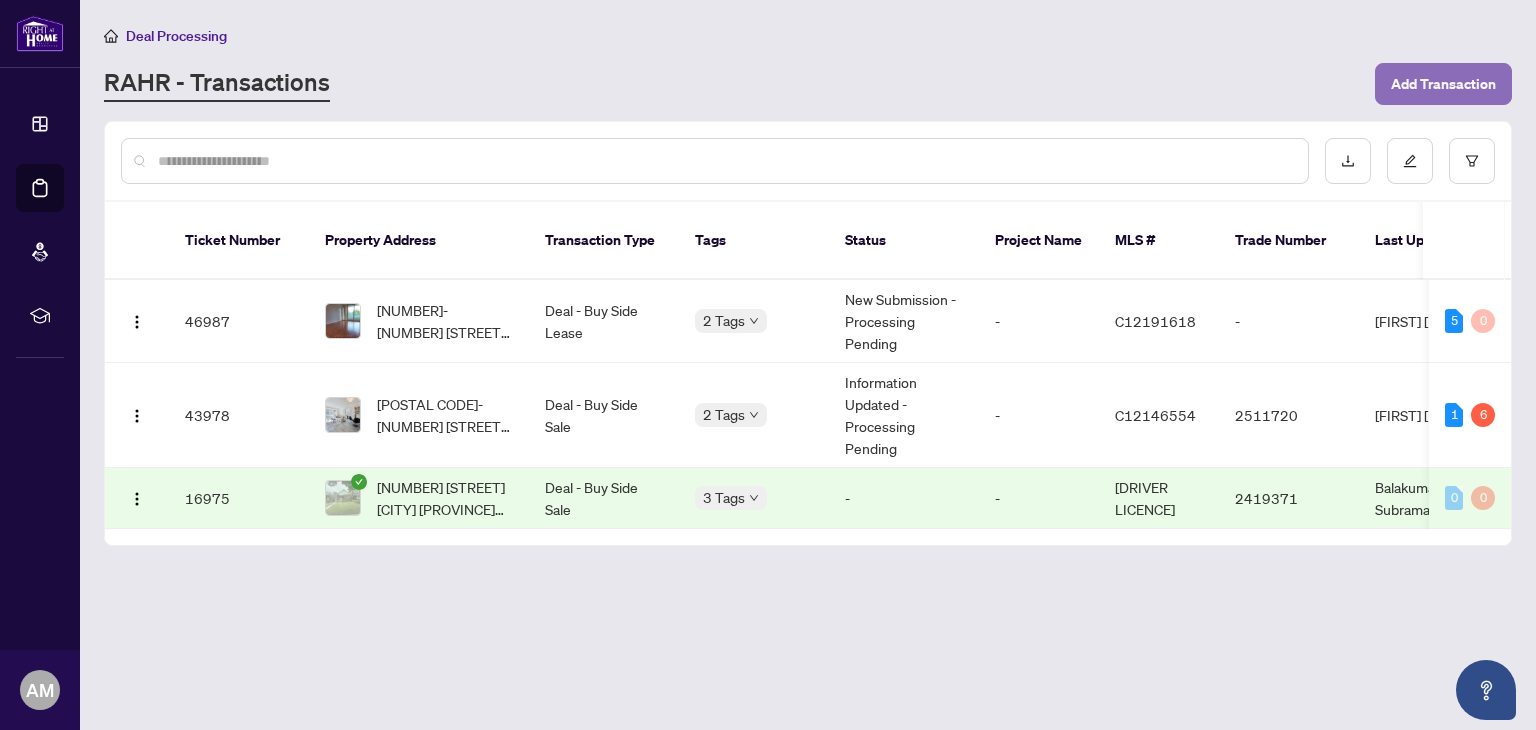 click on "Add Transaction" at bounding box center (1443, 84) 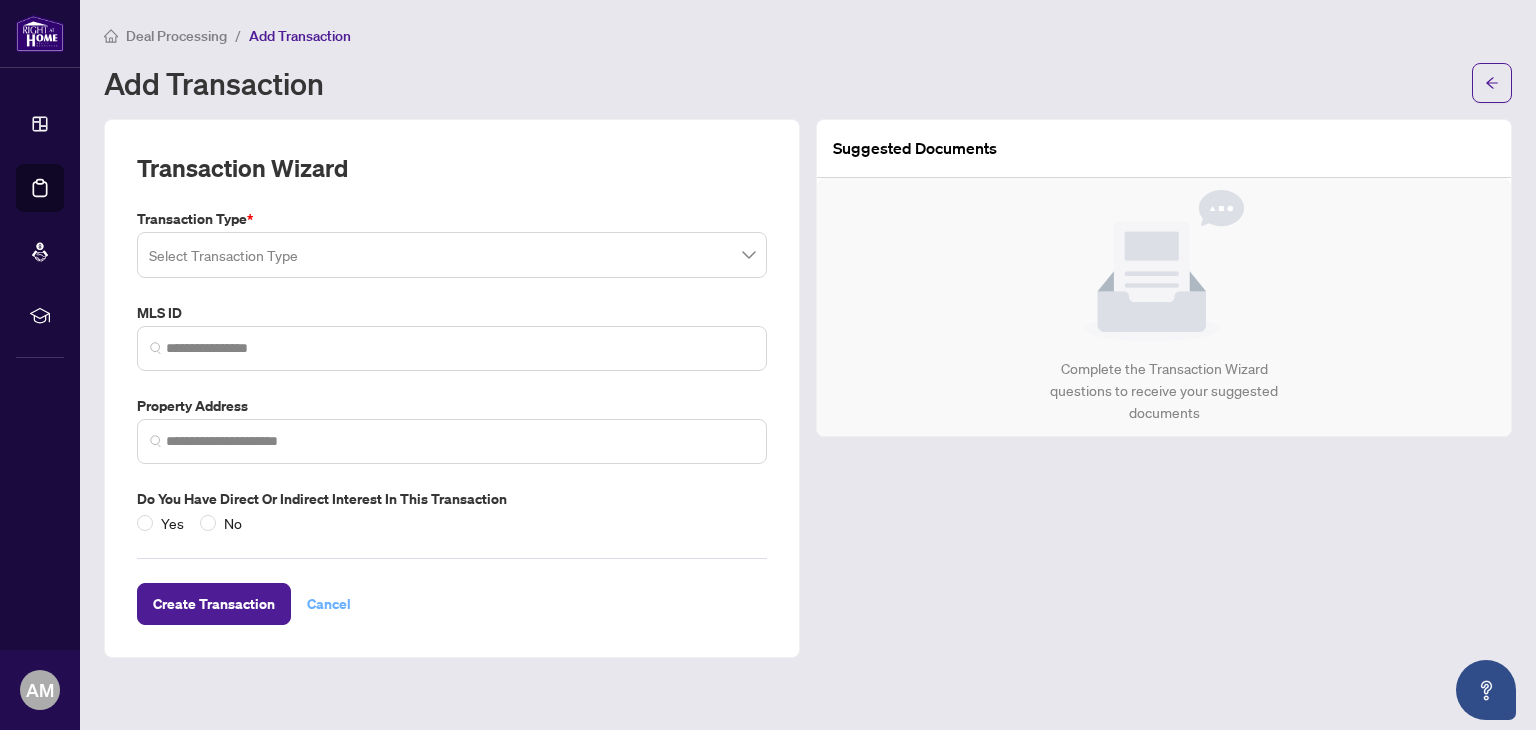 click on "Cancel" at bounding box center (329, 604) 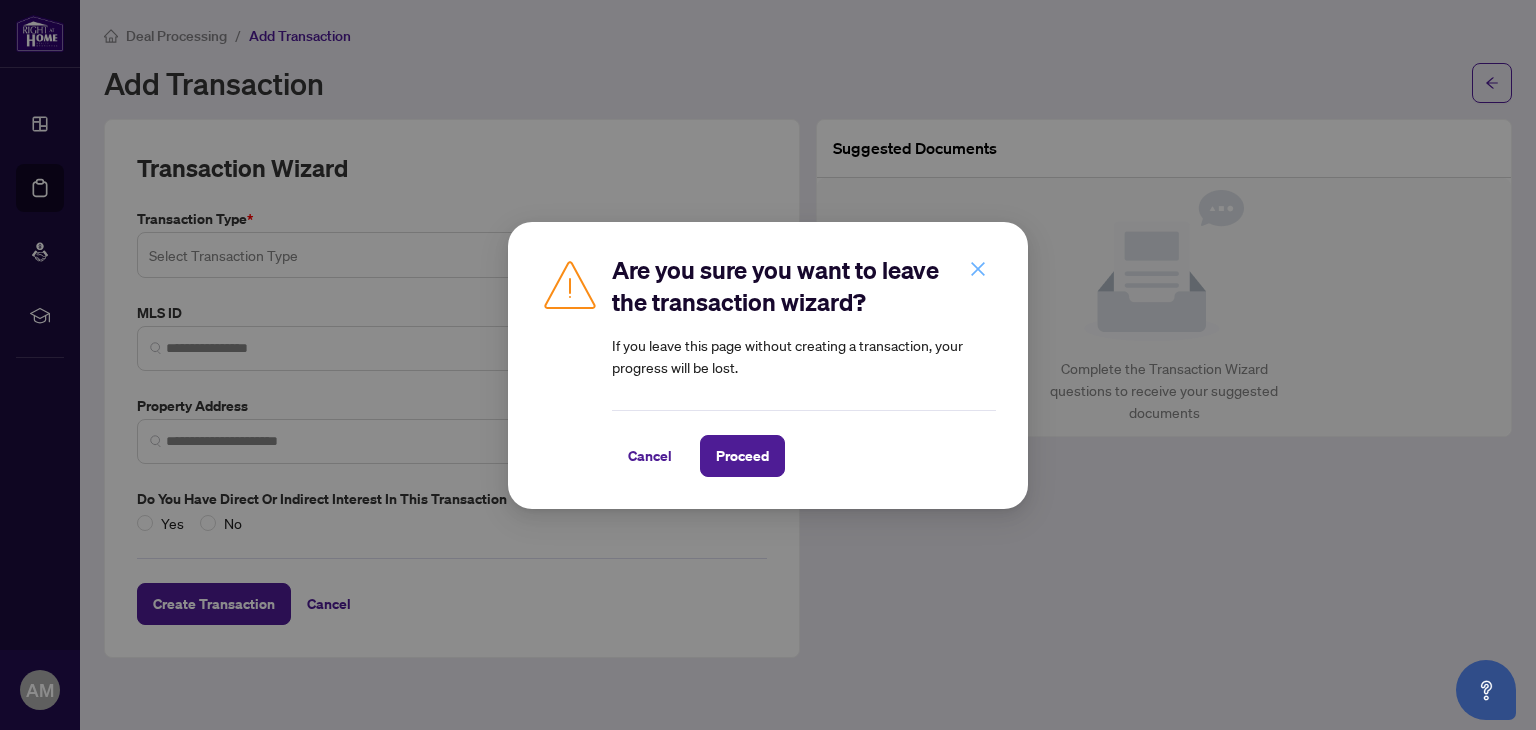 click 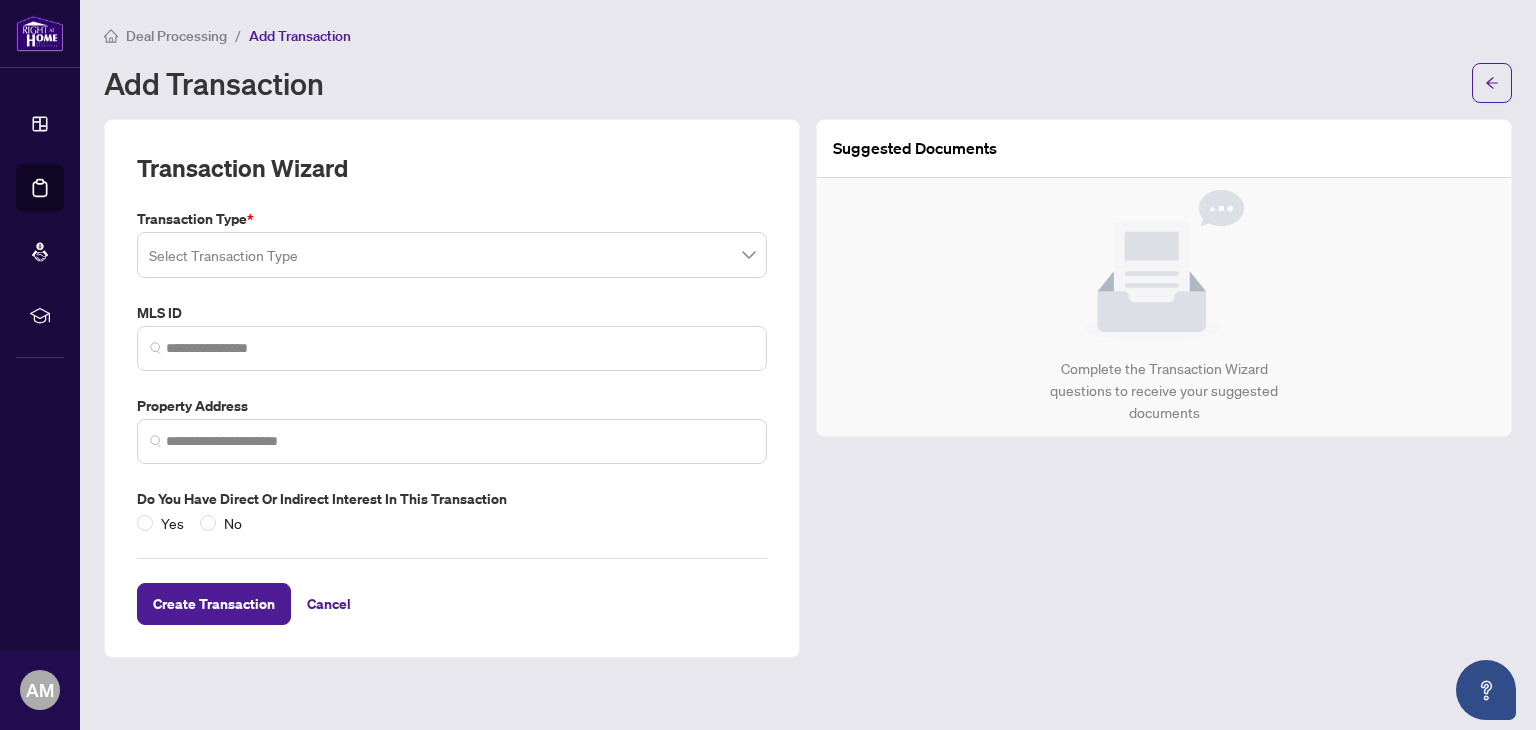 click on "Deal Processing" at bounding box center (176, 36) 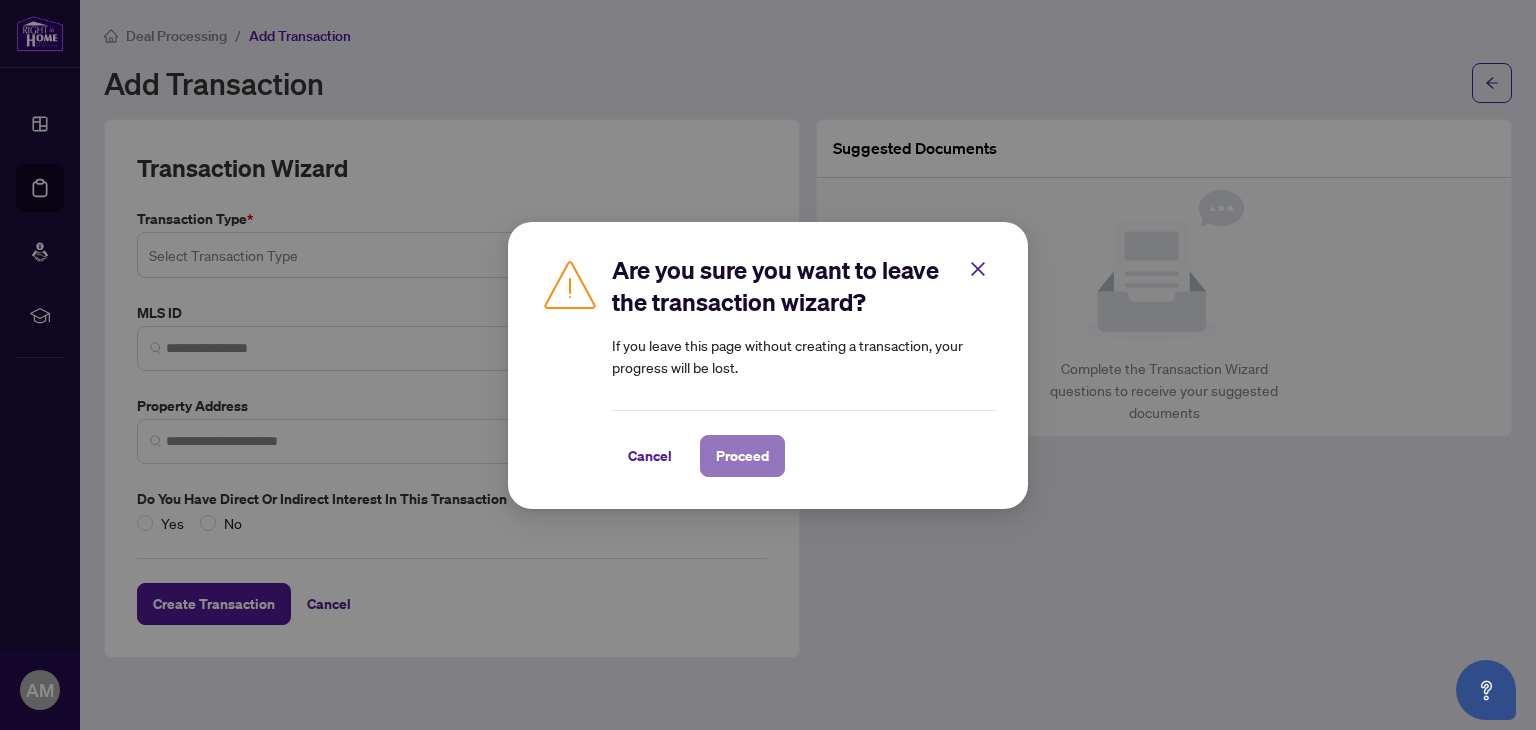 click on "Proceed" at bounding box center (742, 456) 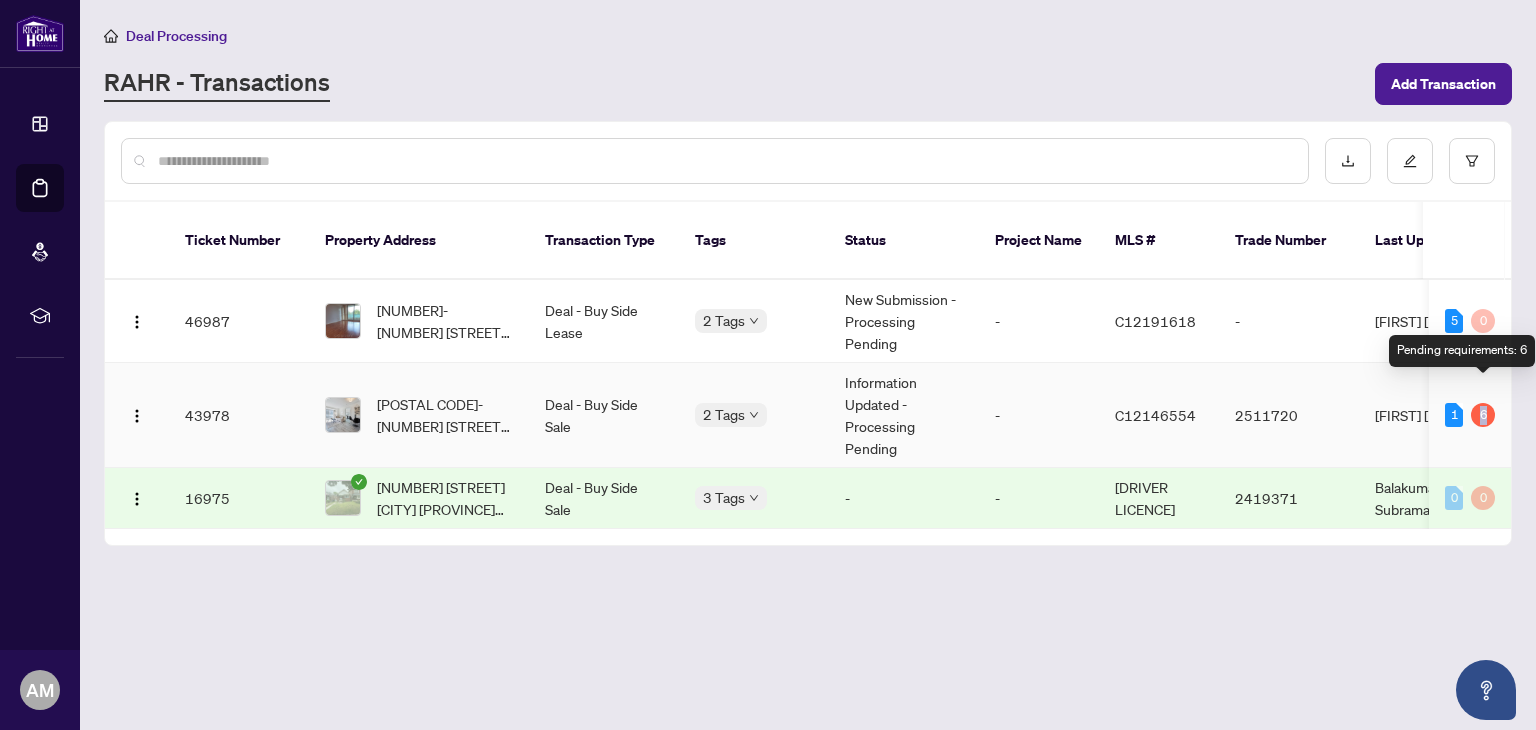 click on "6" at bounding box center [1483, 415] 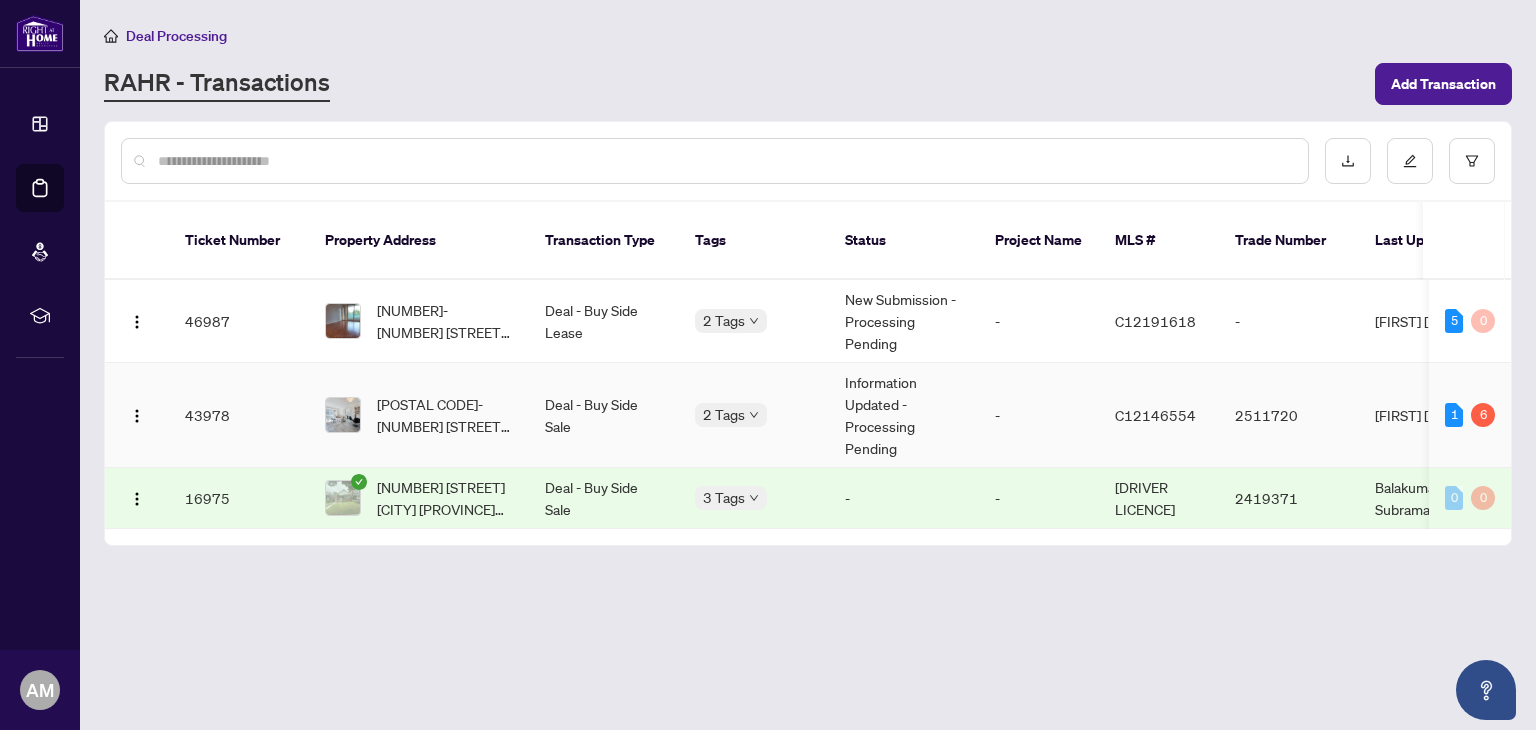 click on "1 6" at bounding box center (1470, 415) 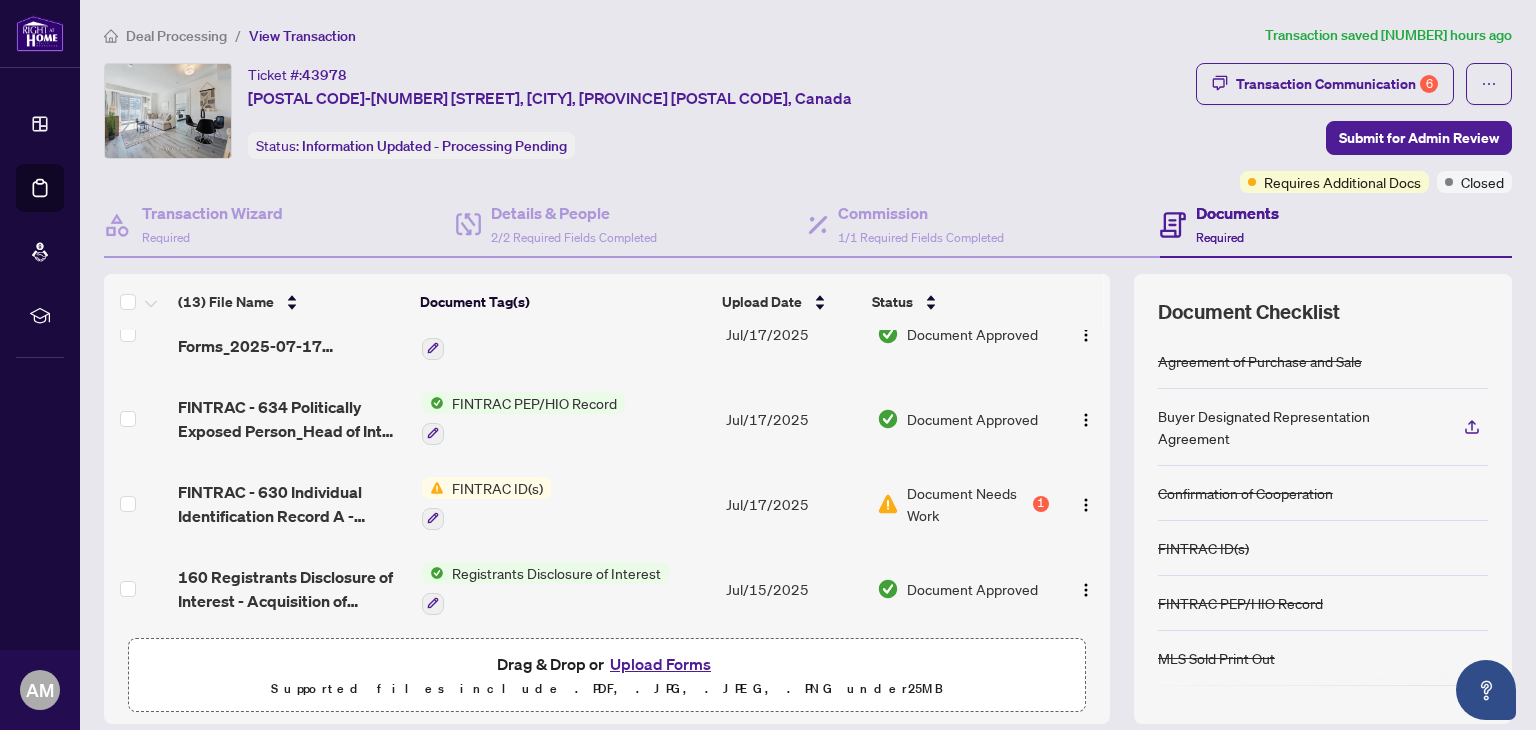 scroll, scrollTop: 200, scrollLeft: 0, axis: vertical 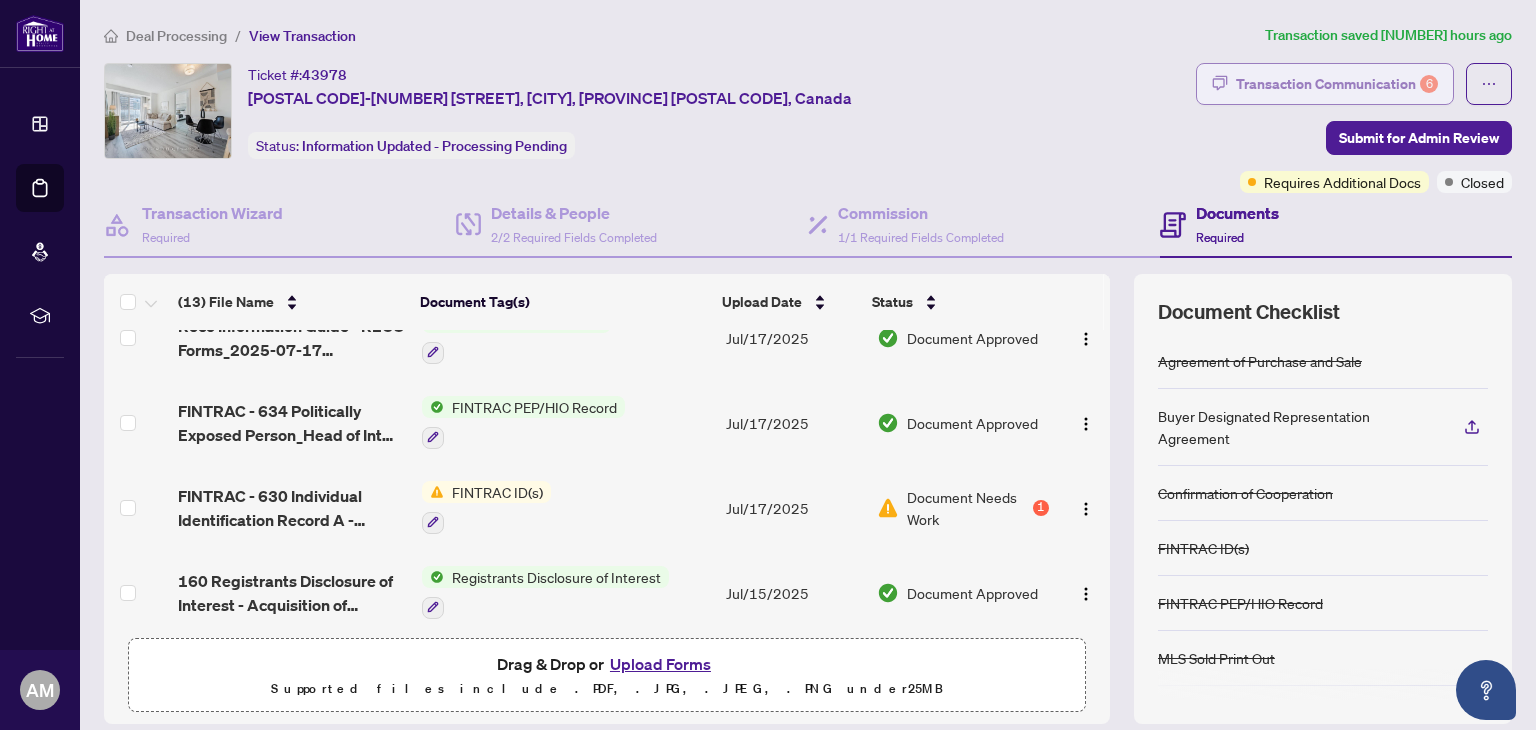 click on "Transaction Communication 6" at bounding box center [1337, 84] 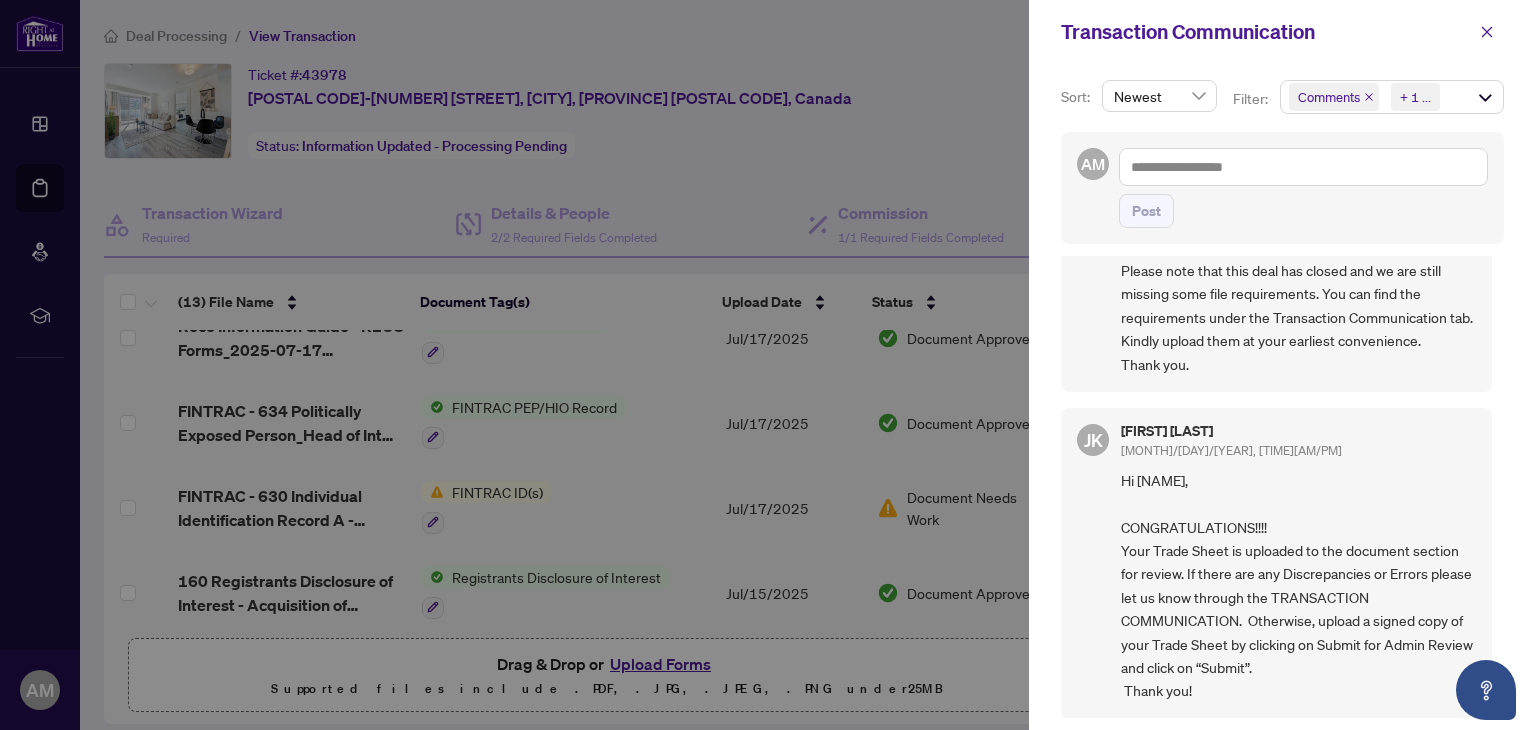 scroll, scrollTop: 61, scrollLeft: 0, axis: vertical 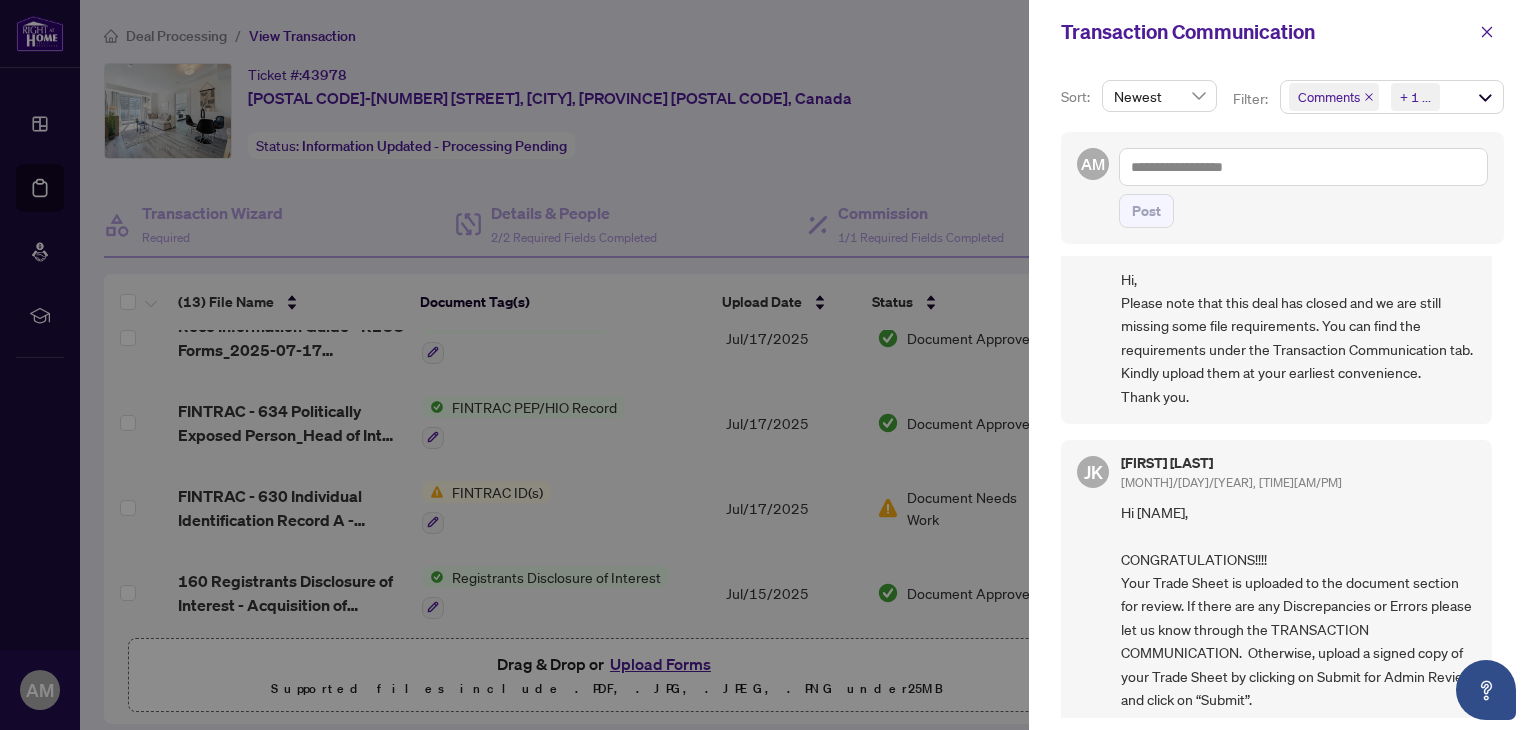 click at bounding box center (768, 365) 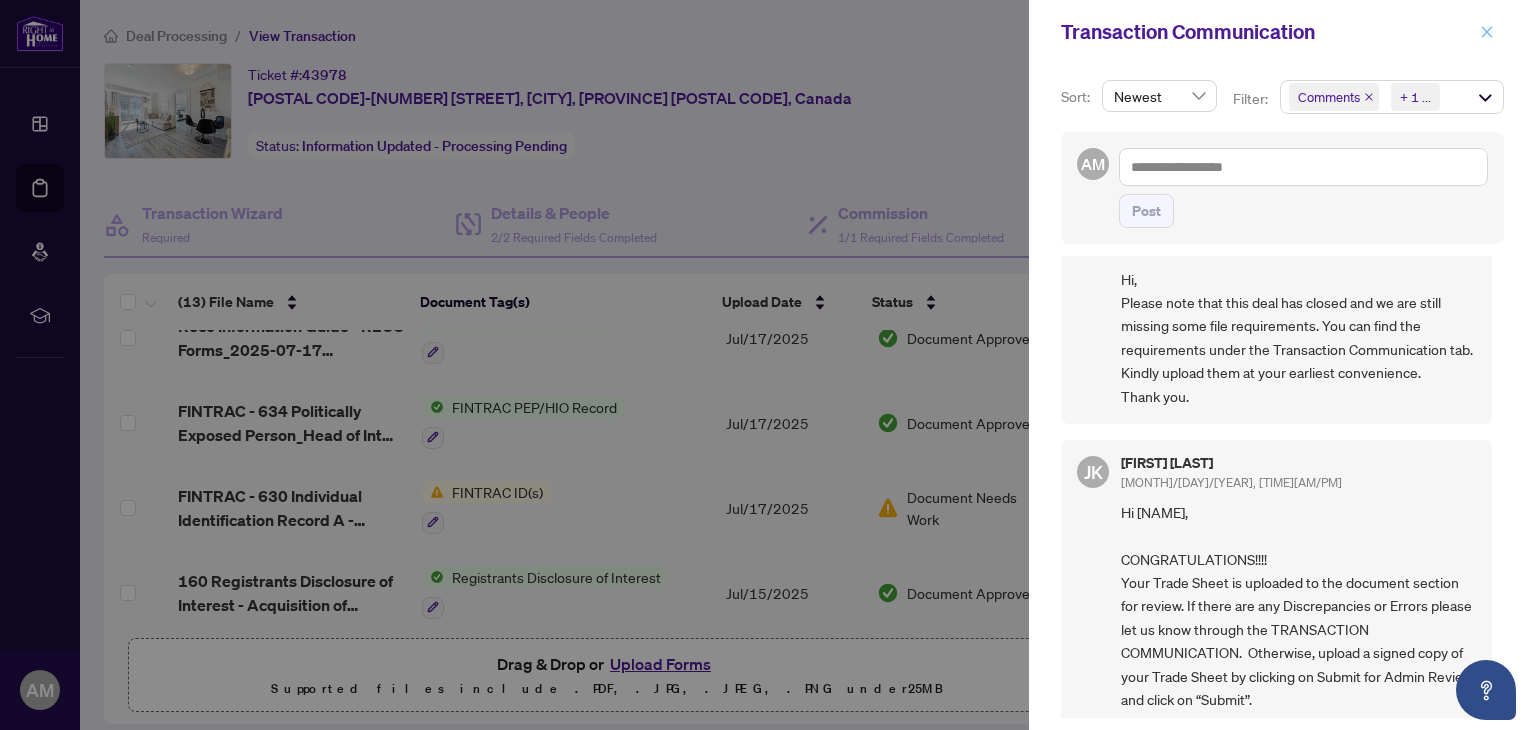 click 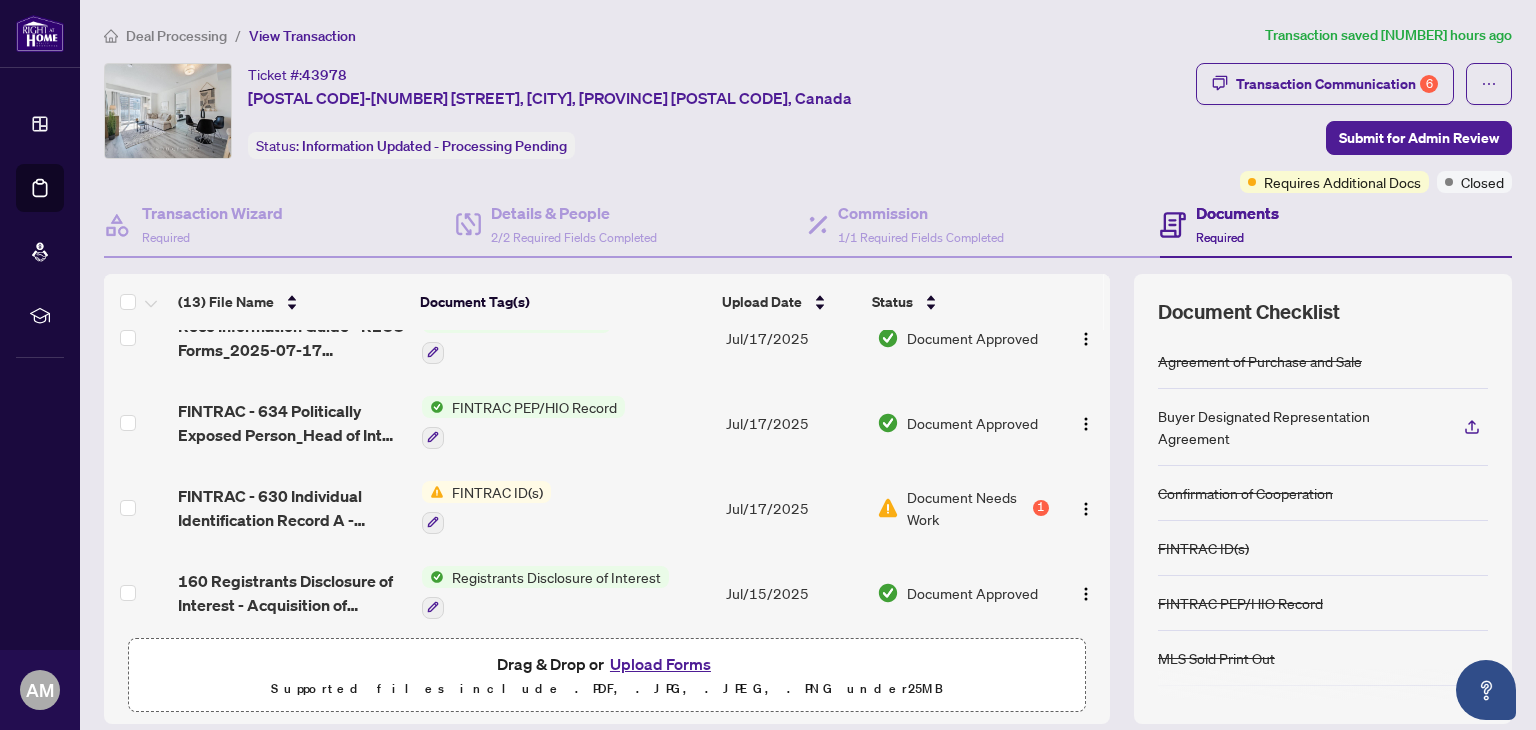 click on "FINTRAC ID(s)" at bounding box center [497, 492] 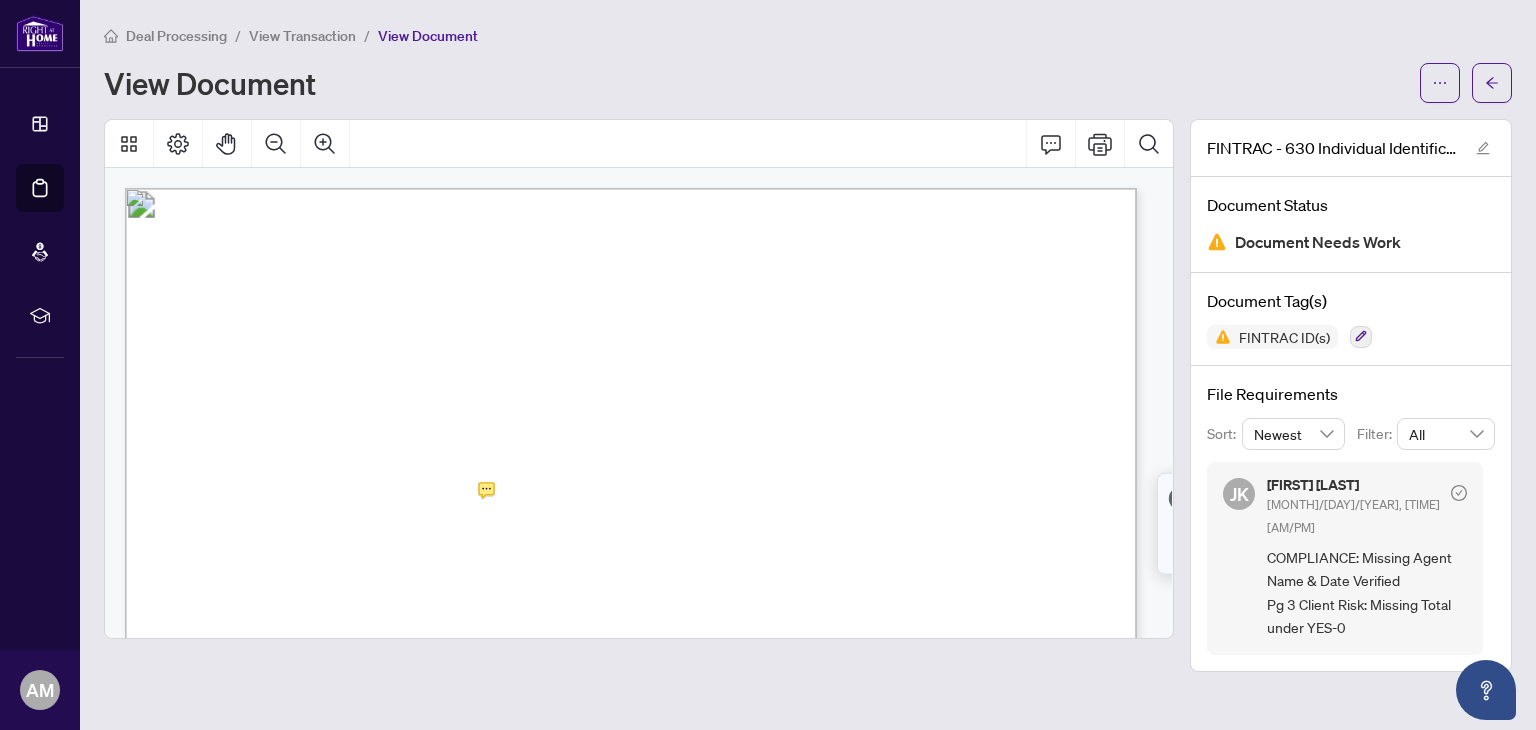 scroll, scrollTop: 0, scrollLeft: 0, axis: both 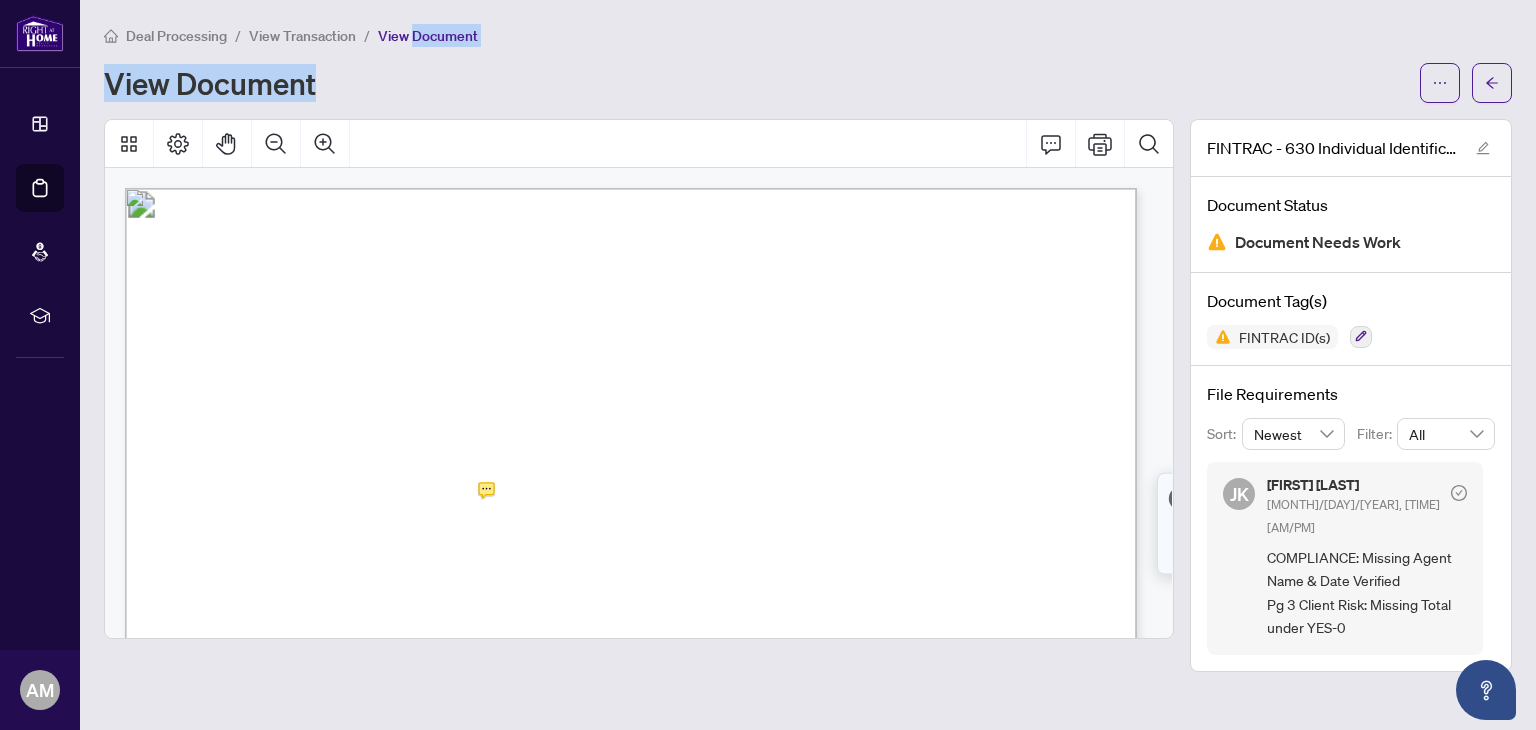 click on "Deal Processing / View Transaction / View Document View Document" at bounding box center (808, 63) 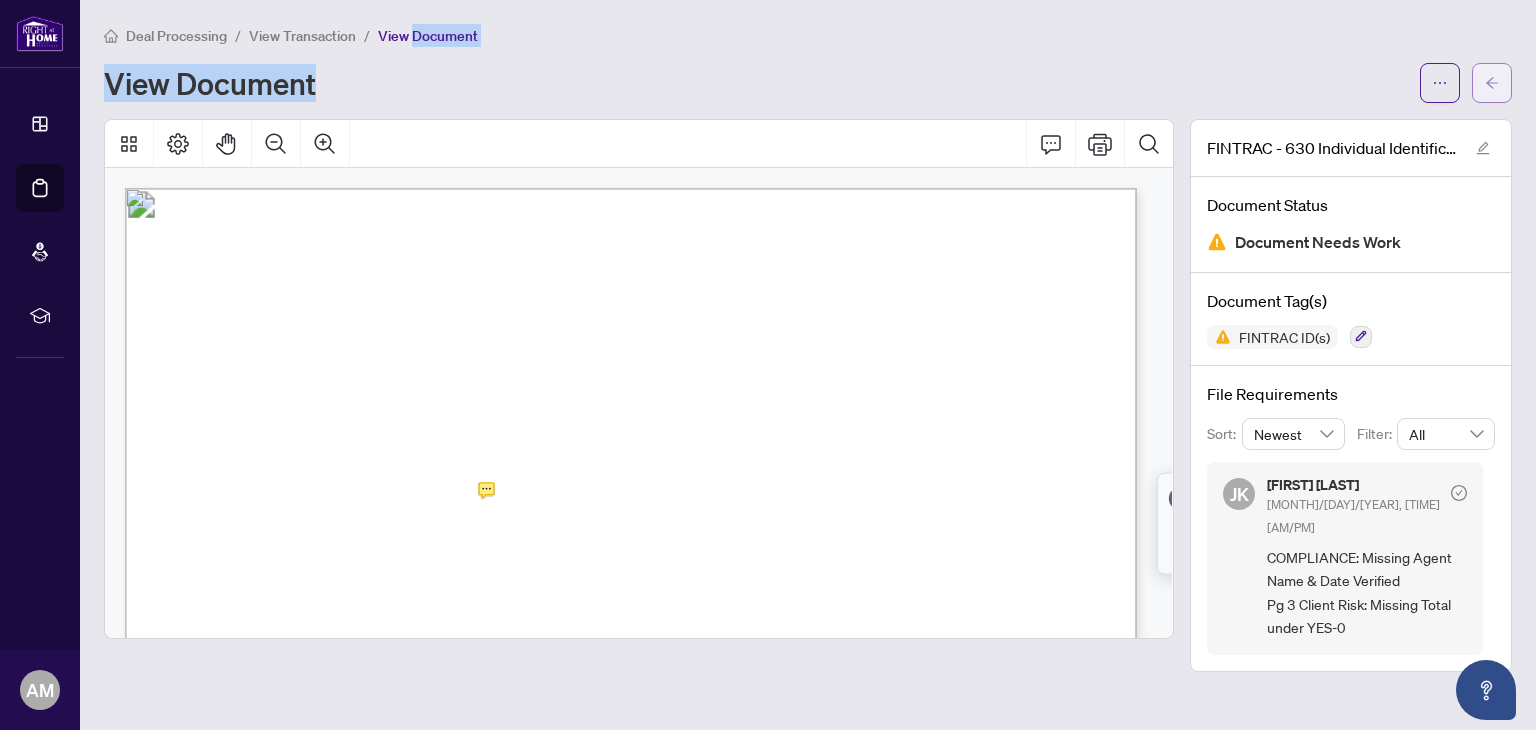click at bounding box center [1492, 83] 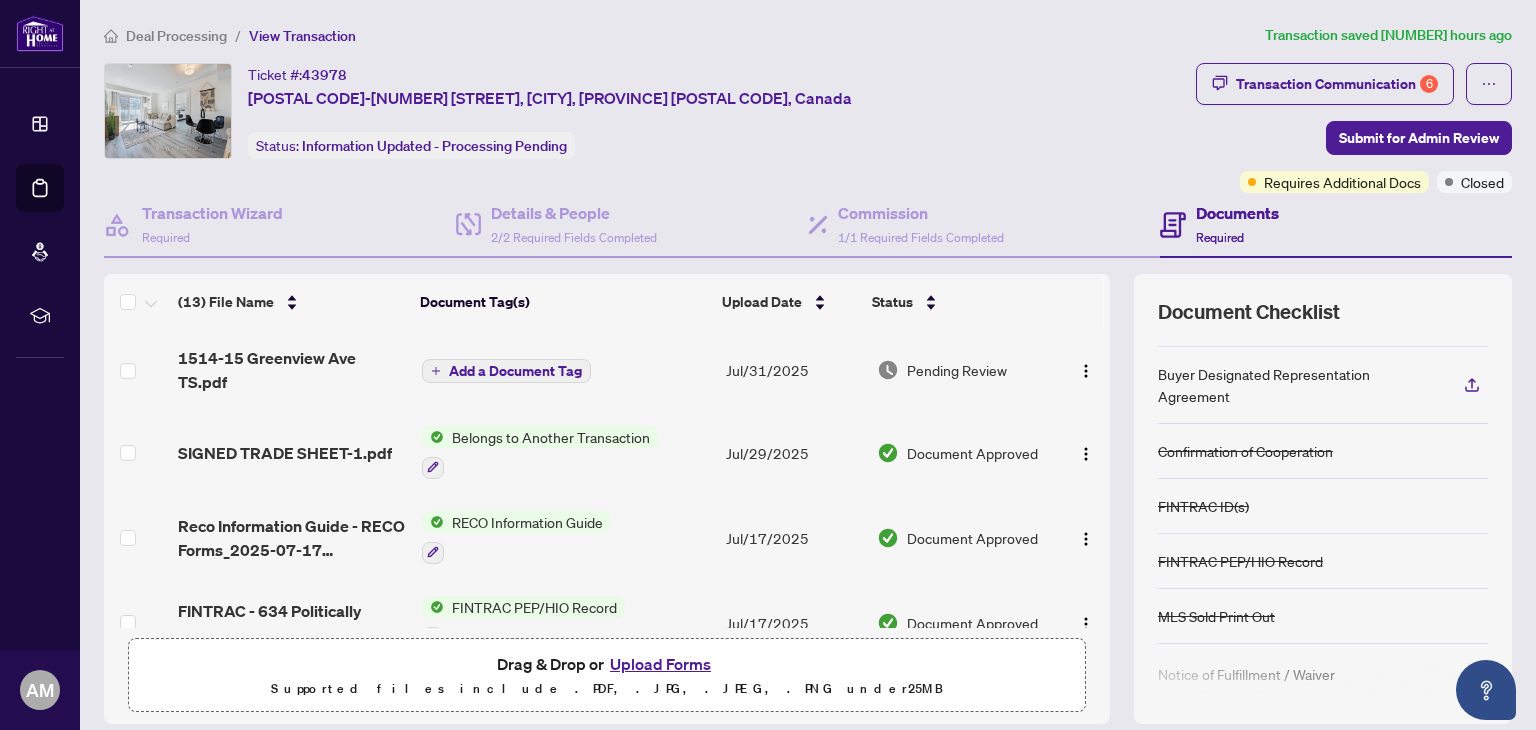scroll, scrollTop: 100, scrollLeft: 0, axis: vertical 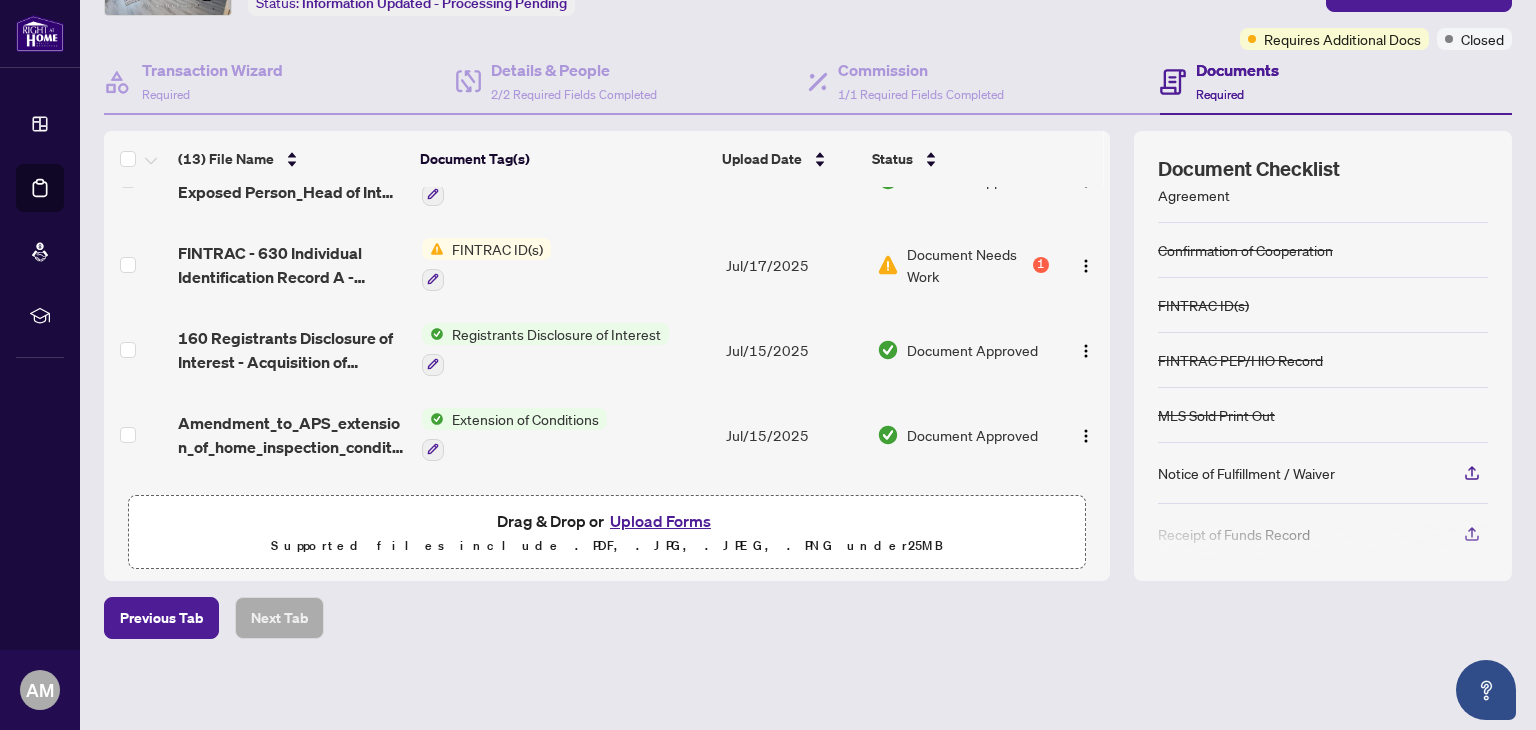 click on "Document Needs Work 1" at bounding box center (963, 265) 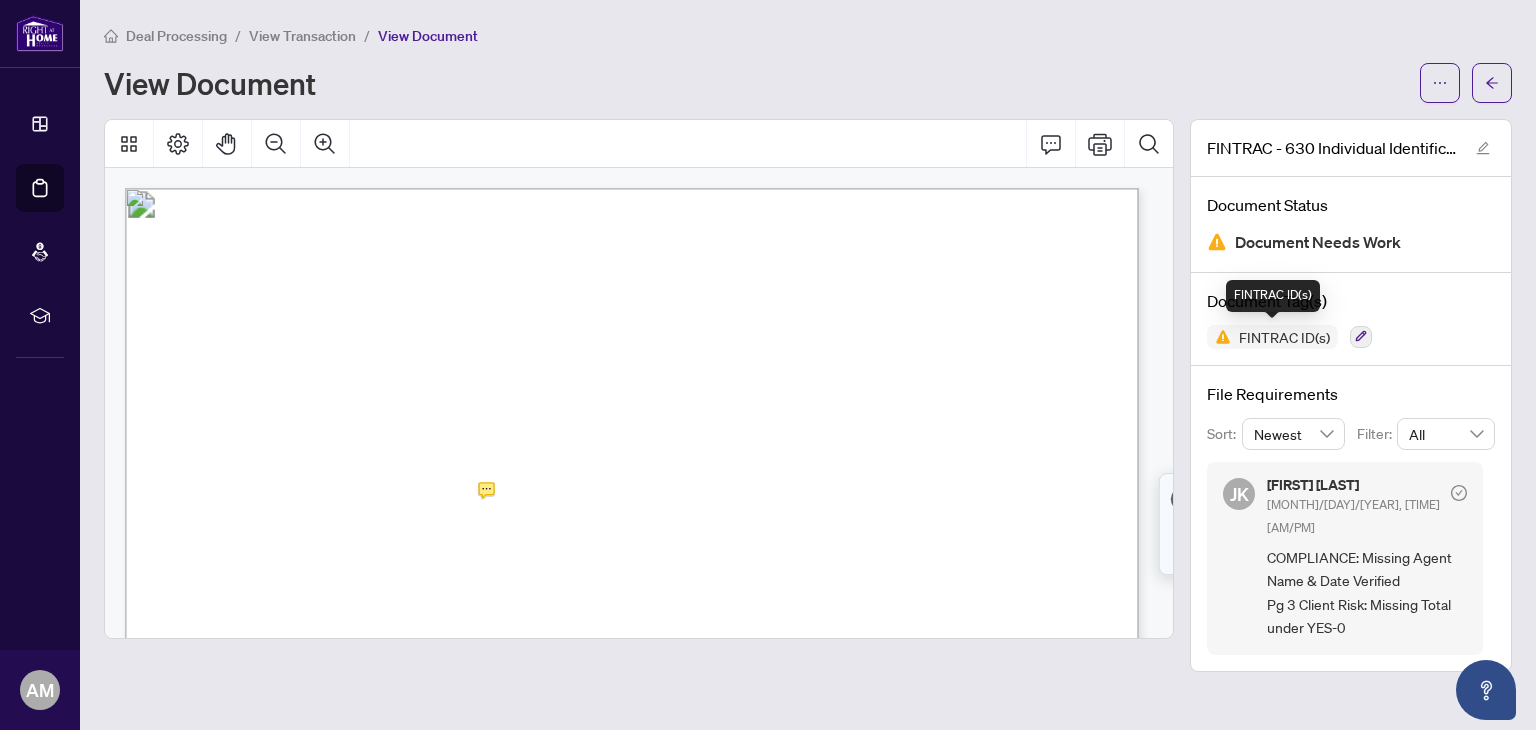 click on "FINTRAC ID(s)" at bounding box center [1284, 337] 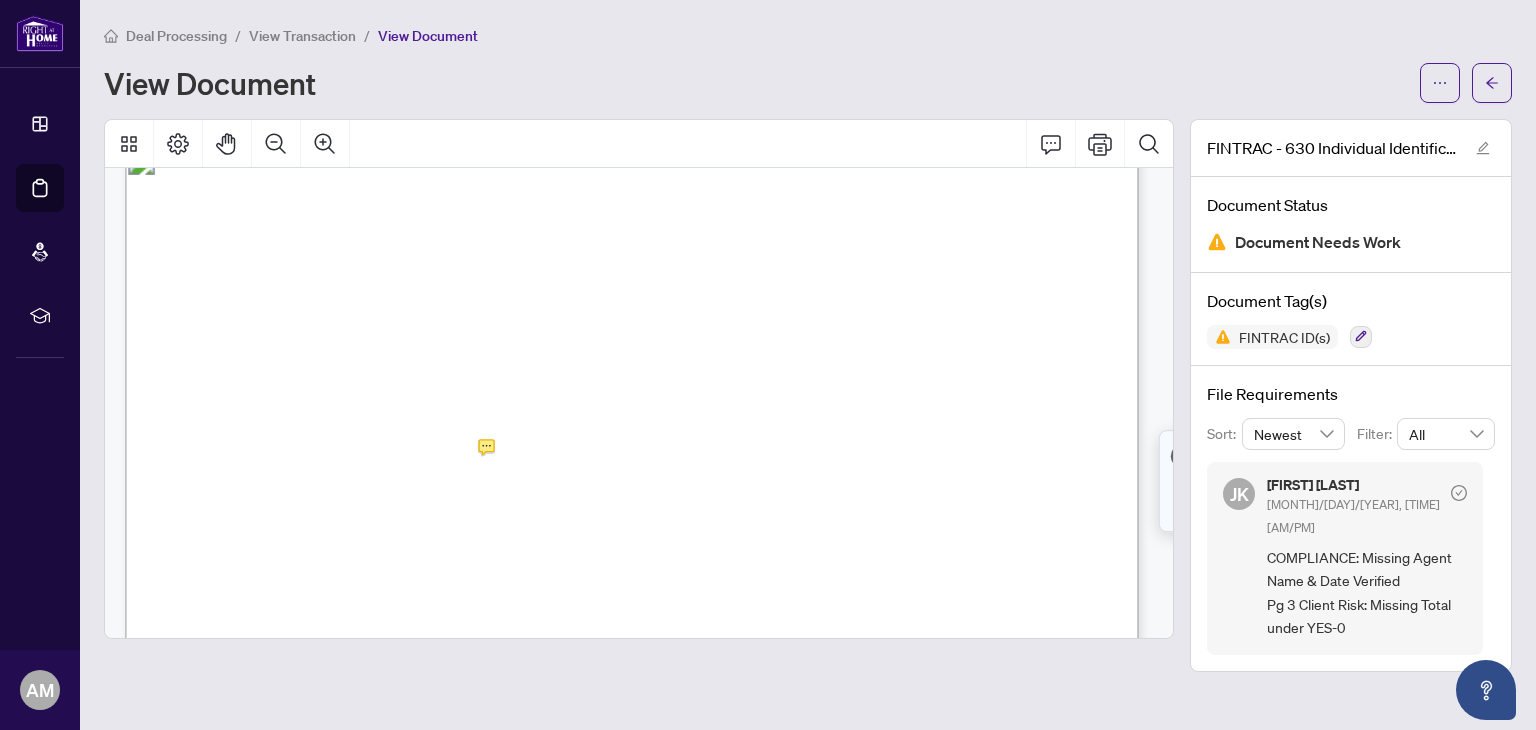 scroll, scrollTop: 0, scrollLeft: 0, axis: both 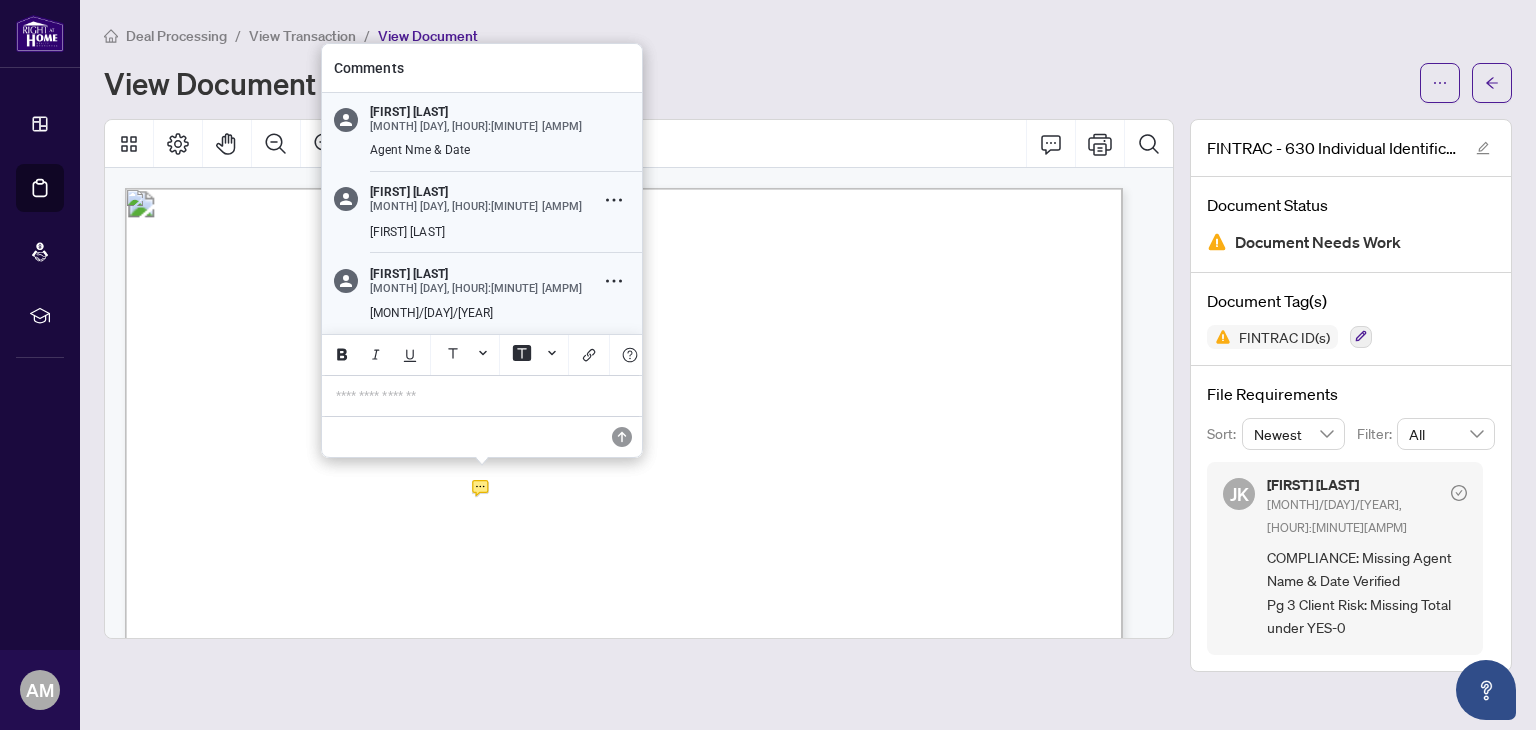 drag, startPoint x: 484, startPoint y: 484, endPoint x: 396, endPoint y: 413, distance: 113.07078 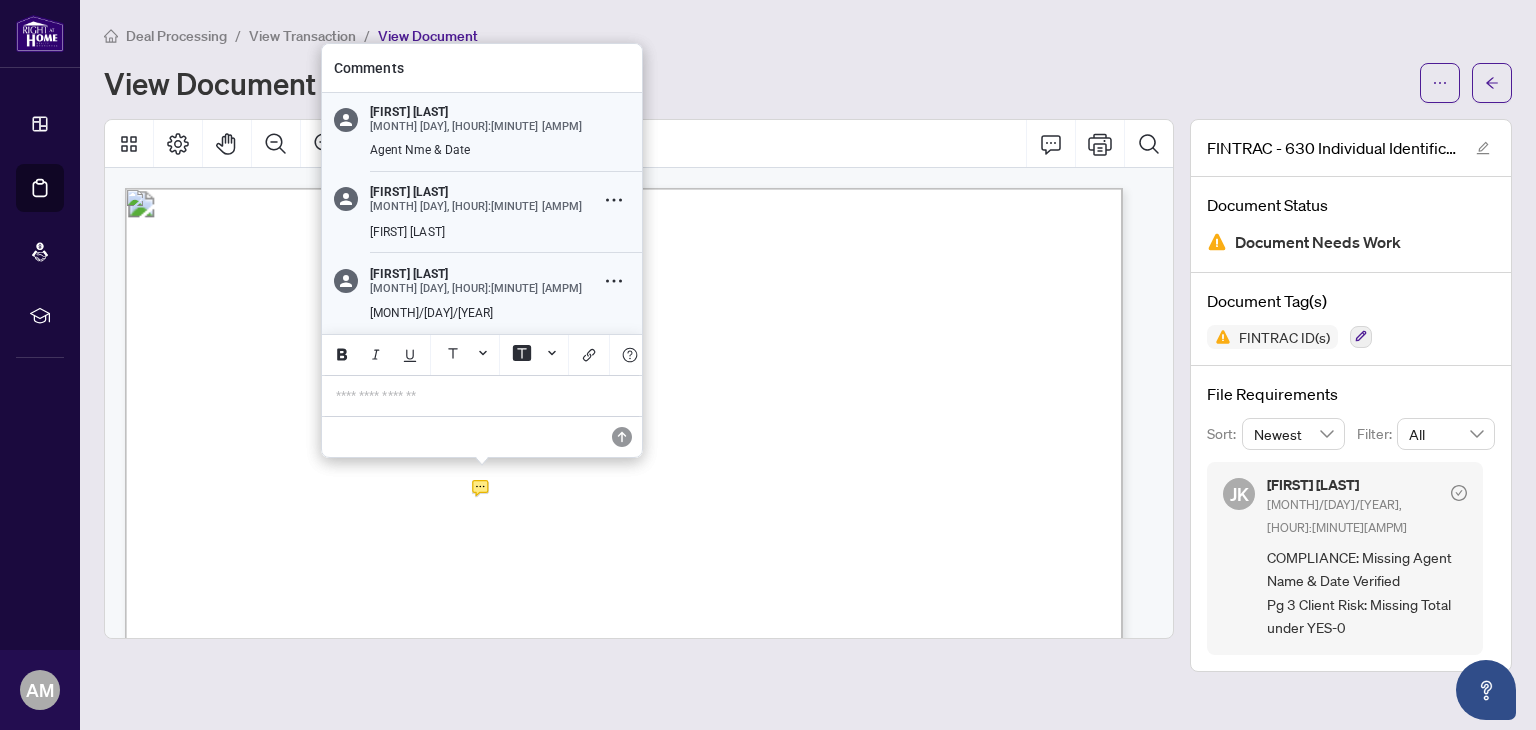 click on "**********" at bounding box center (482, 396) 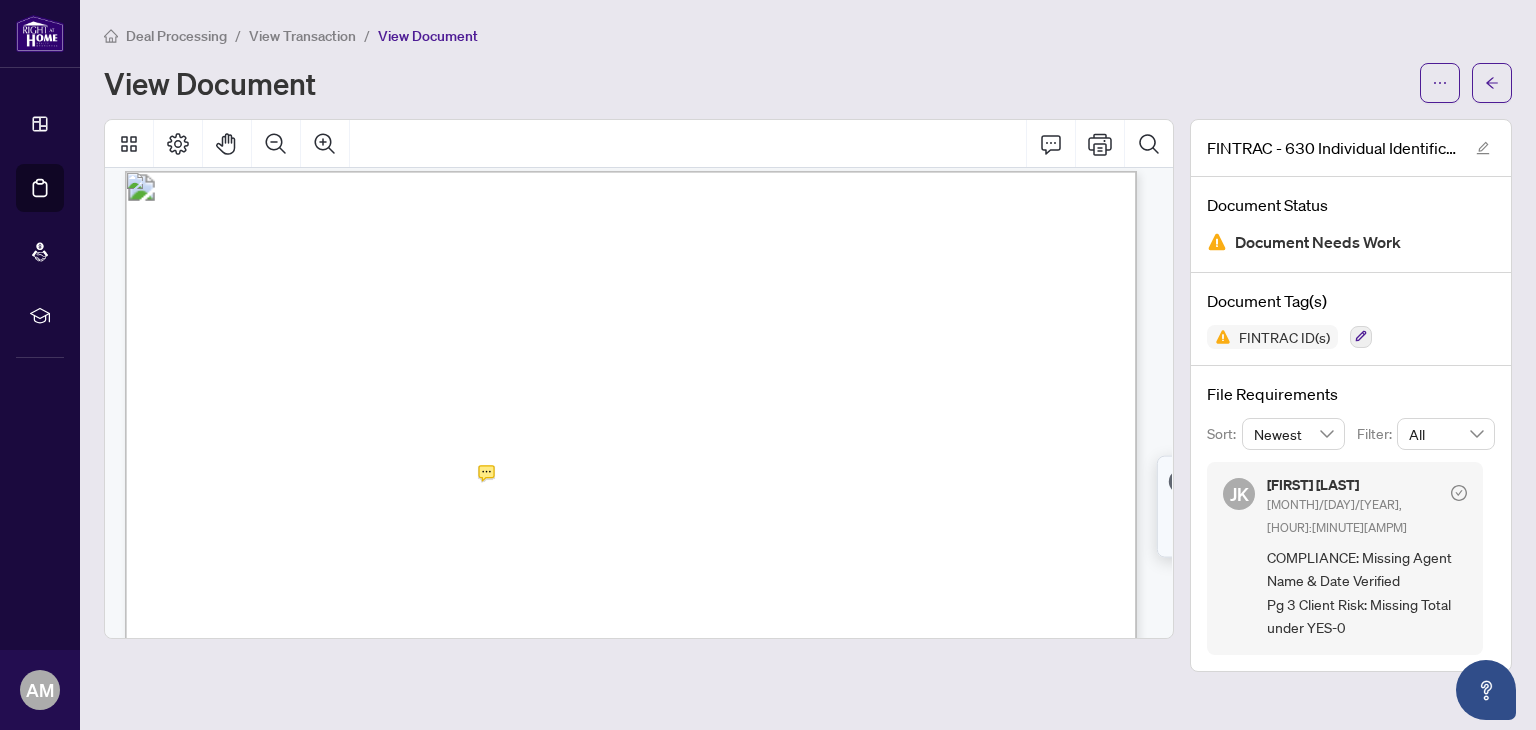 scroll, scrollTop: 0, scrollLeft: 0, axis: both 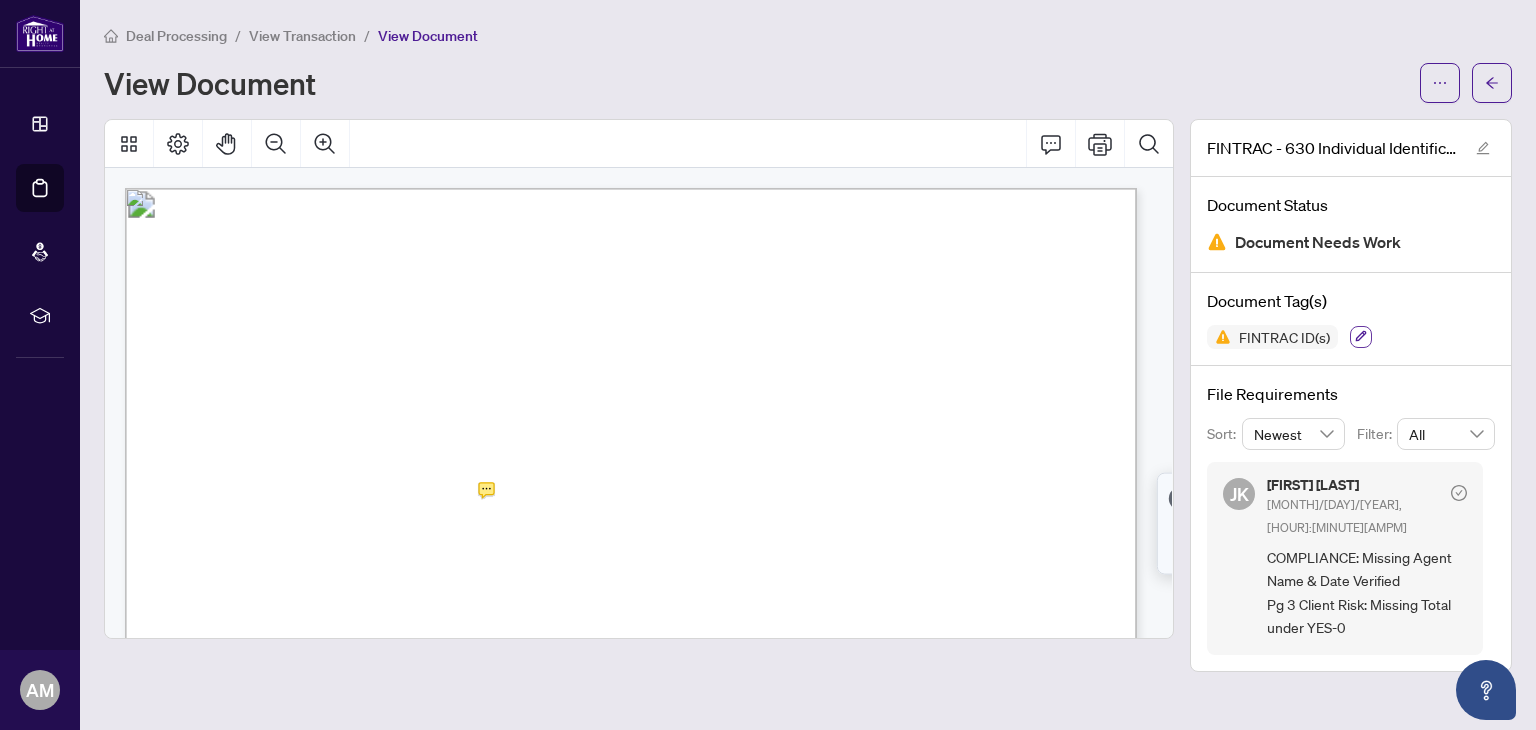 drag, startPoint x: 534, startPoint y: 497, endPoint x: 1365, endPoint y: 336, distance: 846.4526 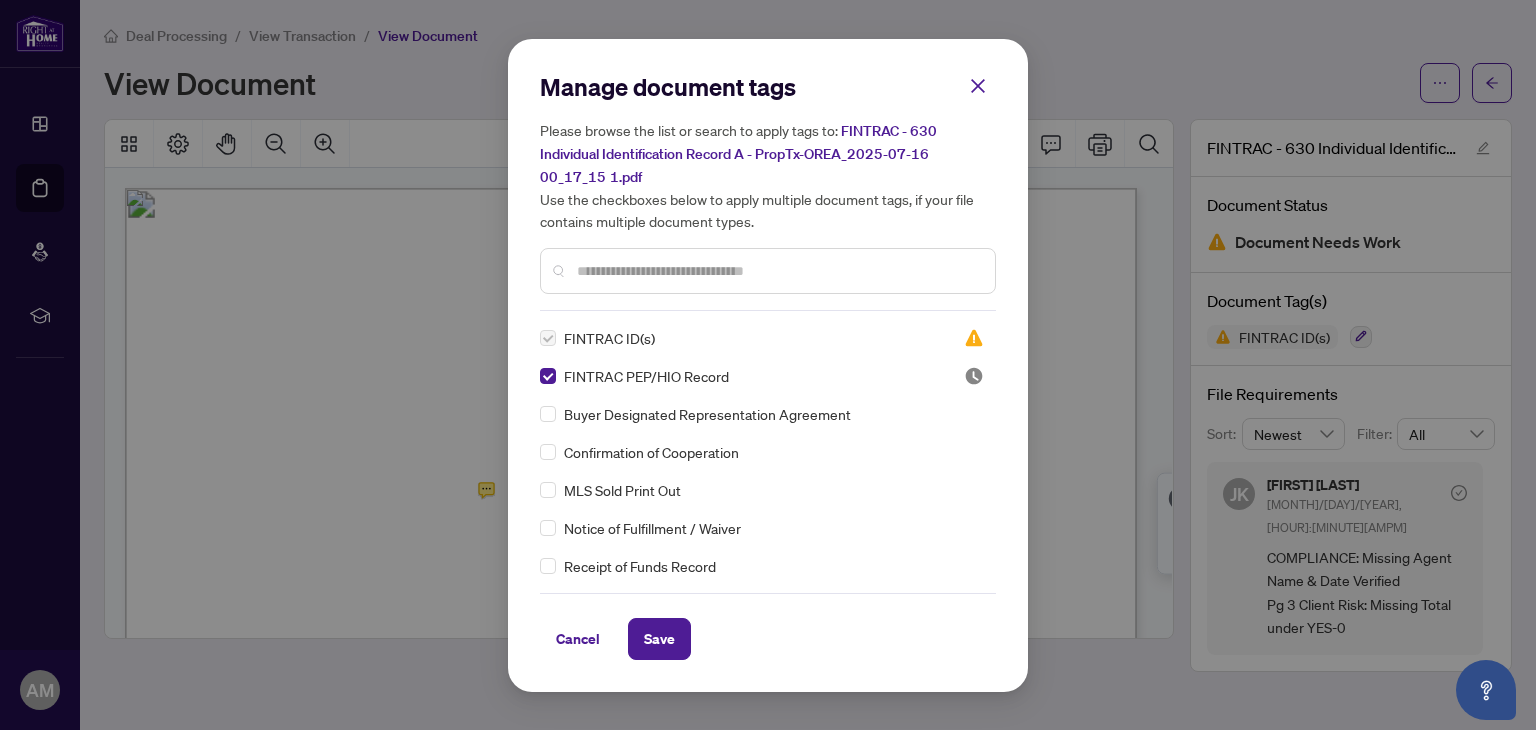 click on "FINTRAC ID(s) FINTRAC PEP/HIO Record Buyer Designated Representation Agreement Confirmation of Cooperation MLS Sold Print Out Notice of Fulfillment / Waiver Receipt of Funds Record RECO Information Guide Agreement of Purchase and Sale Registrants Disclosure of Interest 1st Page of the APS Advance Paperwork Agent Correspondence Agreement of Assignment of Purchase and Sale Agreement to Cooperate /Broker Referral Agreement to Lease Articles of Incorporation Back to Vendor Letter Belongs to Another Transaction Builder's Consent Buyer Designated Representation Agreement Buyers Lawyer Information Certificate of Estate Trustee(s) Client Refused to Sign Closing Date Change Co-op Brokerage Commission Statement Co-op EFT Co-operating Indemnity Agreement Commission Adjustment Commission Agreement Commission Calculation Commission Statement Sent Commission Statement Sent to Landlord Commission Statement Sent to Lawyer Commission Statement Sent to Listing Brokerage Commission Statement Sent to Vendor Copy of Deposit Type" at bounding box center [768, 452] 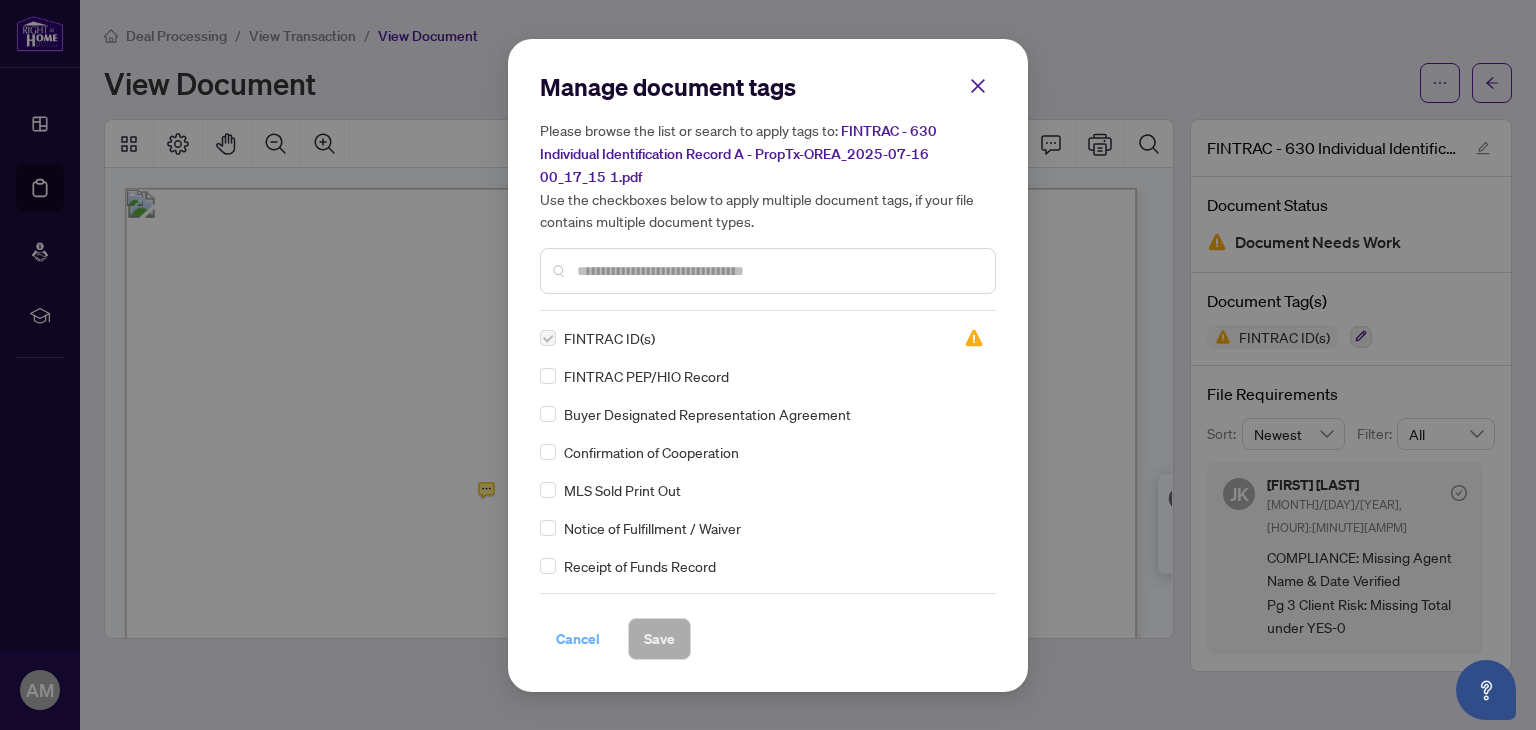 click on "Cancel" at bounding box center [578, 639] 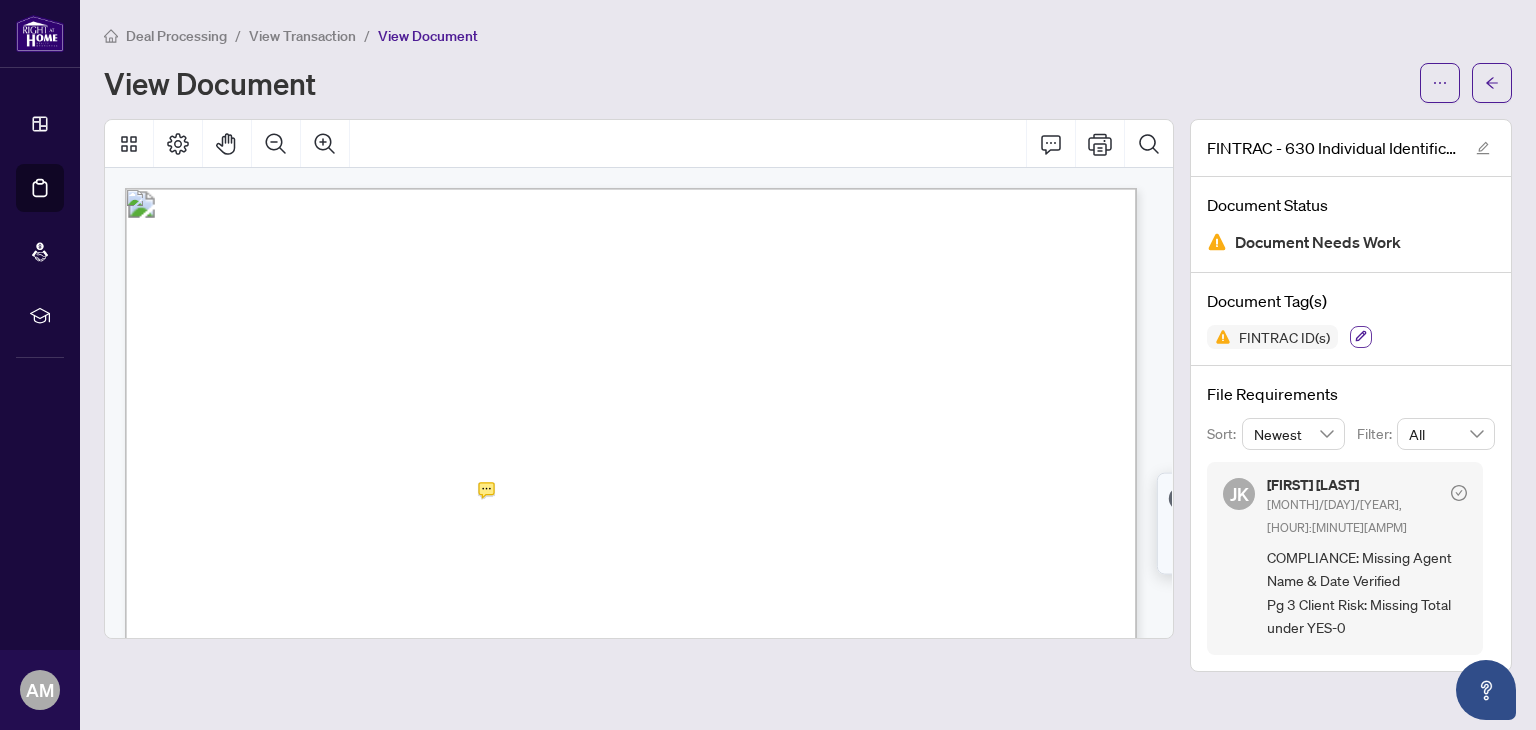 drag, startPoint x: 1352, startPoint y: 333, endPoint x: 1362, endPoint y: 332, distance: 10.049875 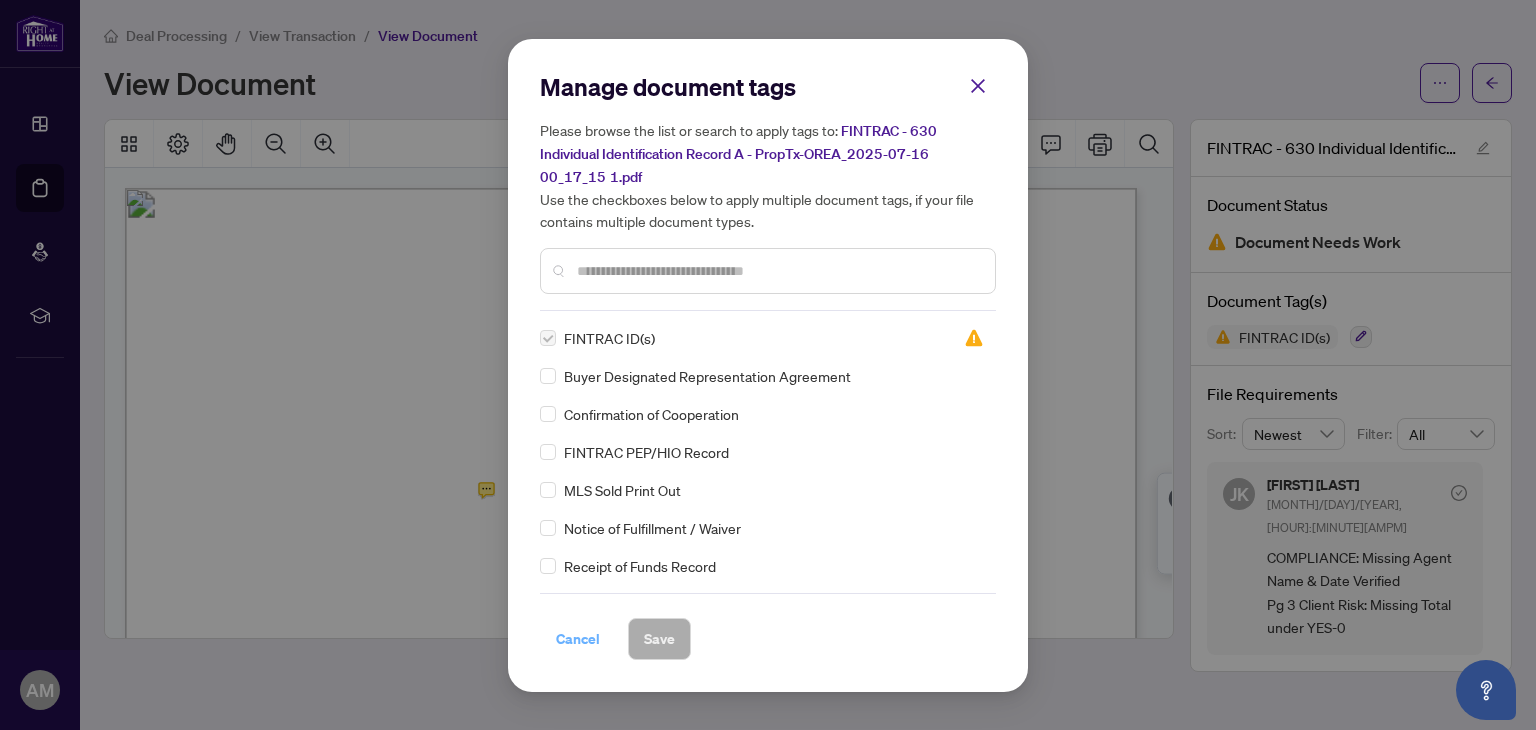 click on "Cancel" at bounding box center [578, 639] 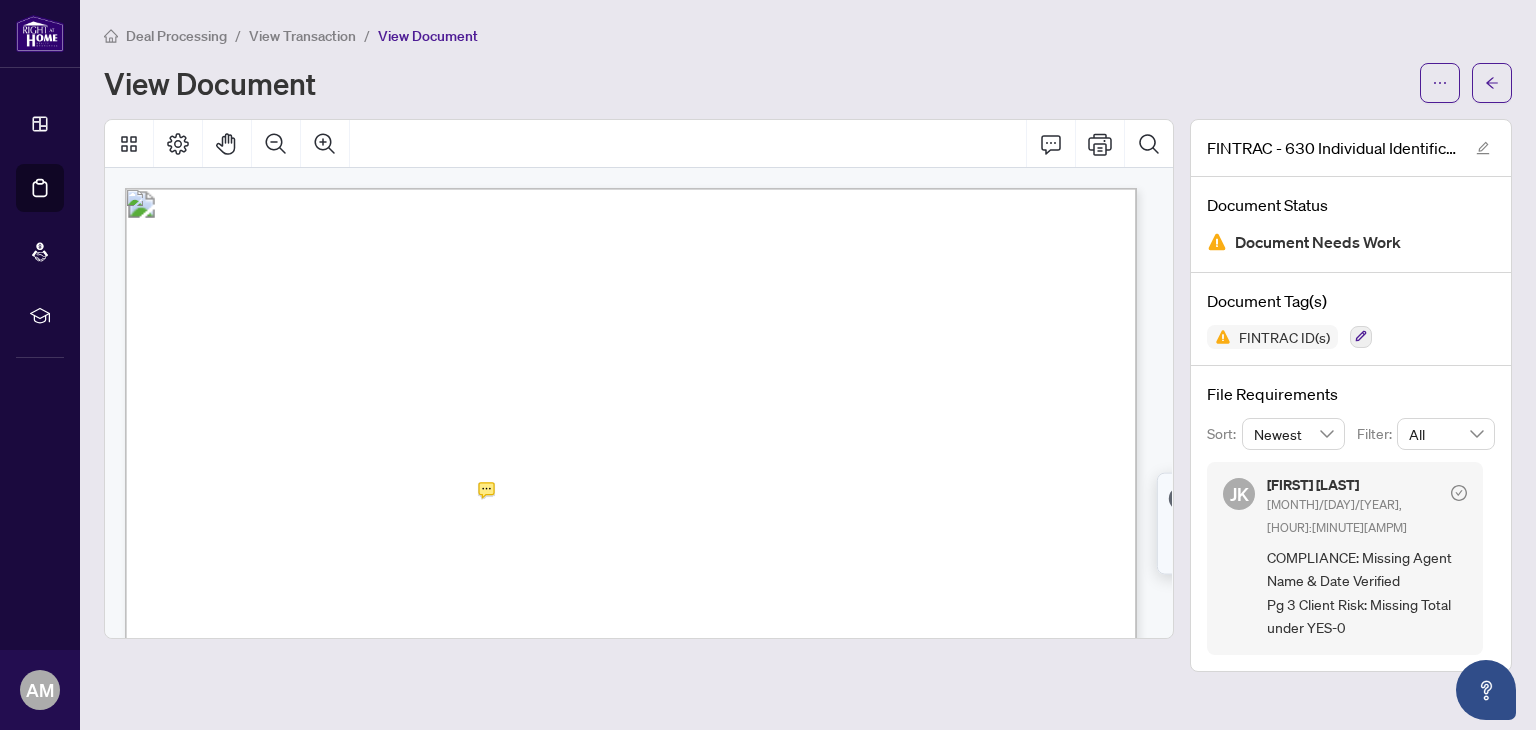 click on "View Document" at bounding box center [756, 83] 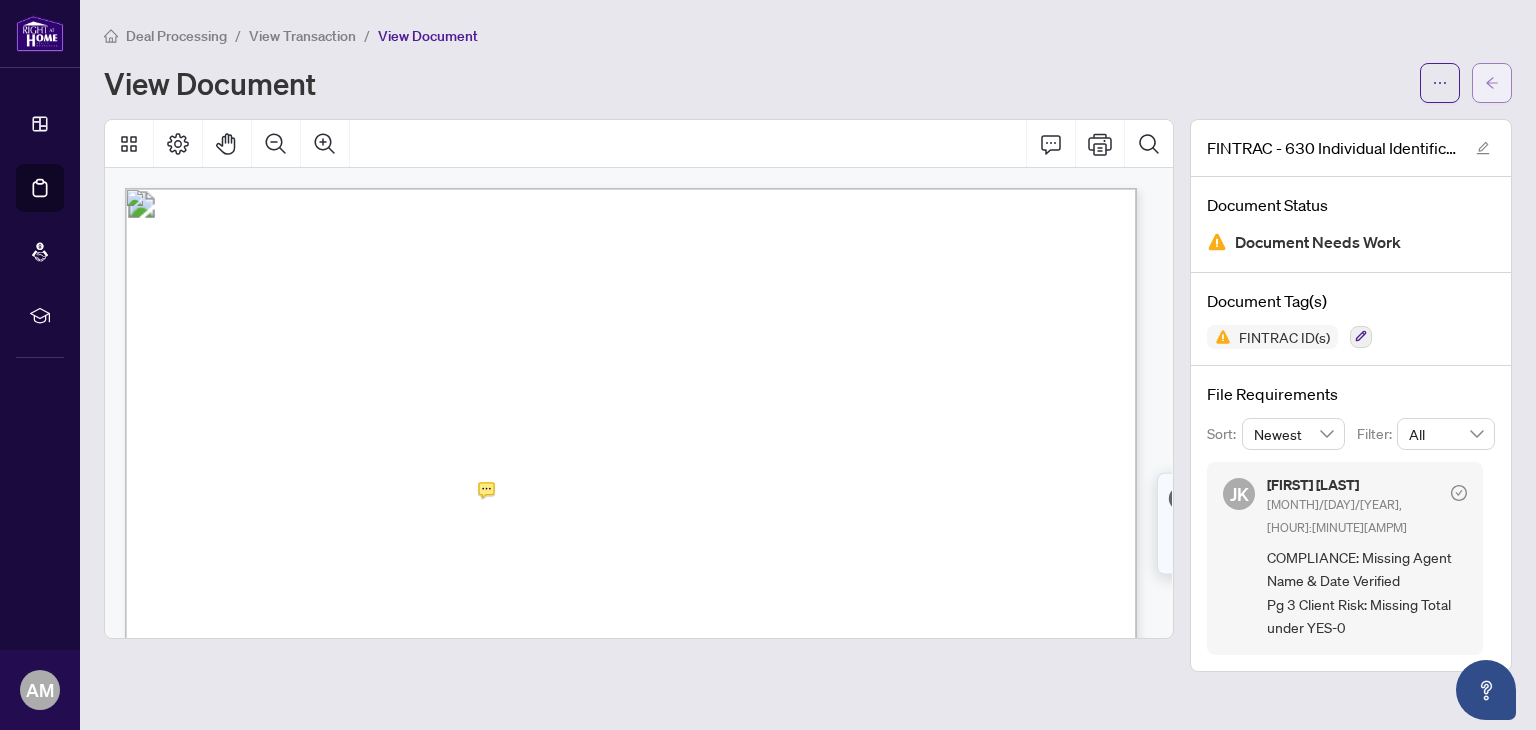 click 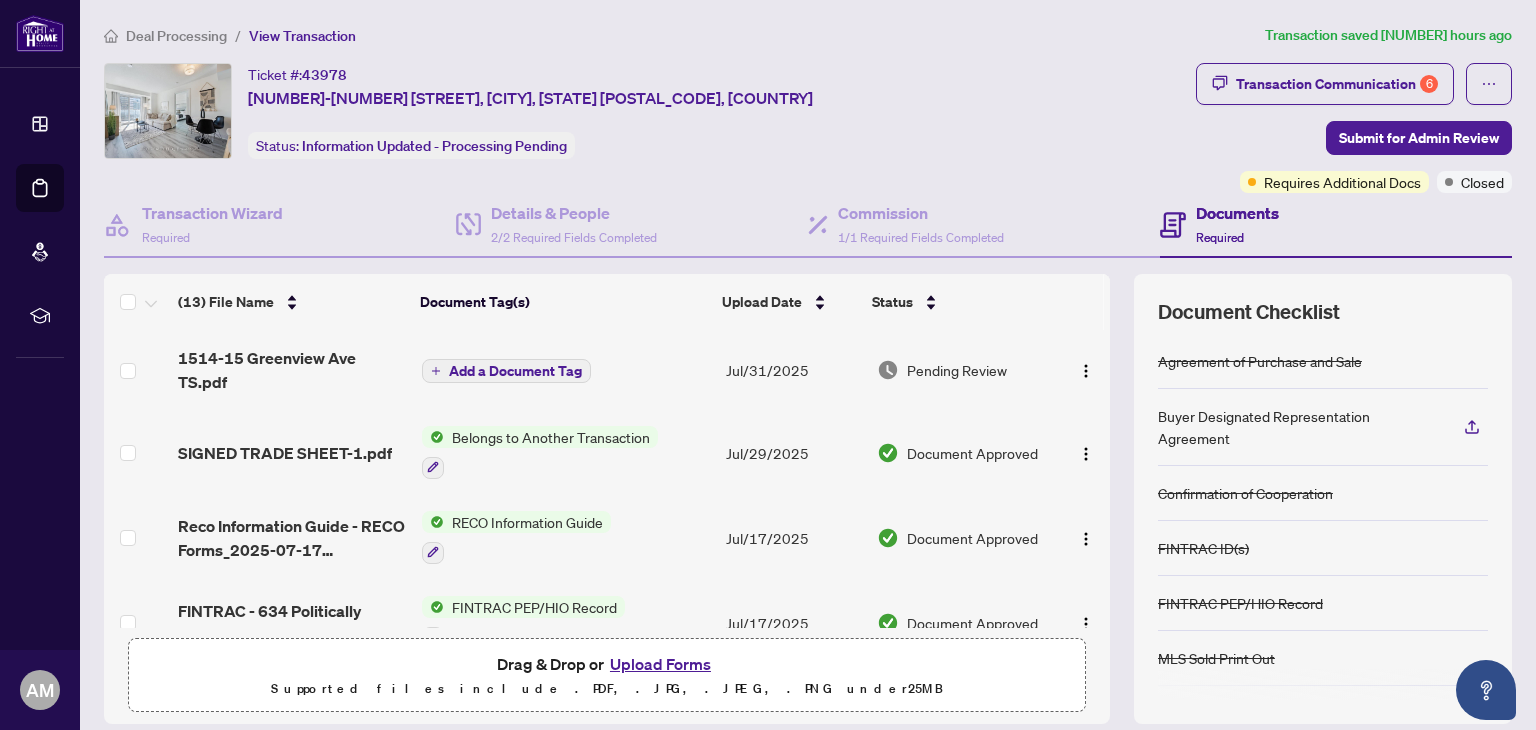 scroll, scrollTop: 100, scrollLeft: 0, axis: vertical 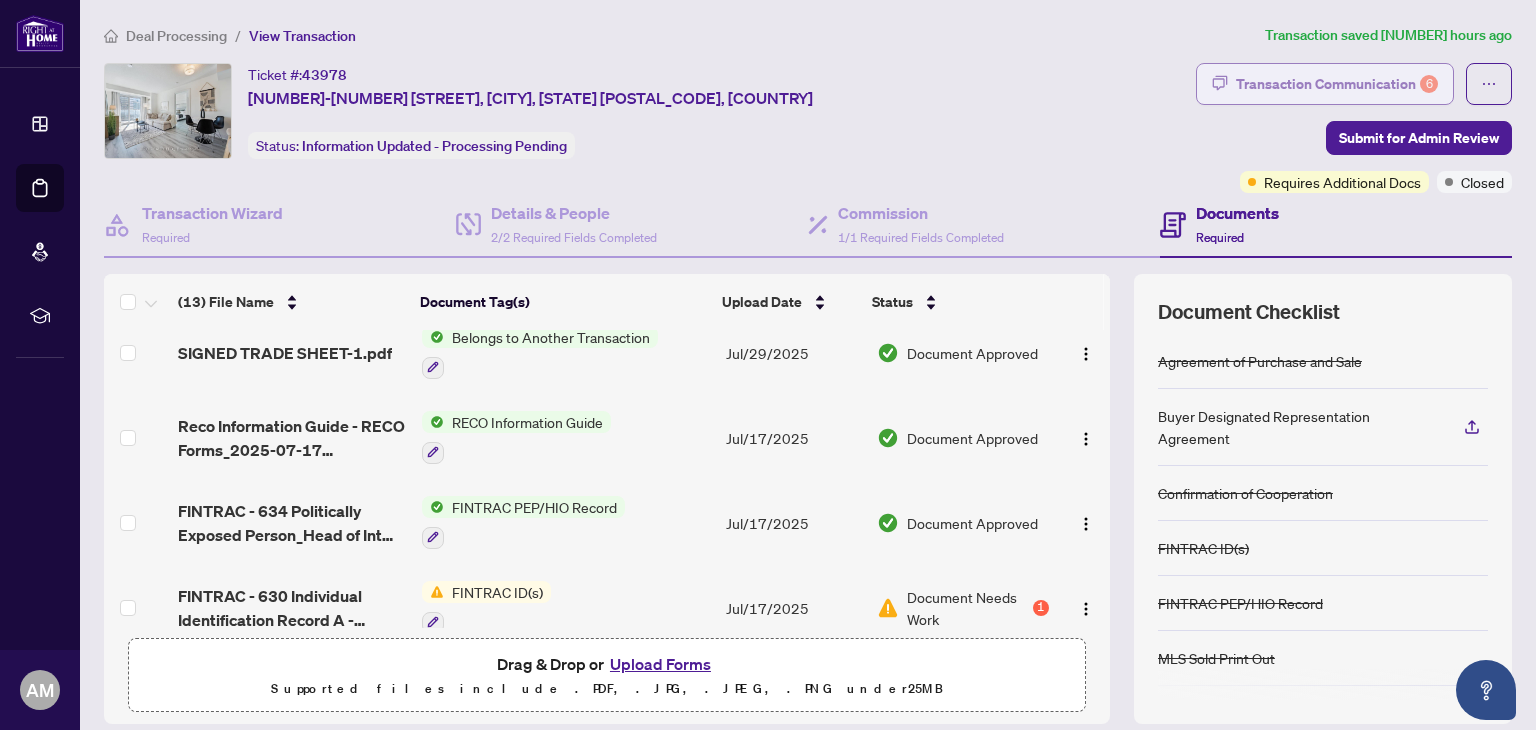 click on "Transaction Communication 6" at bounding box center [1337, 84] 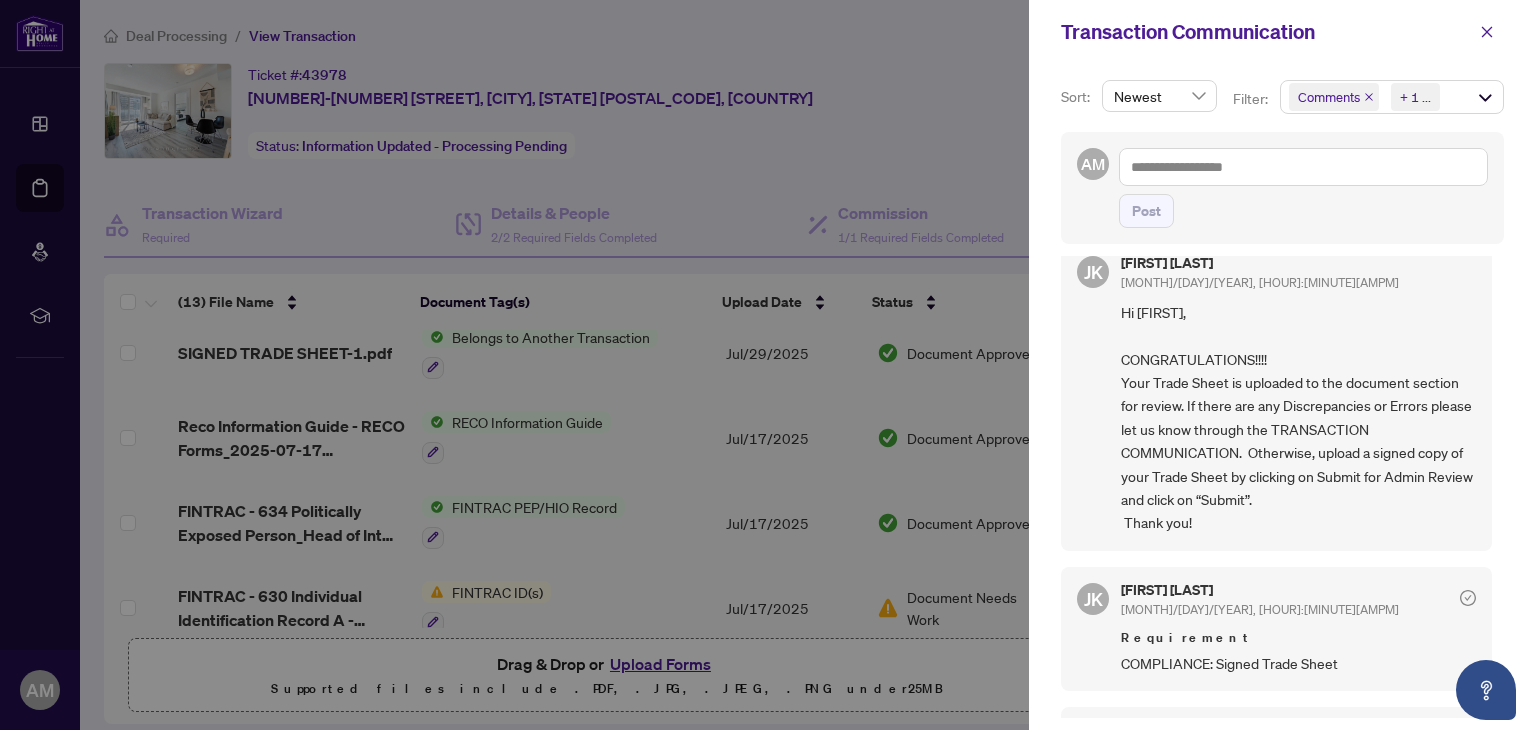 scroll, scrollTop: 0, scrollLeft: 0, axis: both 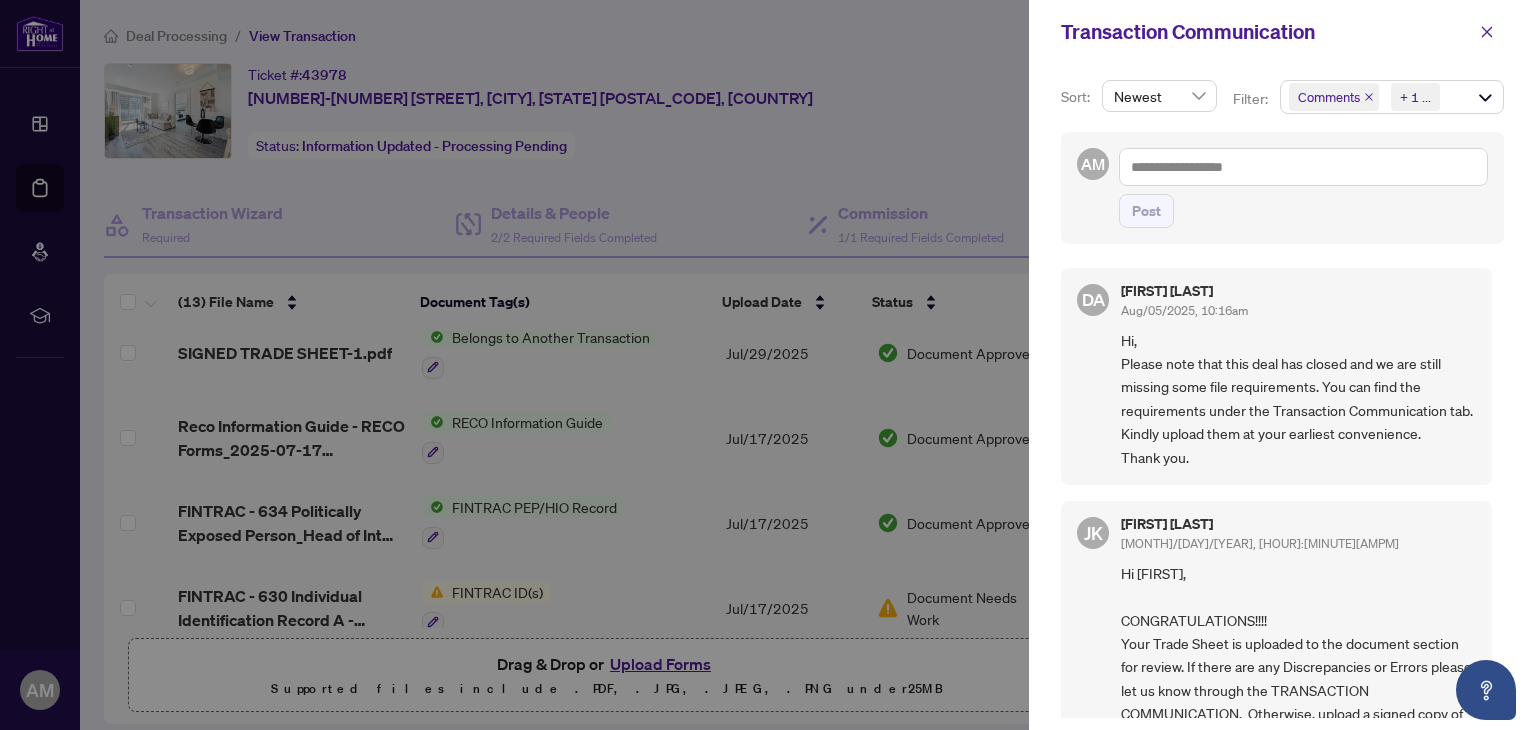 click at bounding box center [768, 365] 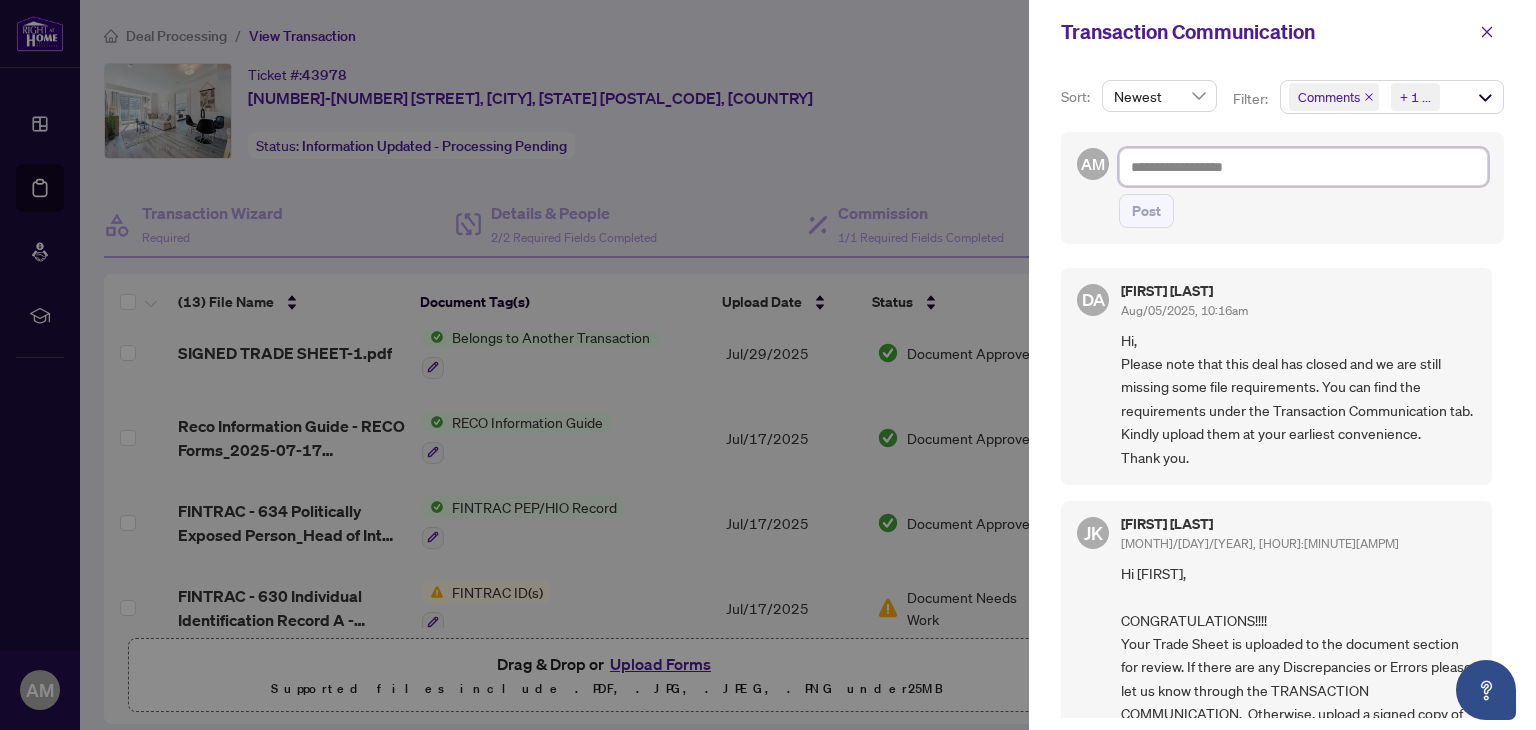 click at bounding box center [1303, 167] 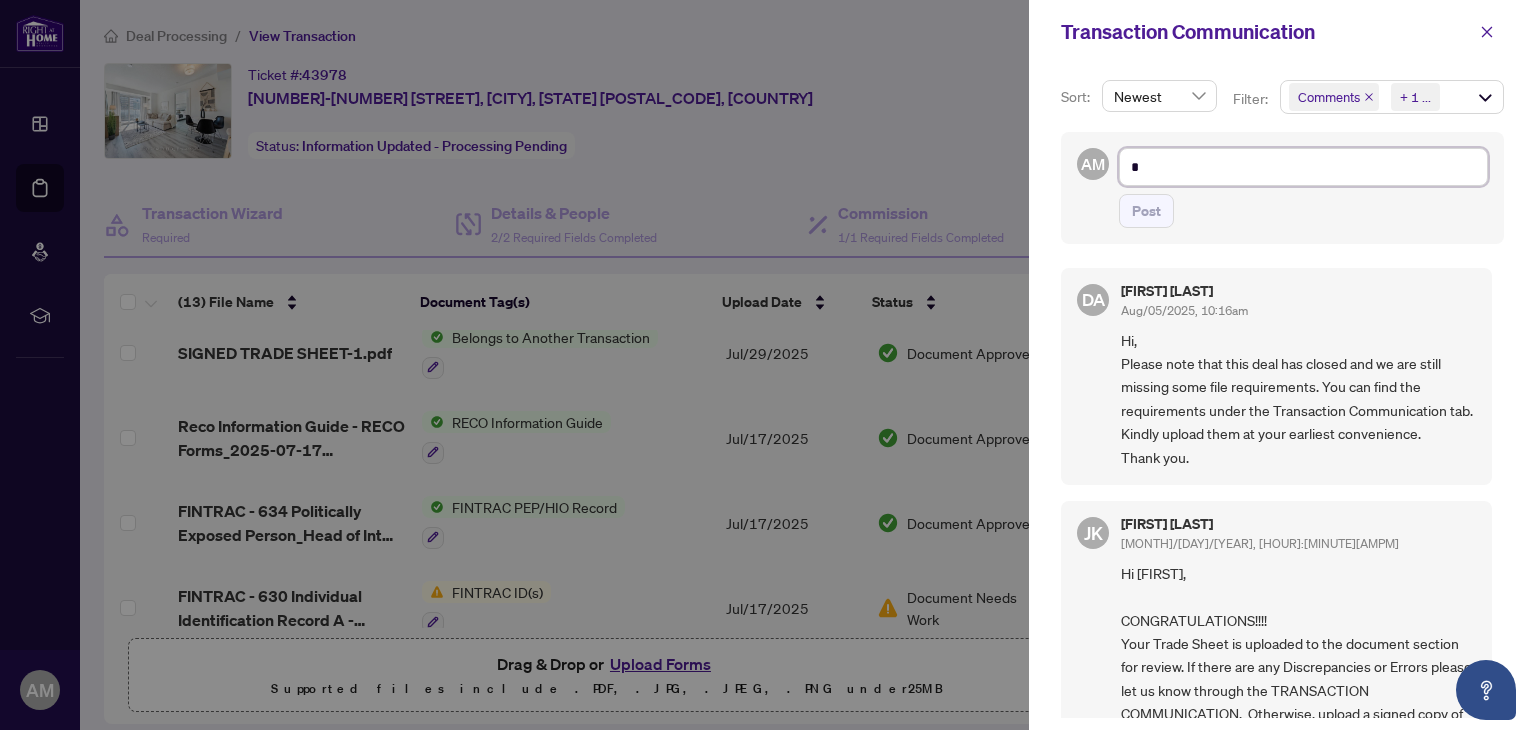 type on "*" 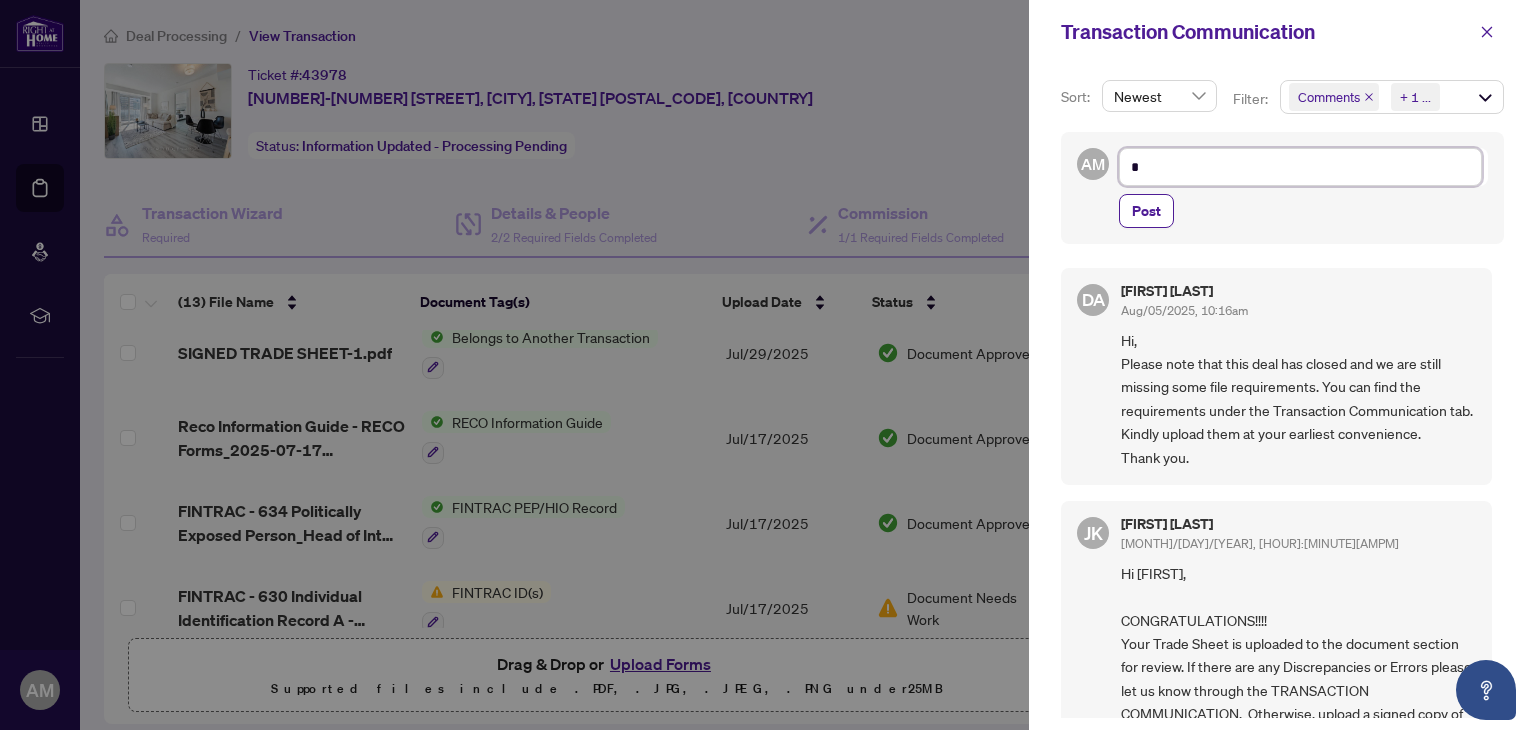 type on "**" 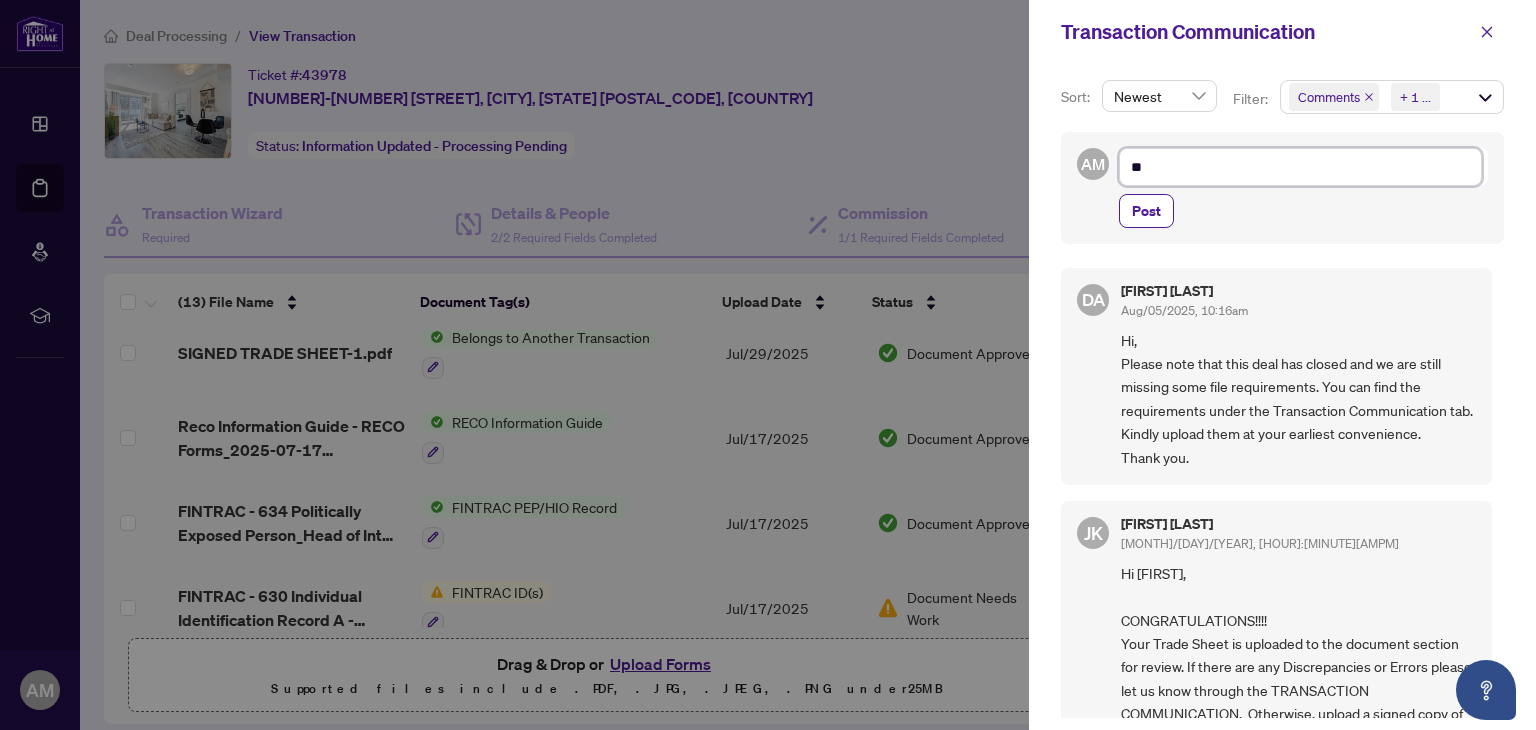 type on "**" 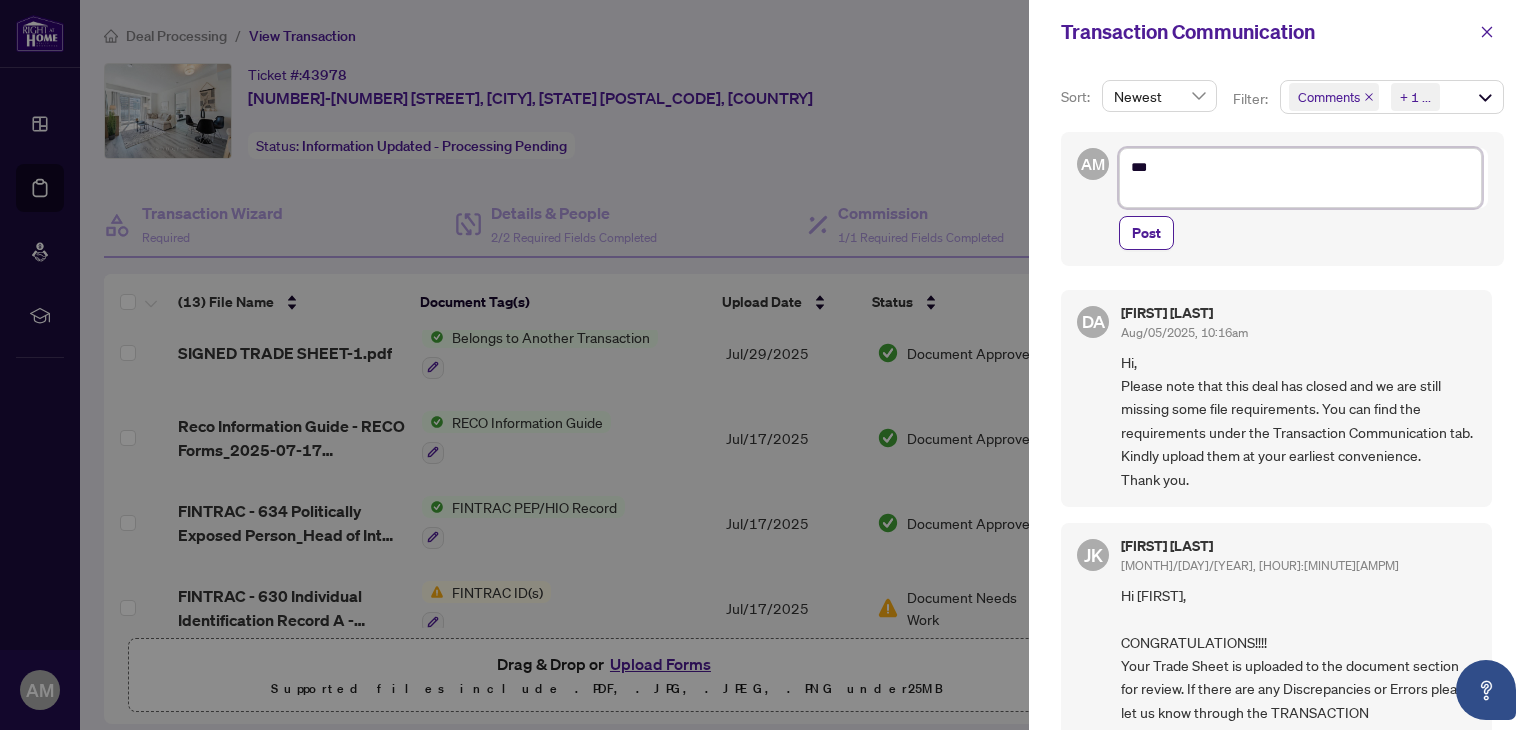 type on "**
*" 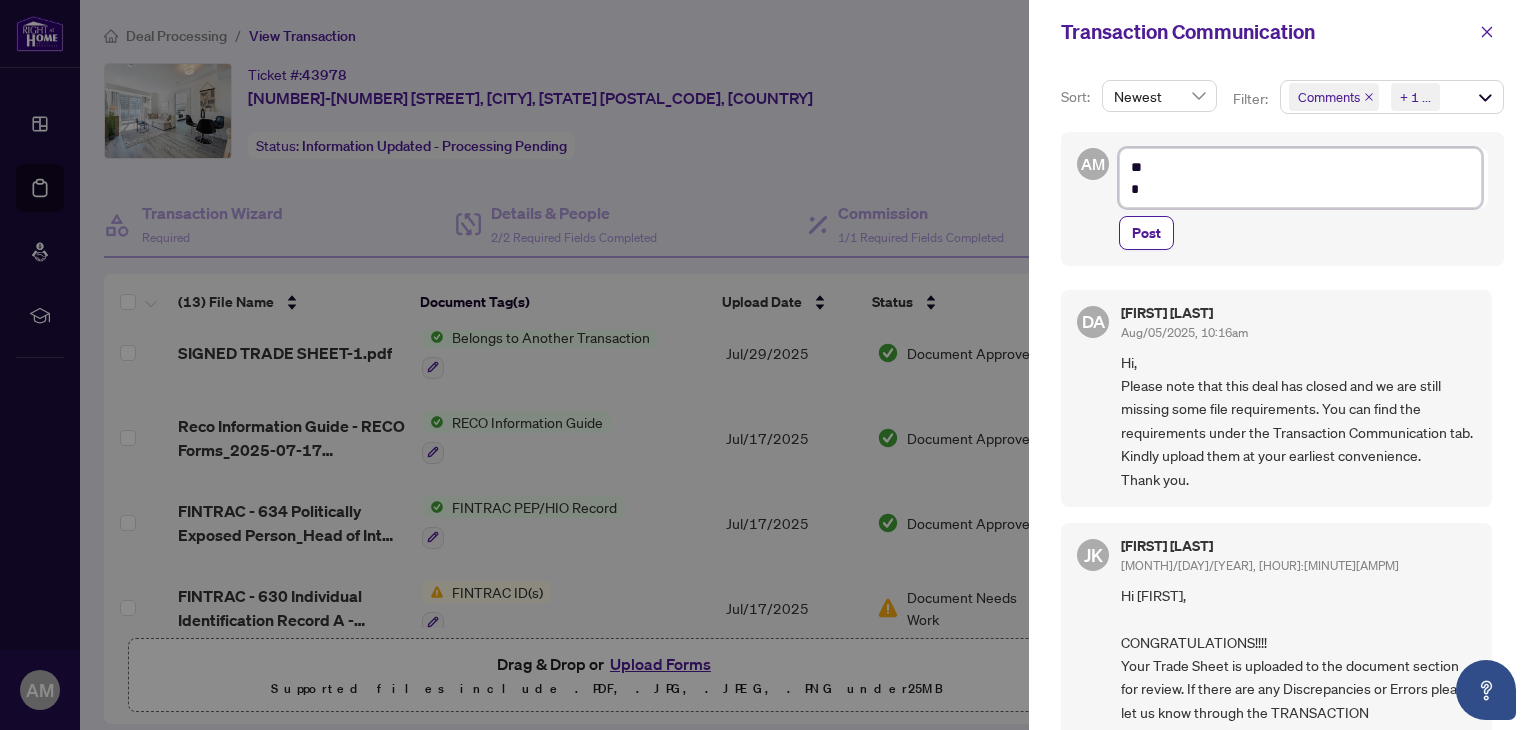type on "**
*" 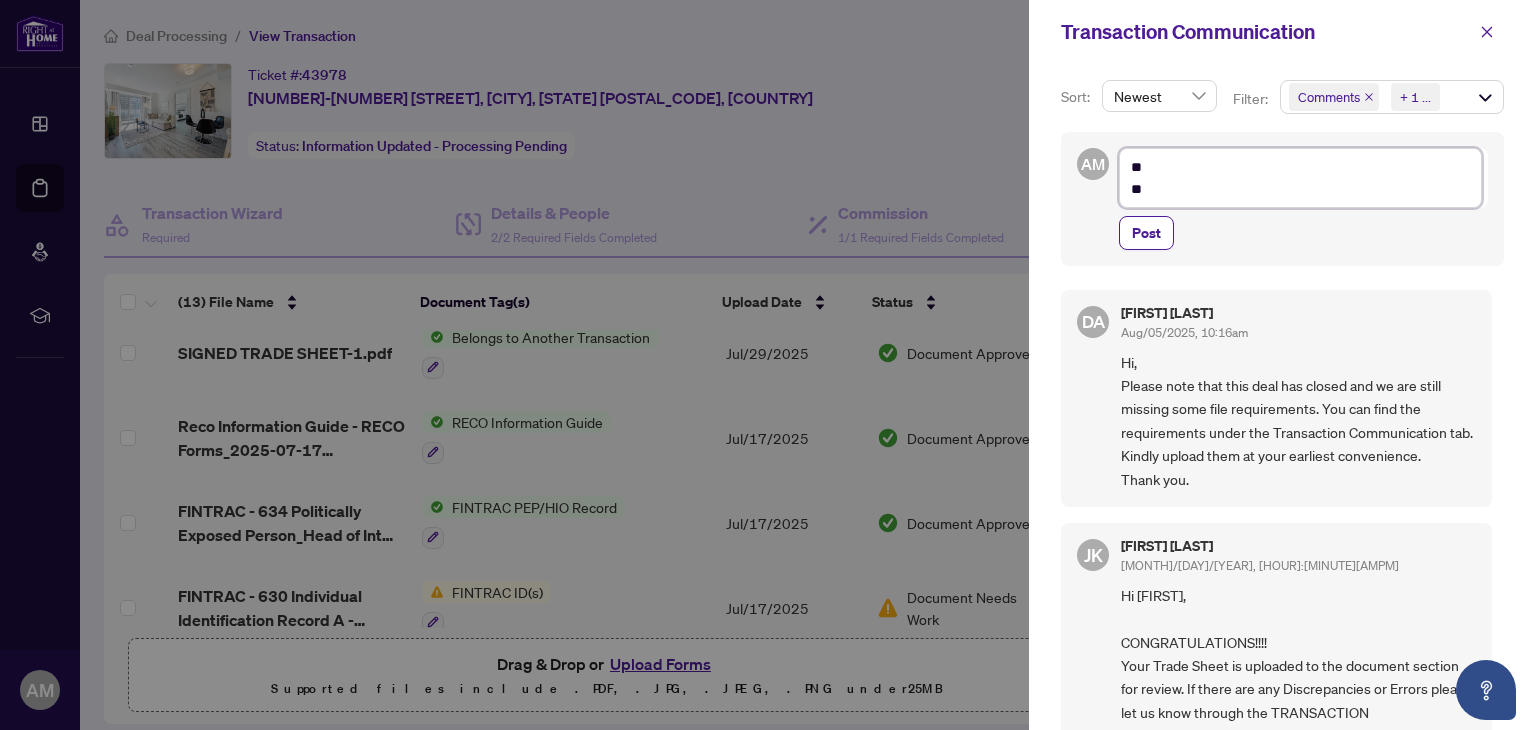 type on "**
***" 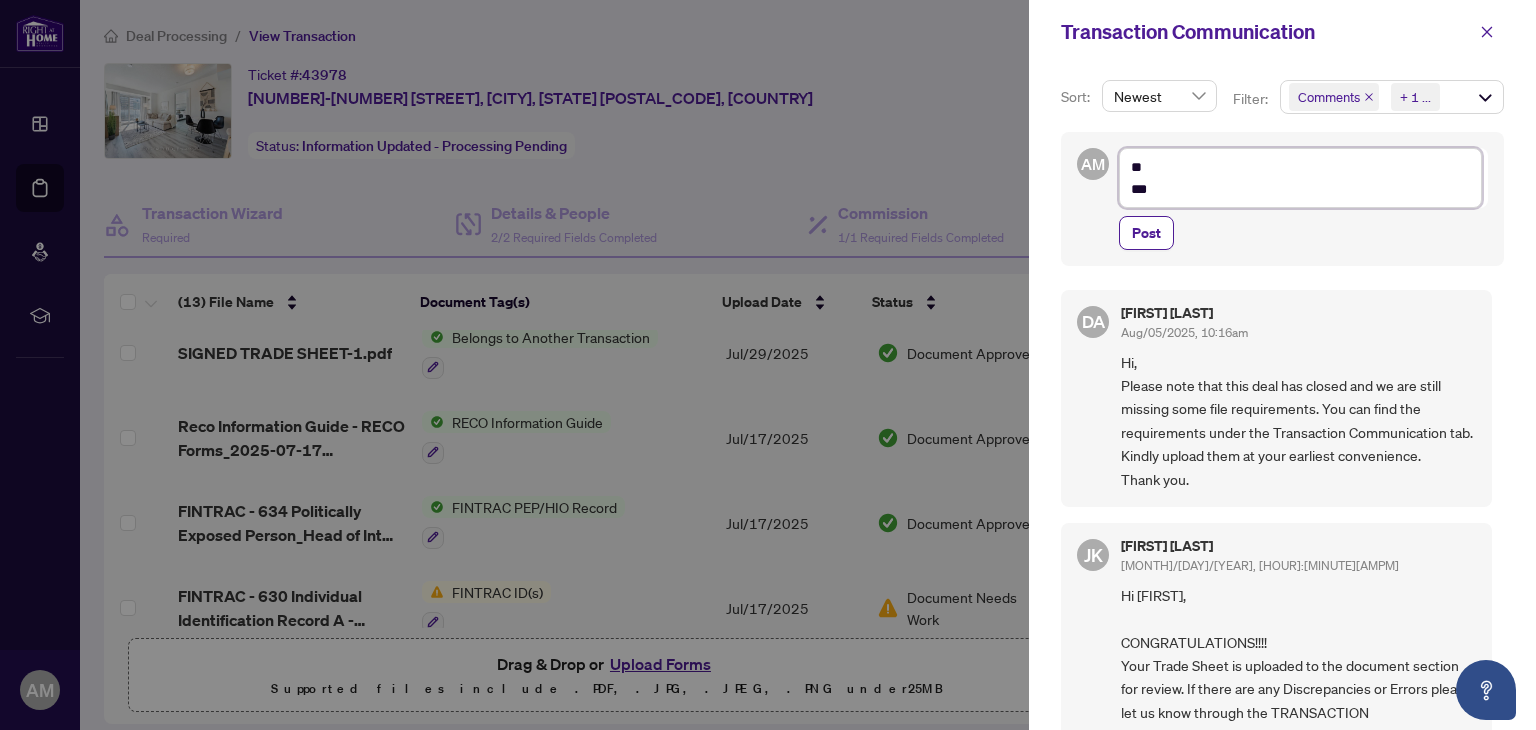 type on "**
****" 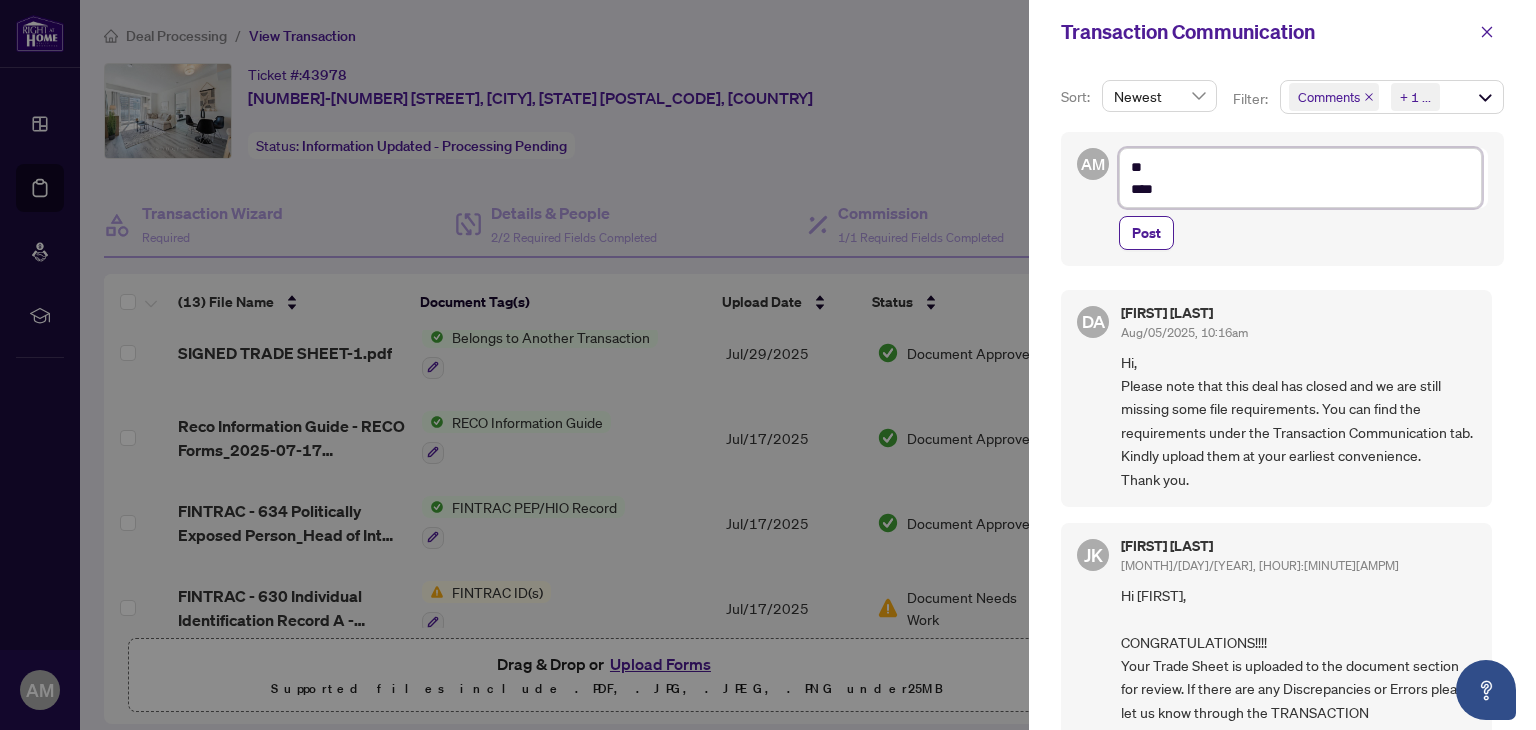 type on "**
*****" 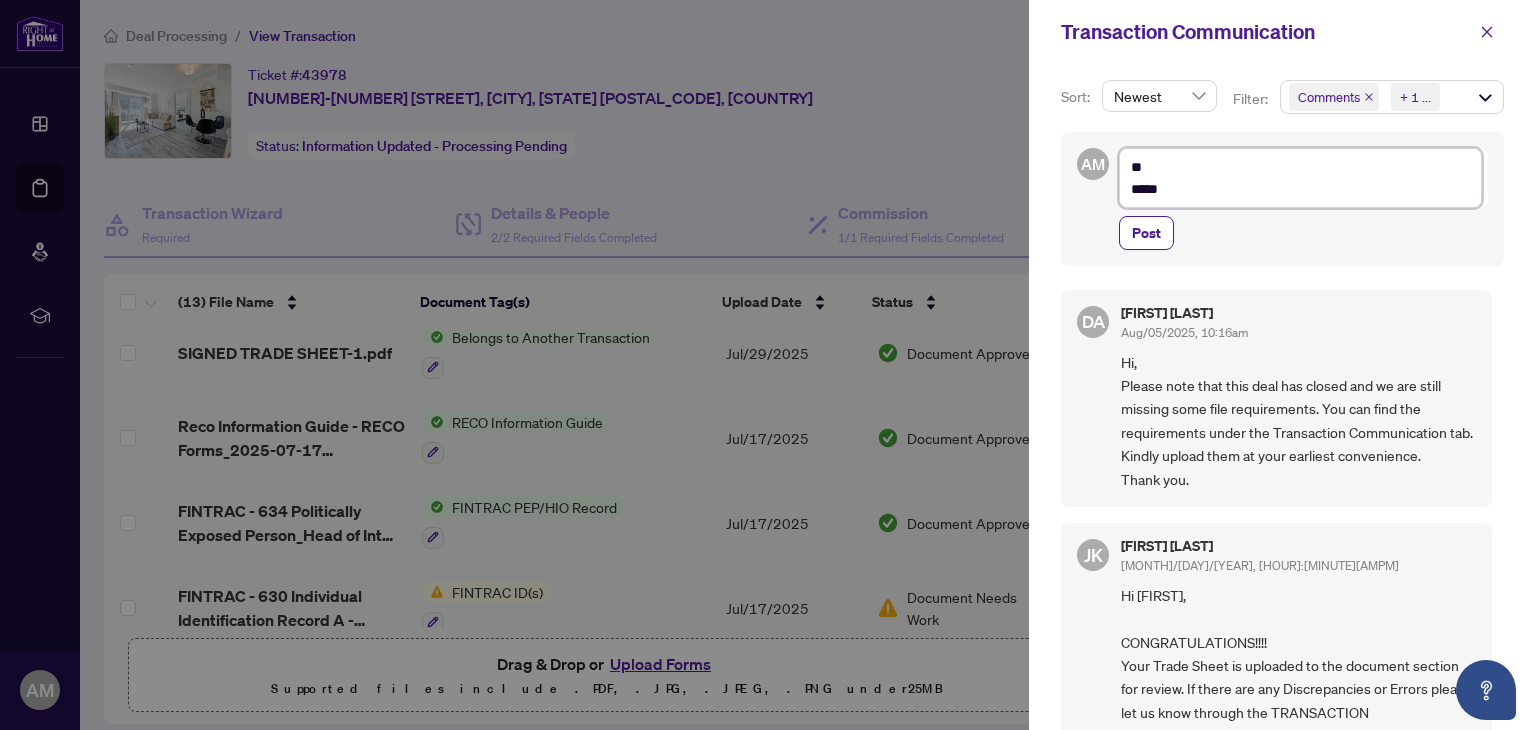 type on "**
******" 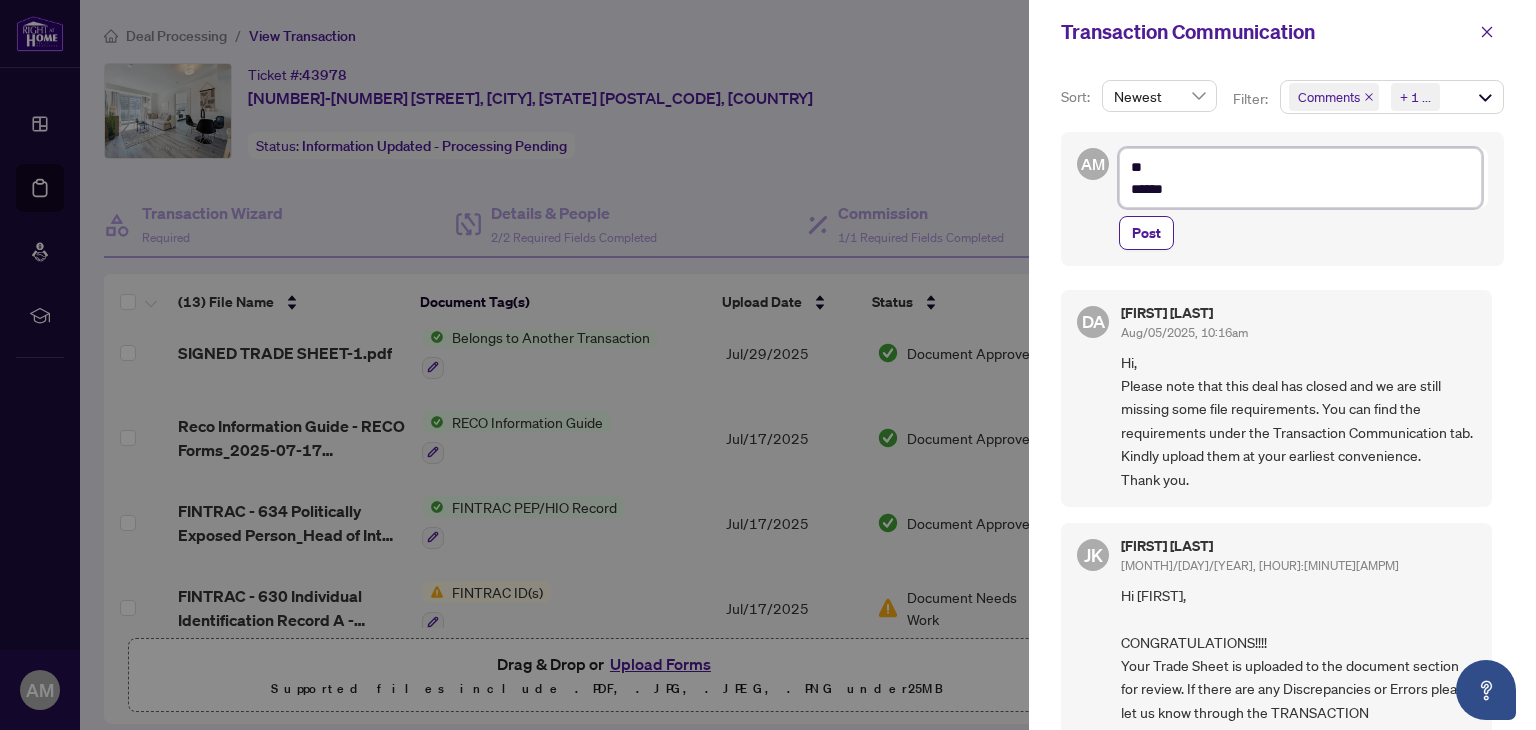 type on "**
******" 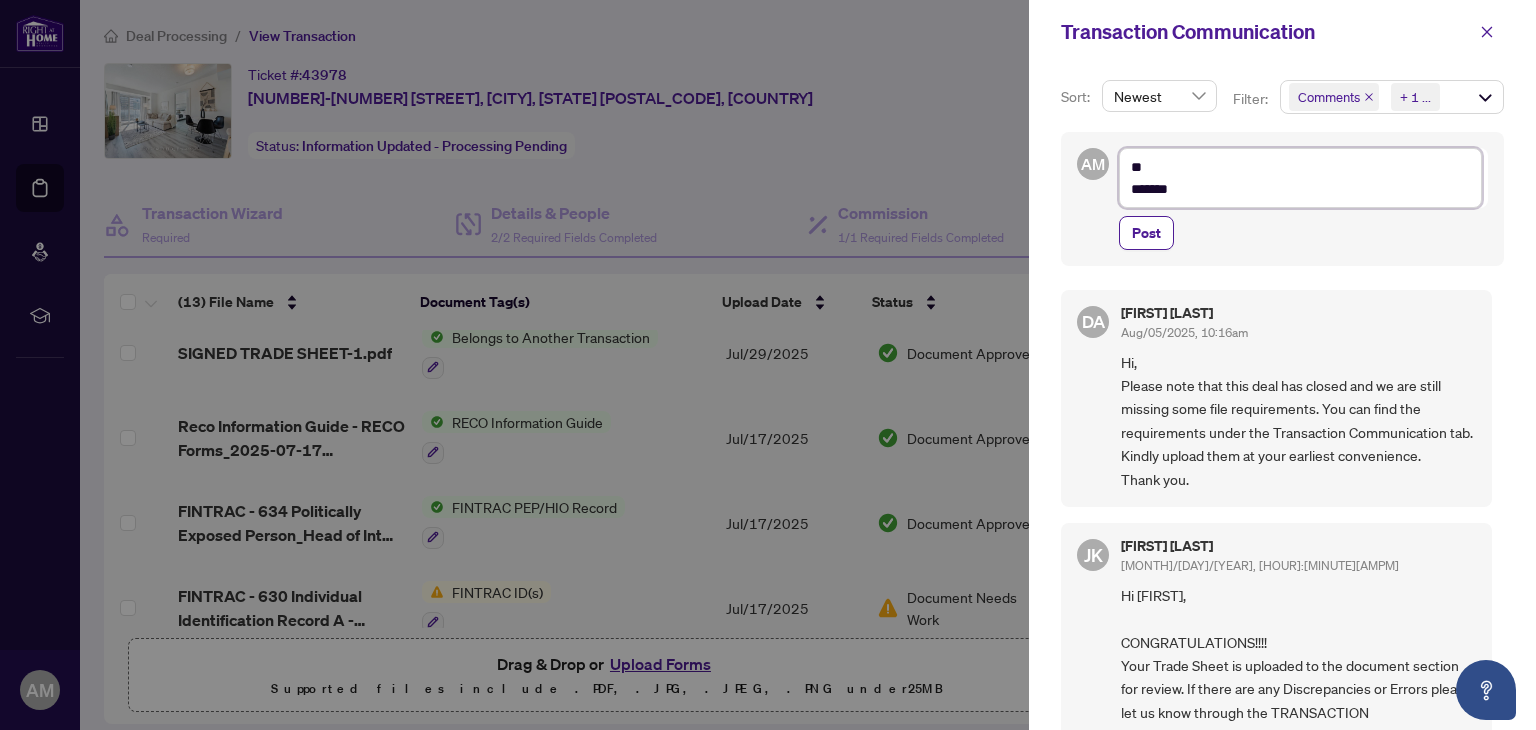 type on "**
********" 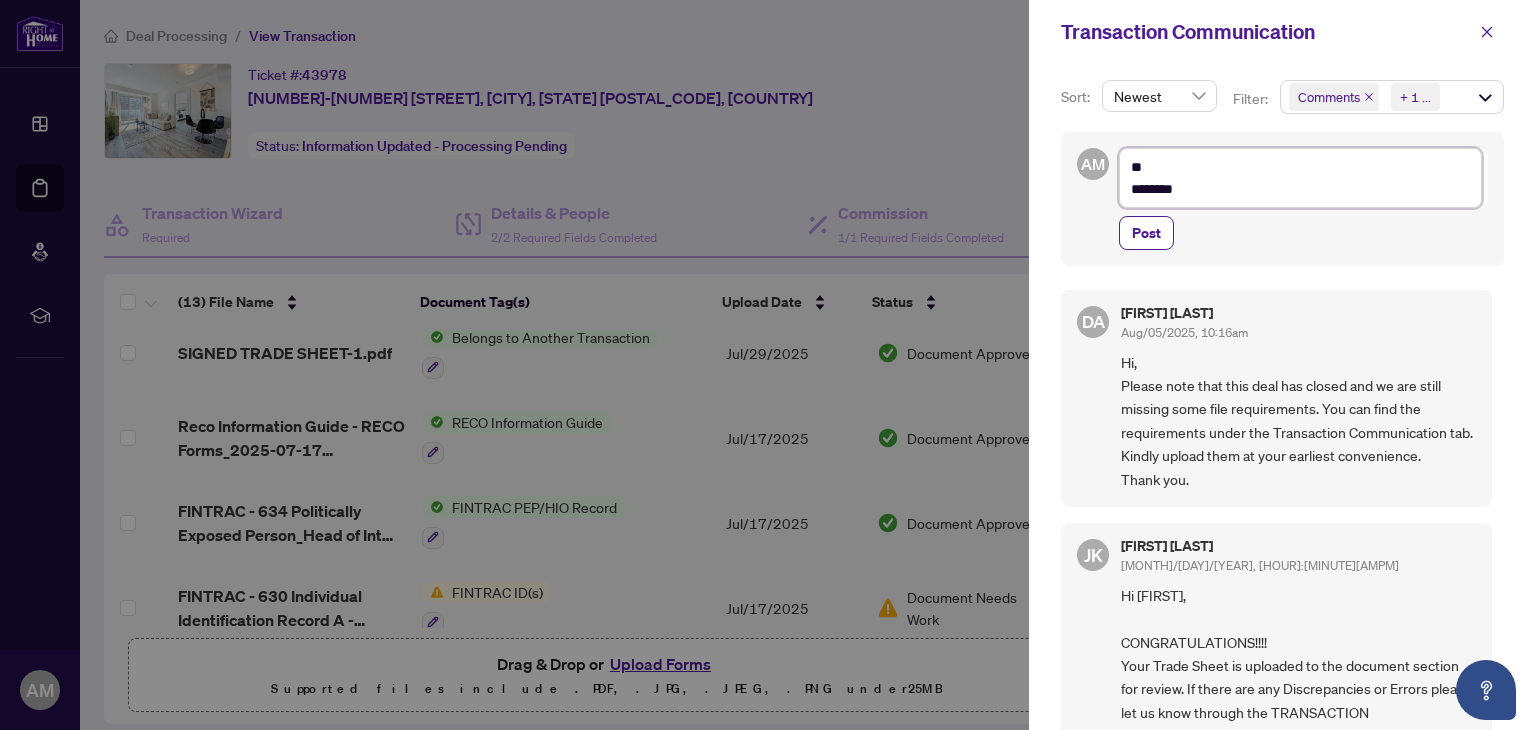 type on "**
*********" 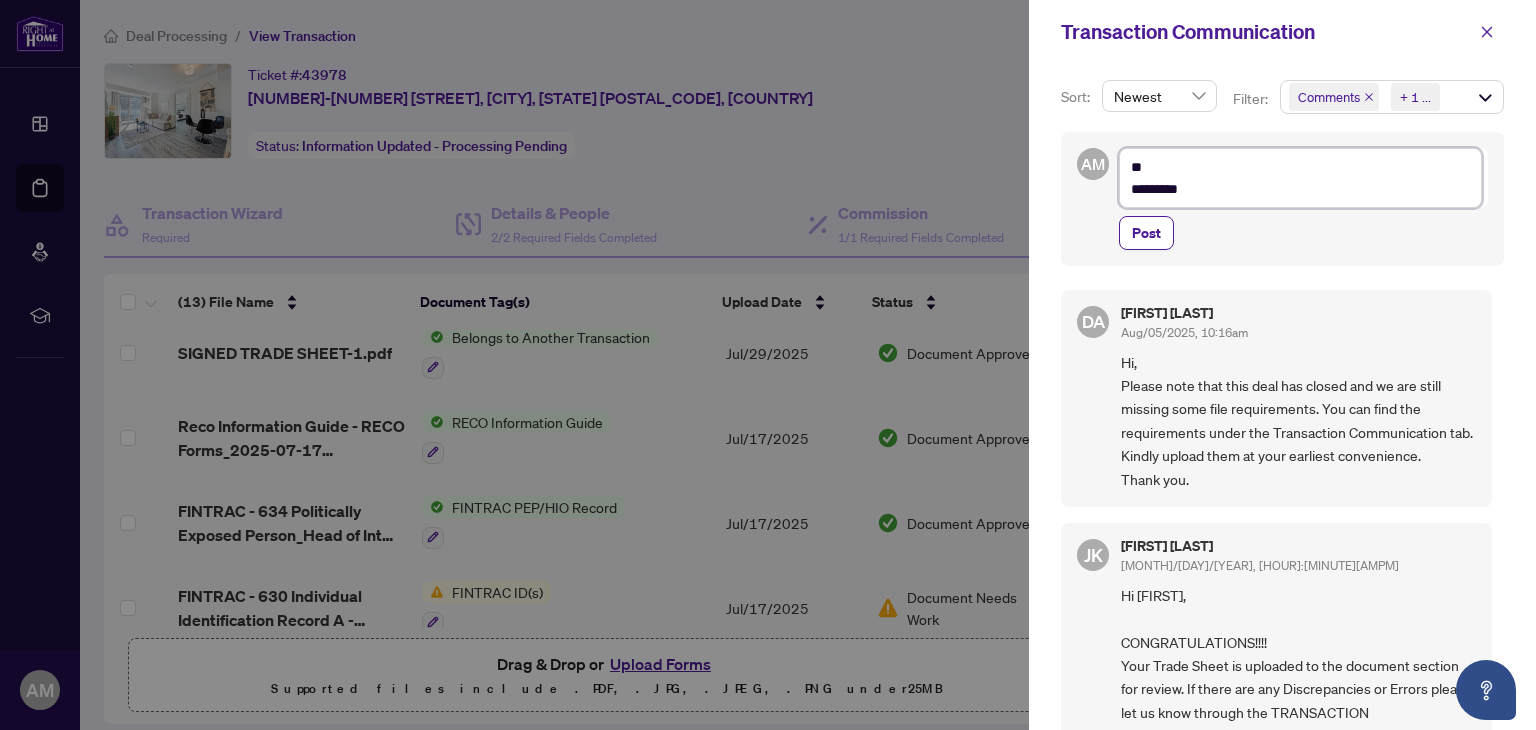 type on "**
*********" 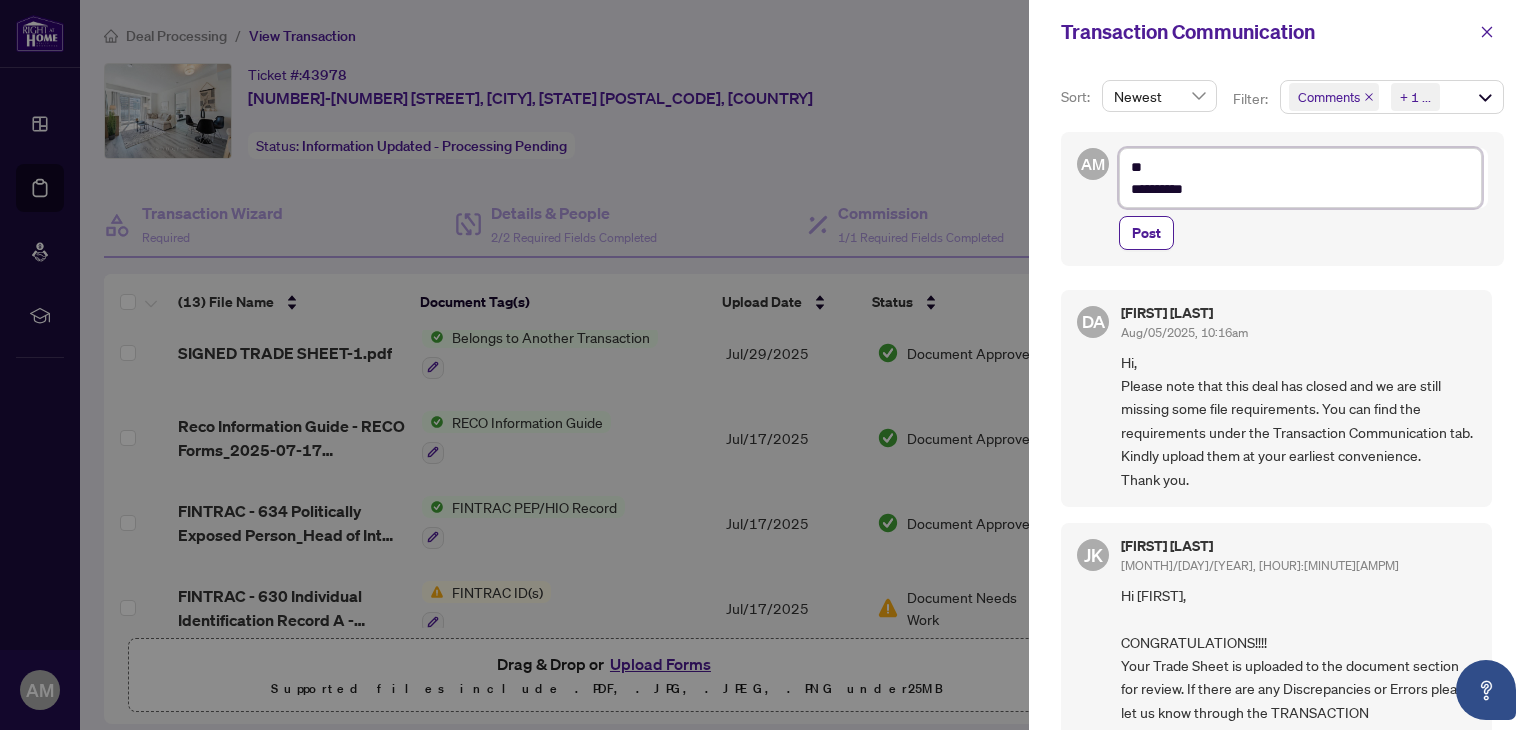 type on "**********" 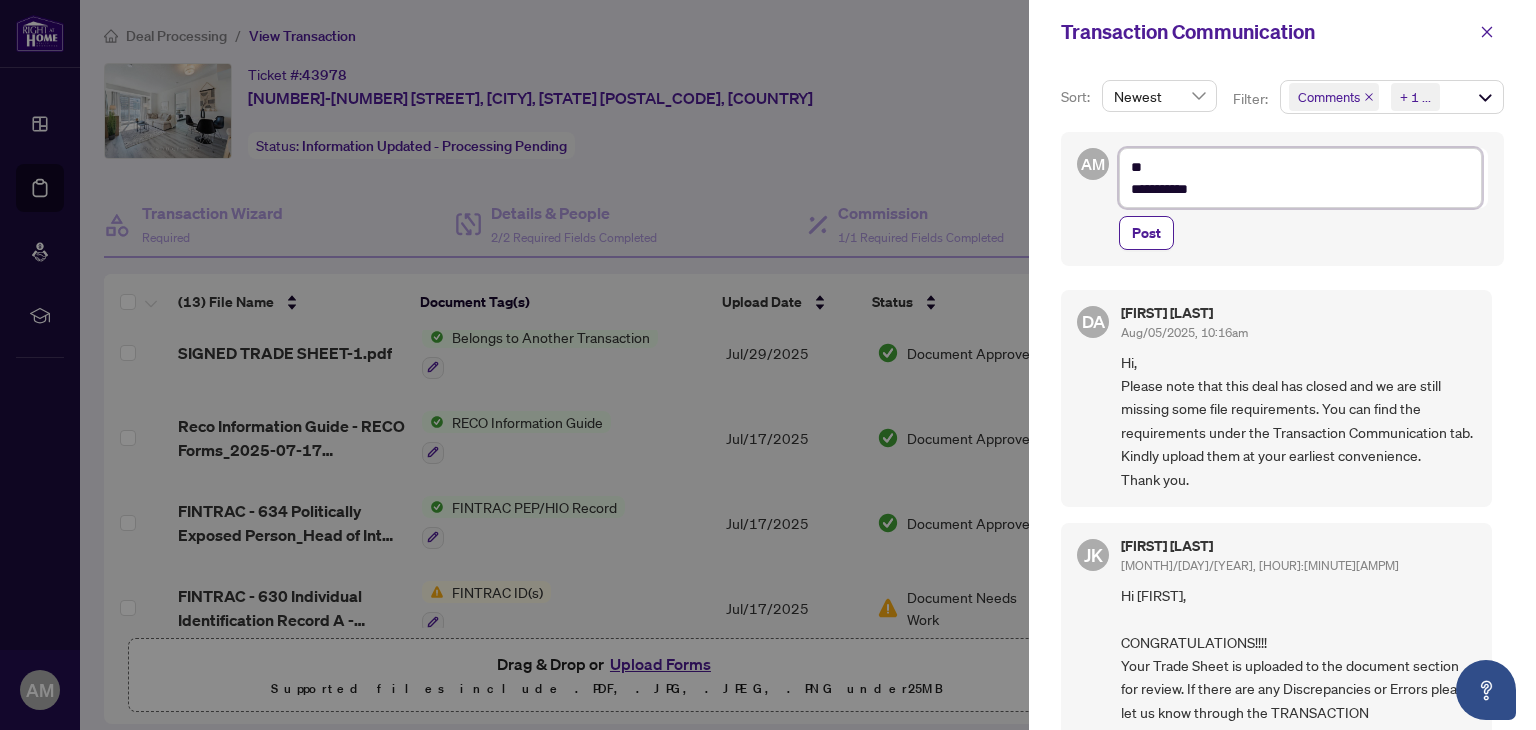 type on "**********" 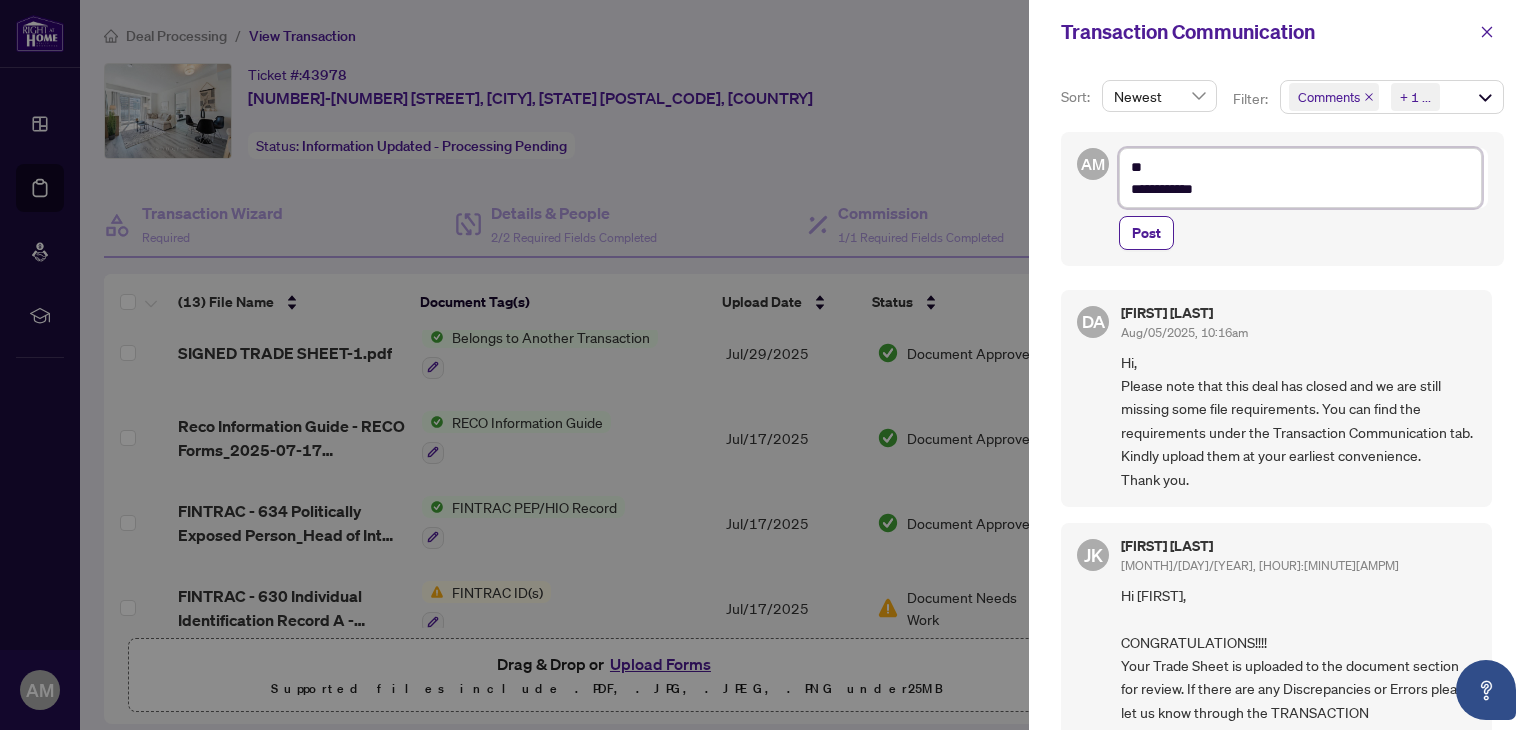 type on "**********" 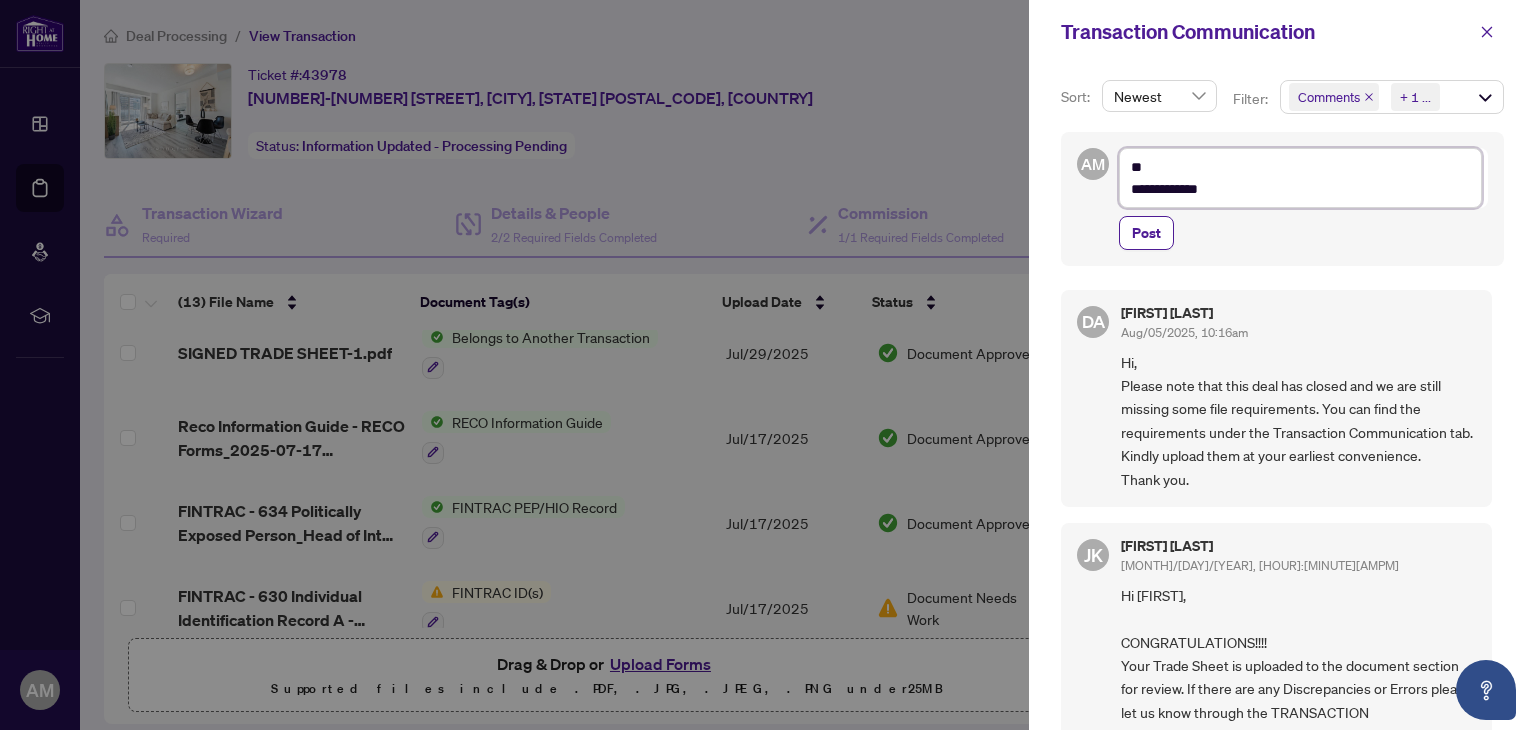 type on "**********" 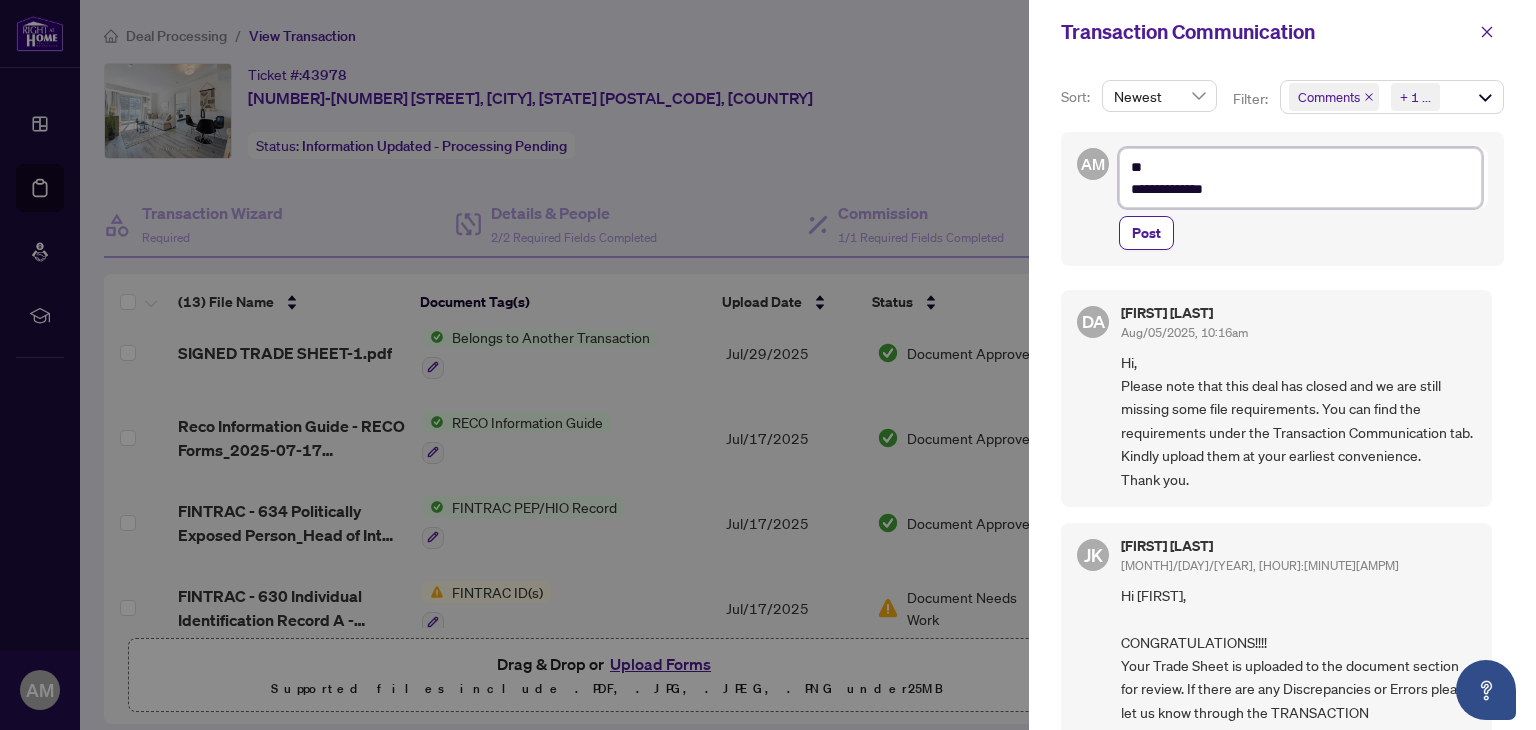 type on "**********" 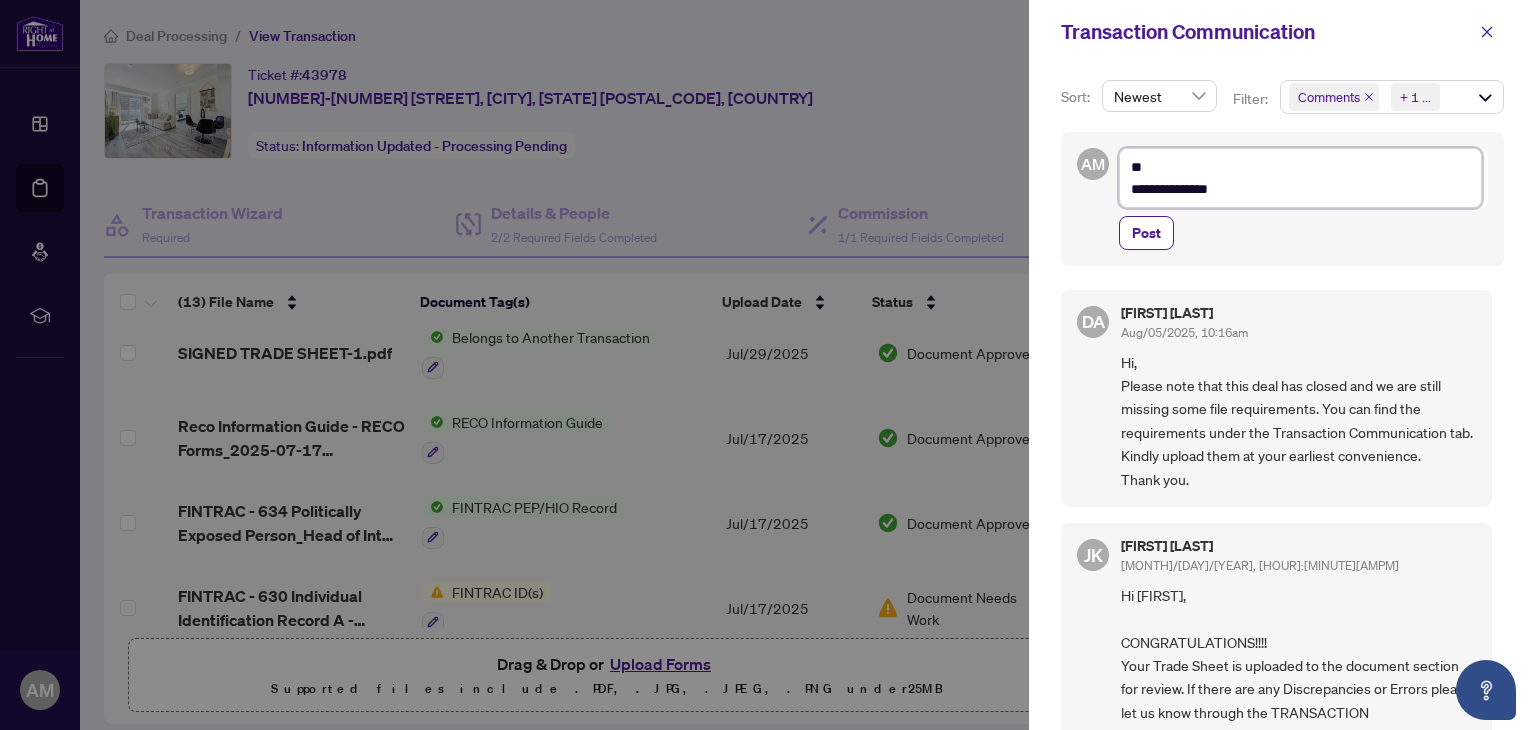 type on "**********" 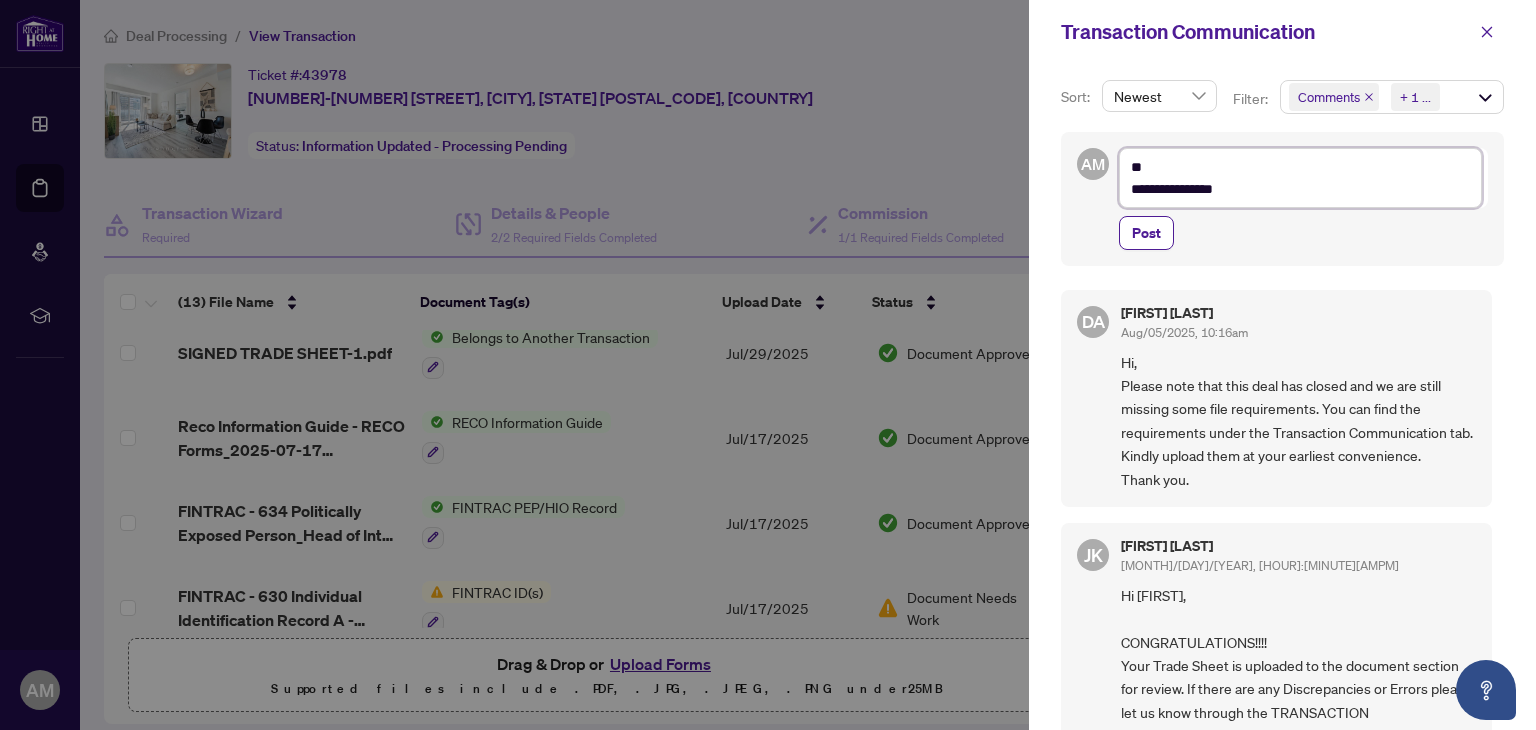 type on "**********" 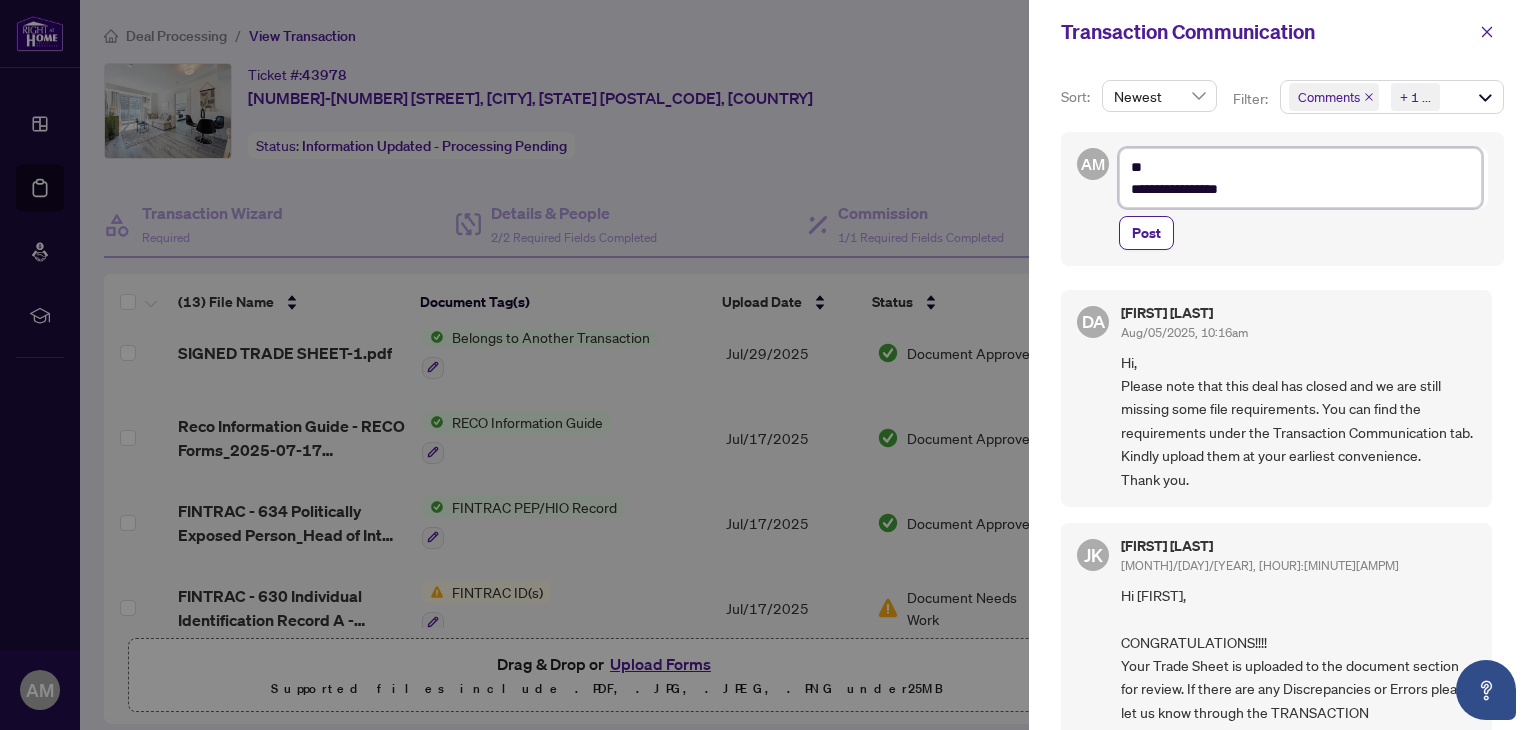 type on "**********" 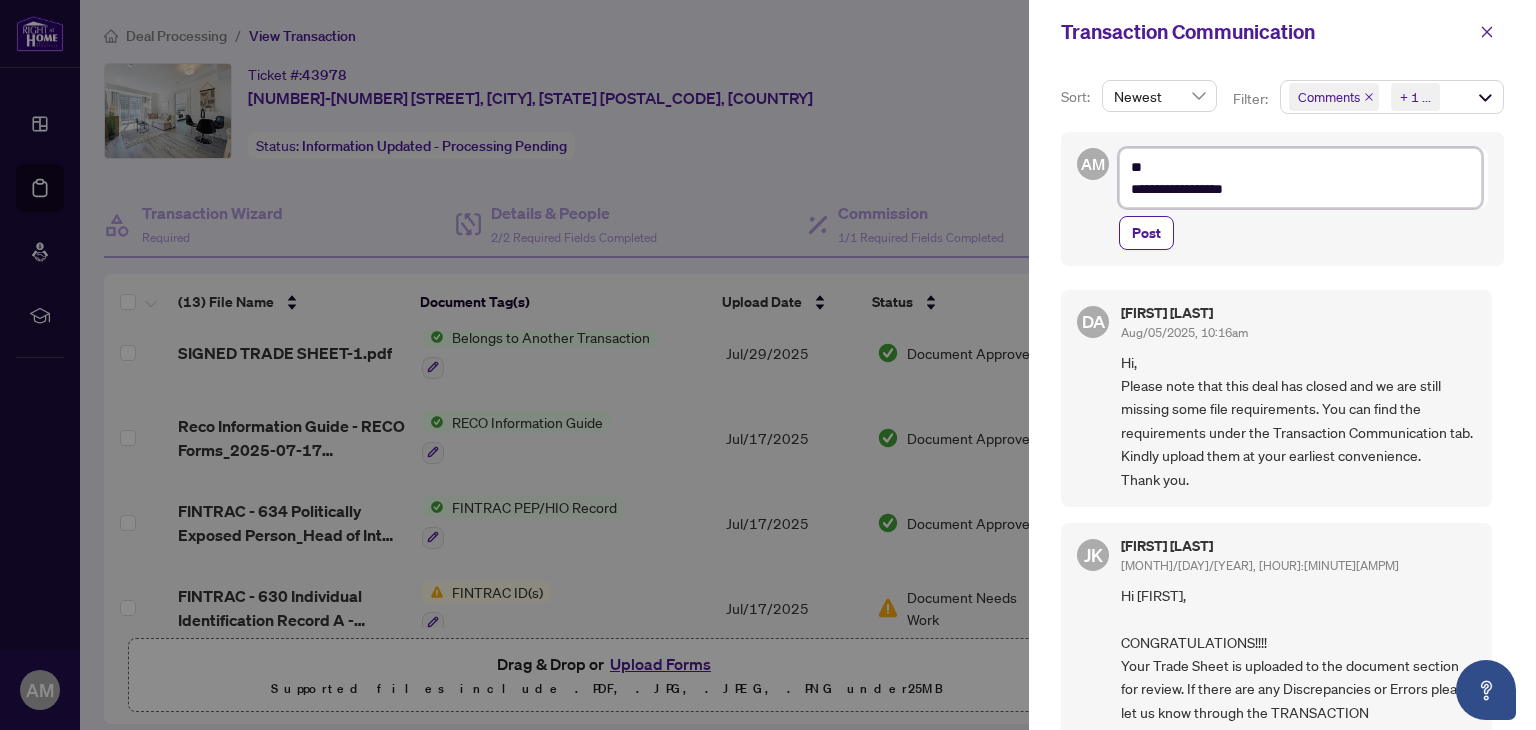 type on "**********" 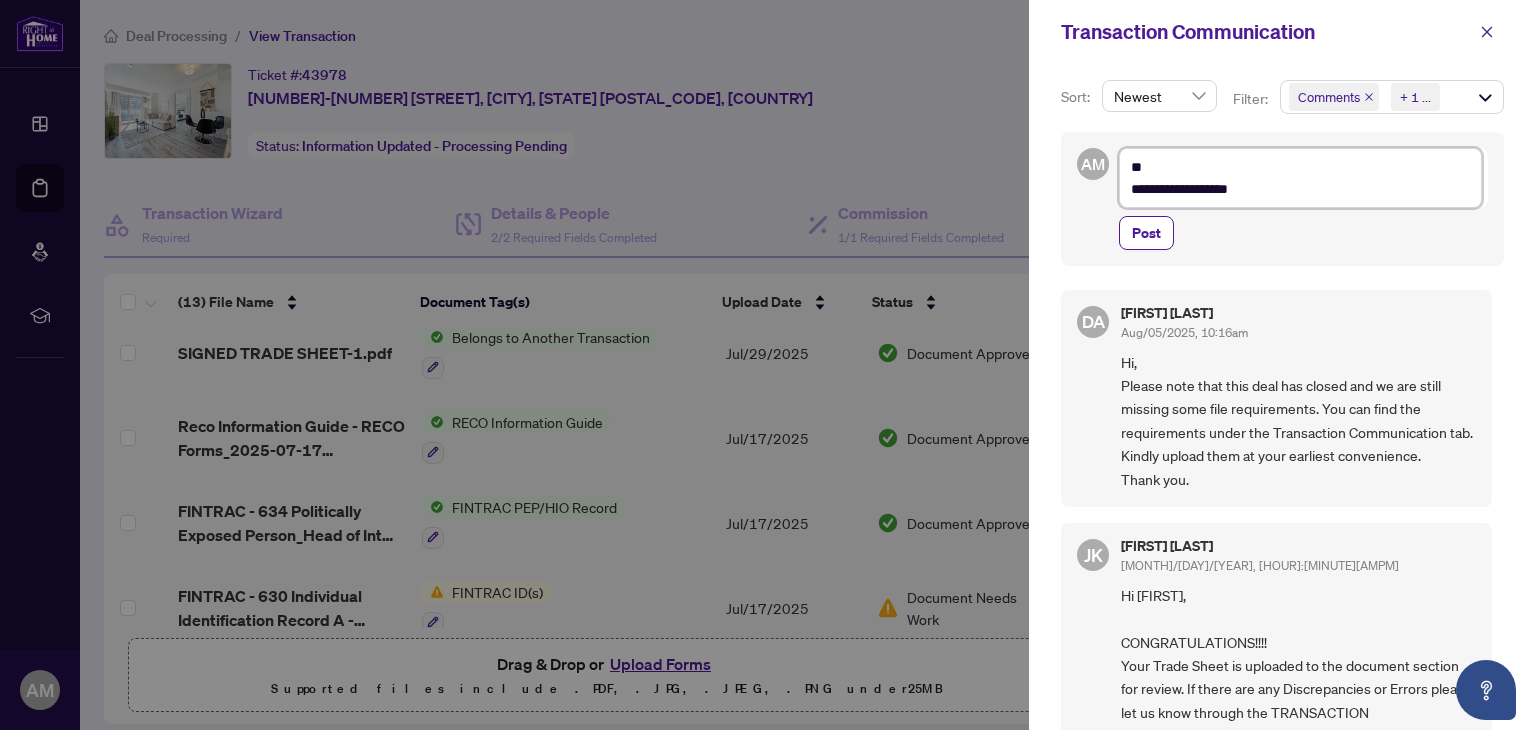 type on "**********" 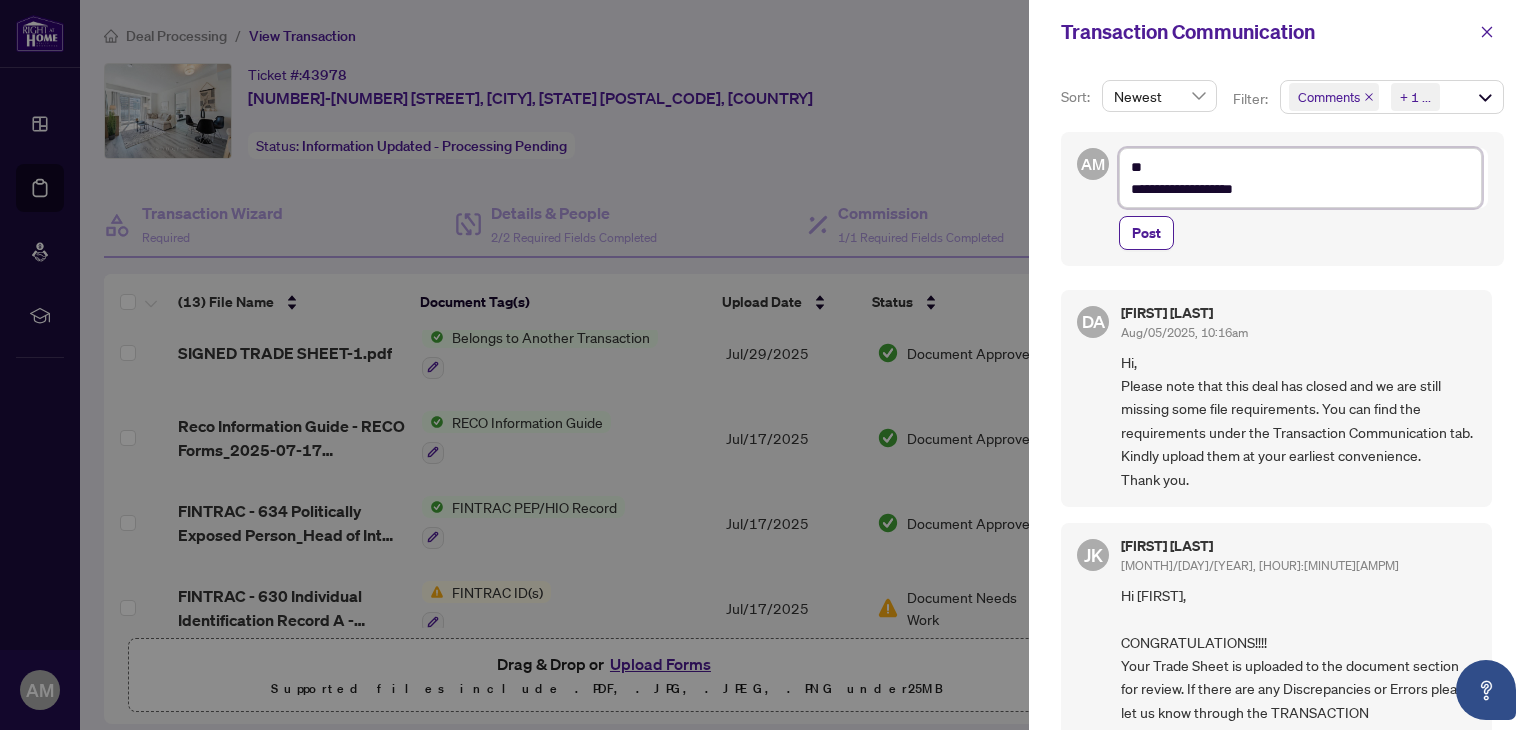 type on "**********" 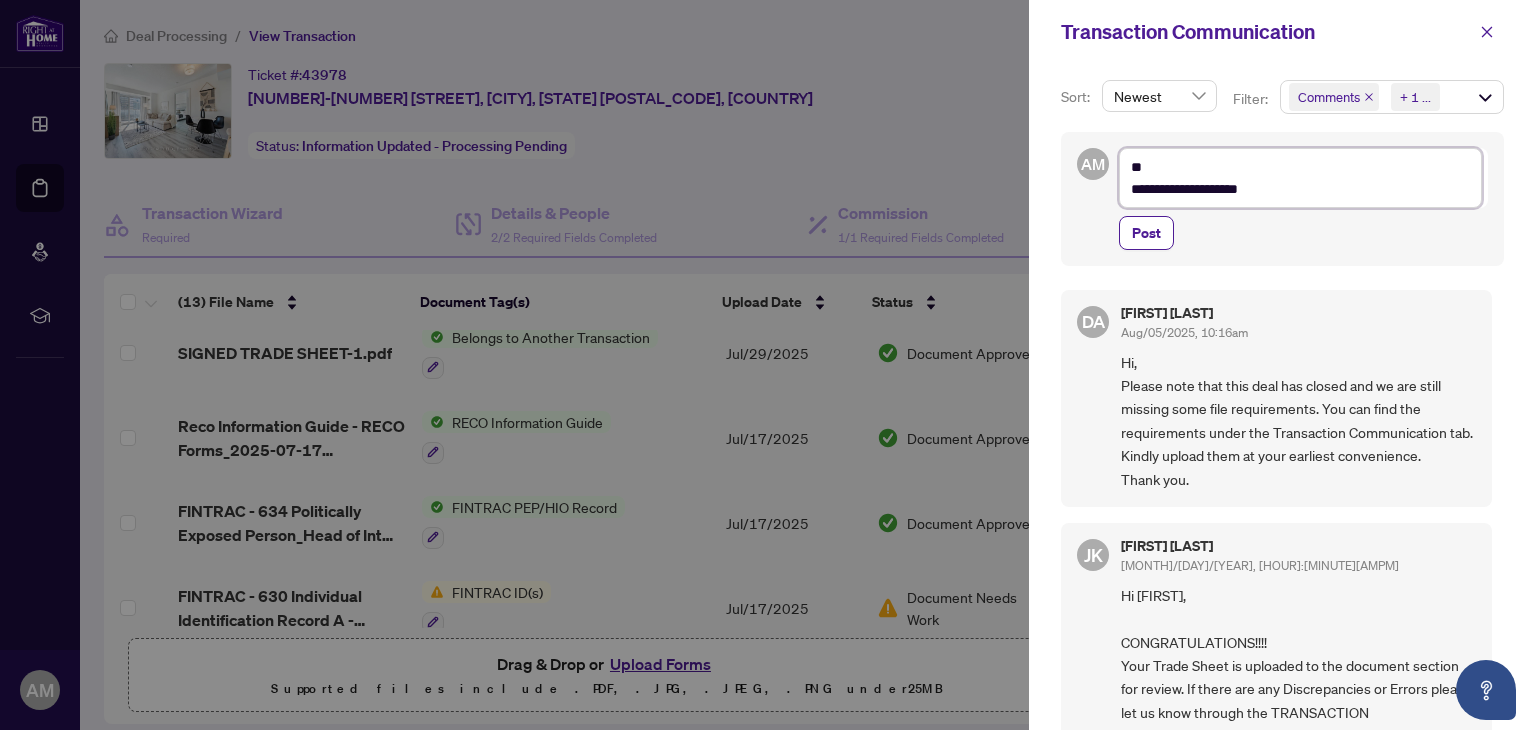 drag, startPoint x: 1284, startPoint y: 189, endPoint x: 1099, endPoint y: 192, distance: 185.02432 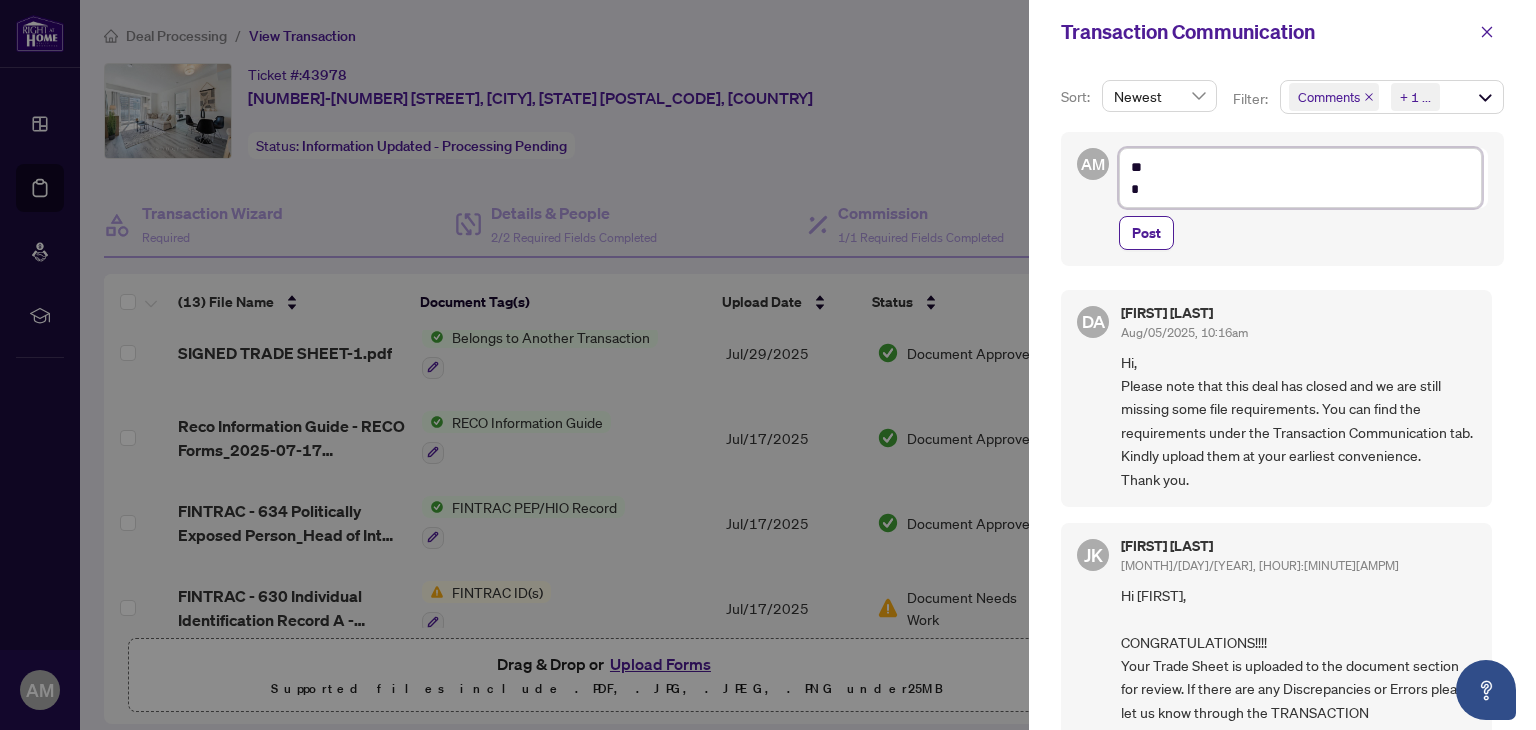 type on "**
**" 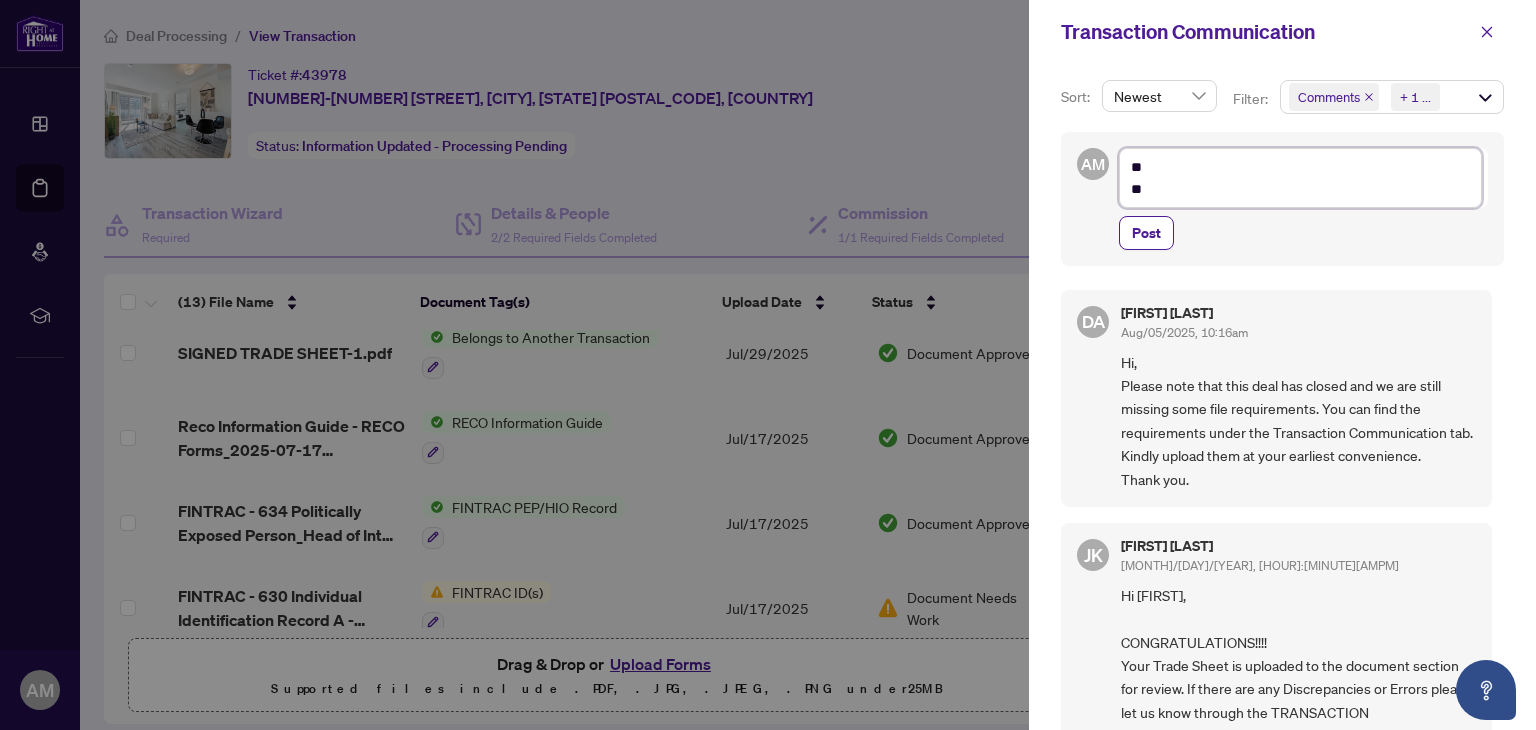 type on "**
**" 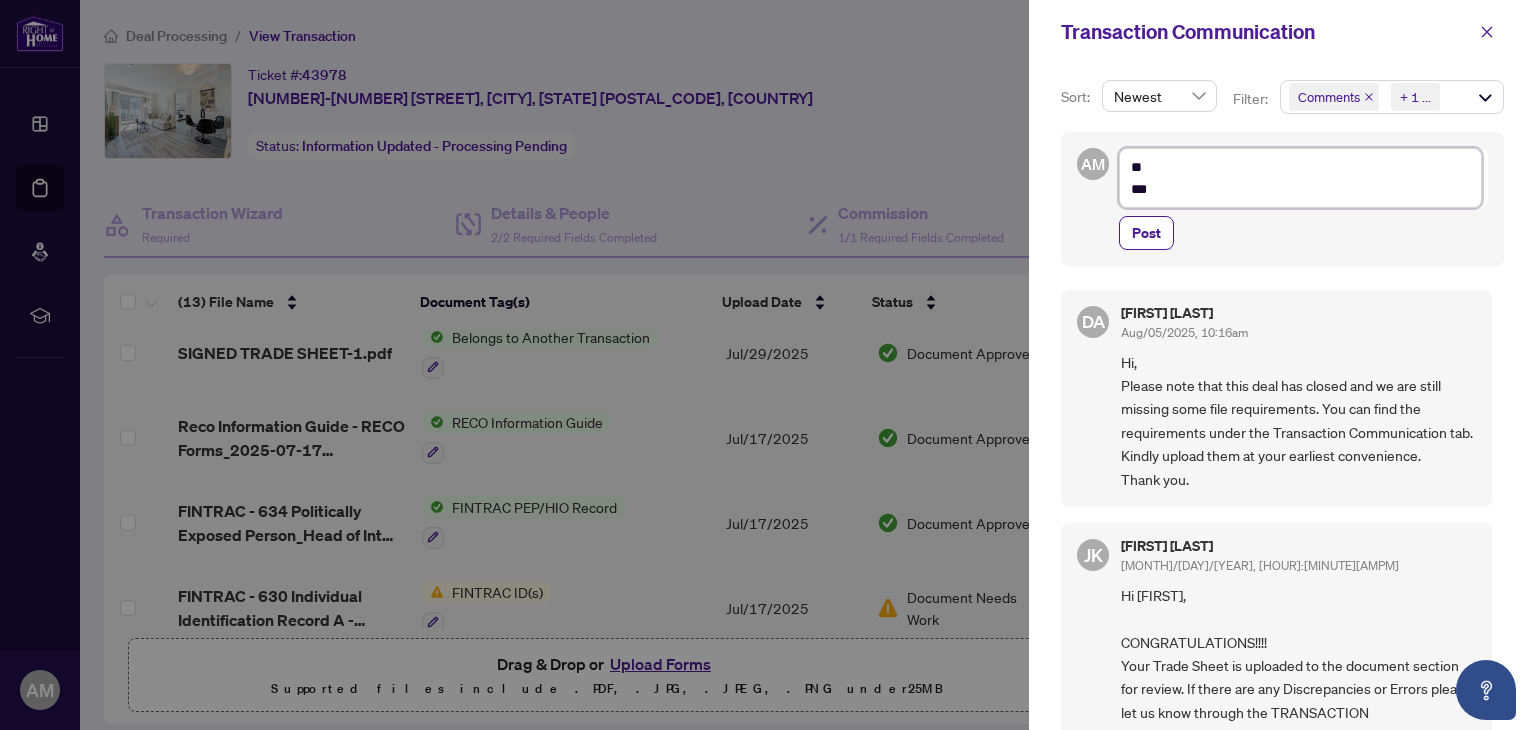 type on "**
****" 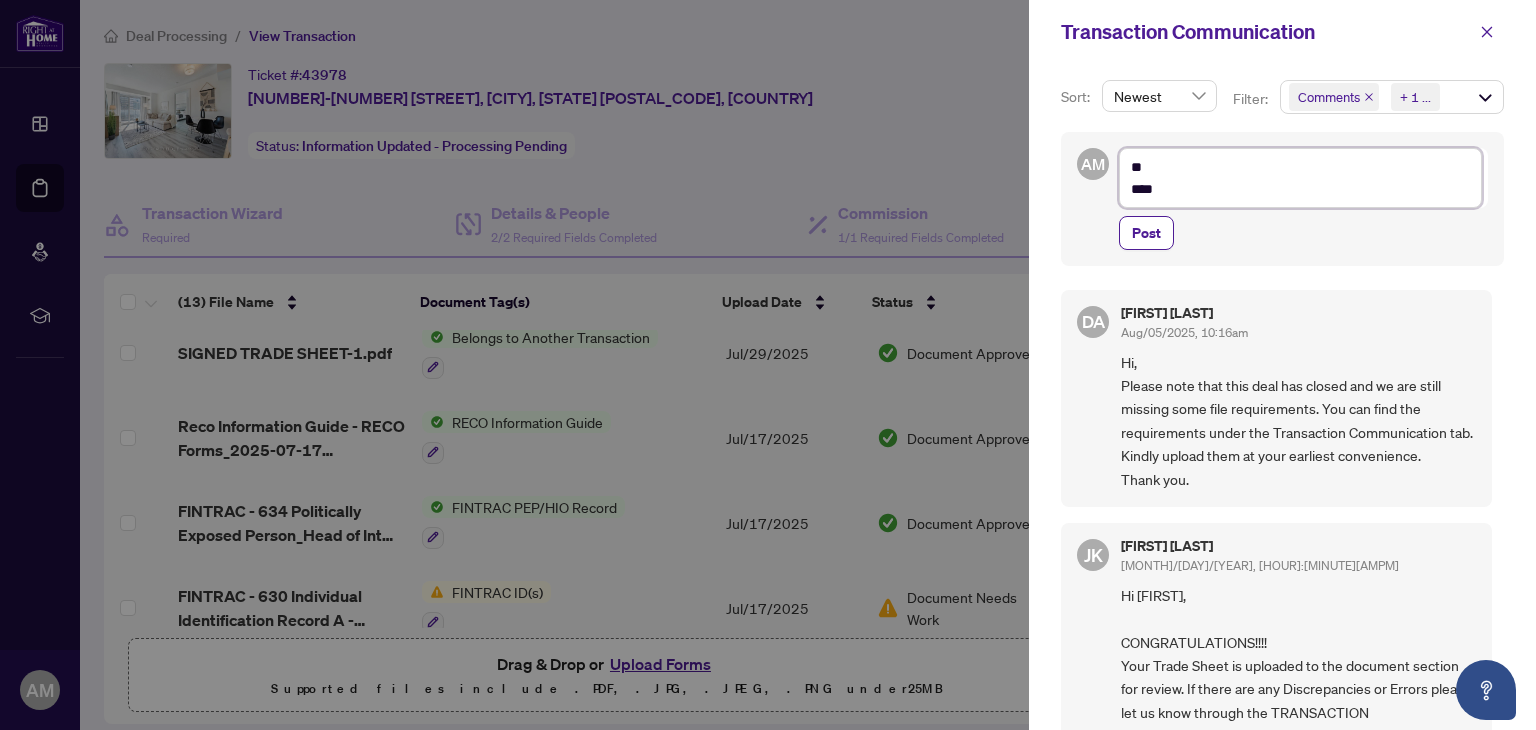 type on "**
*****" 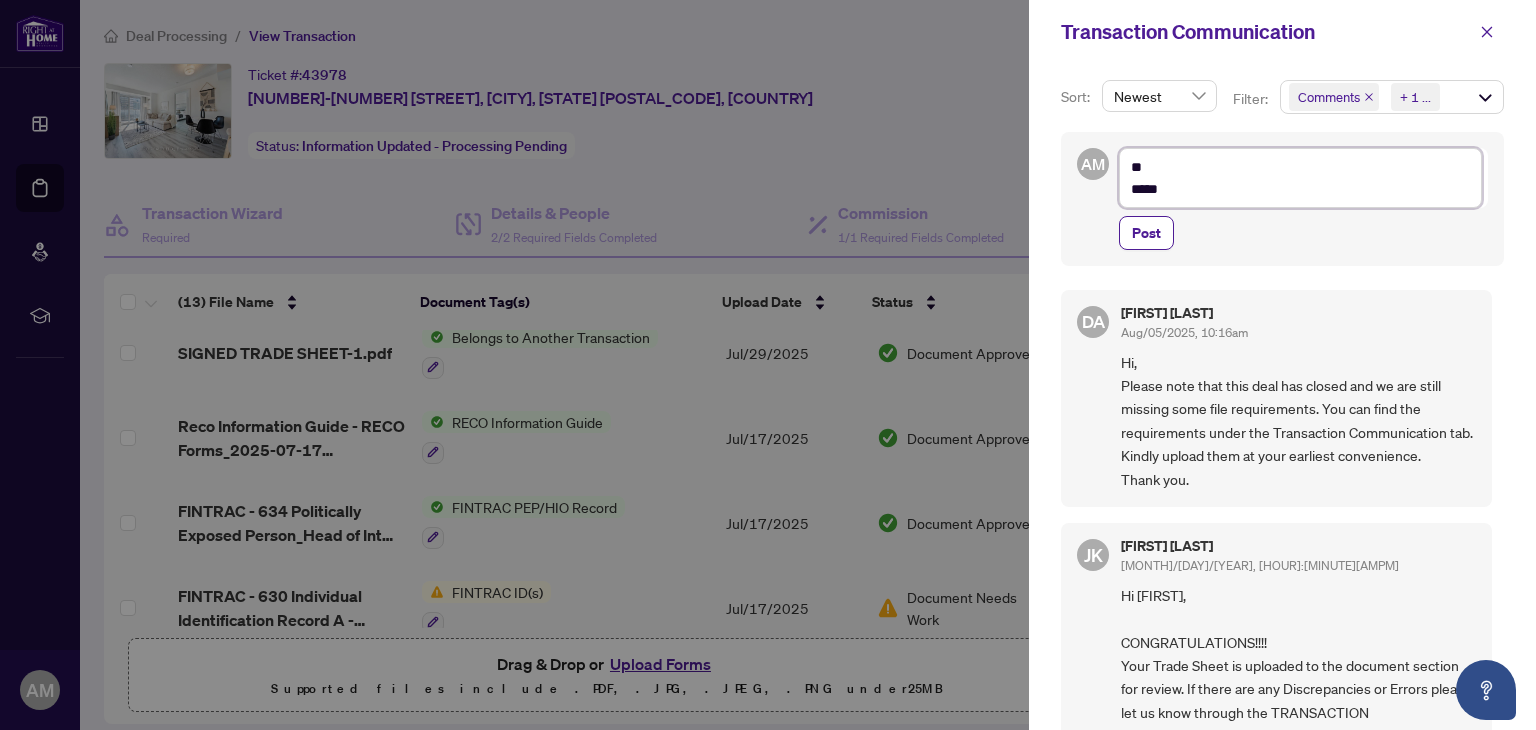 type on "**
******" 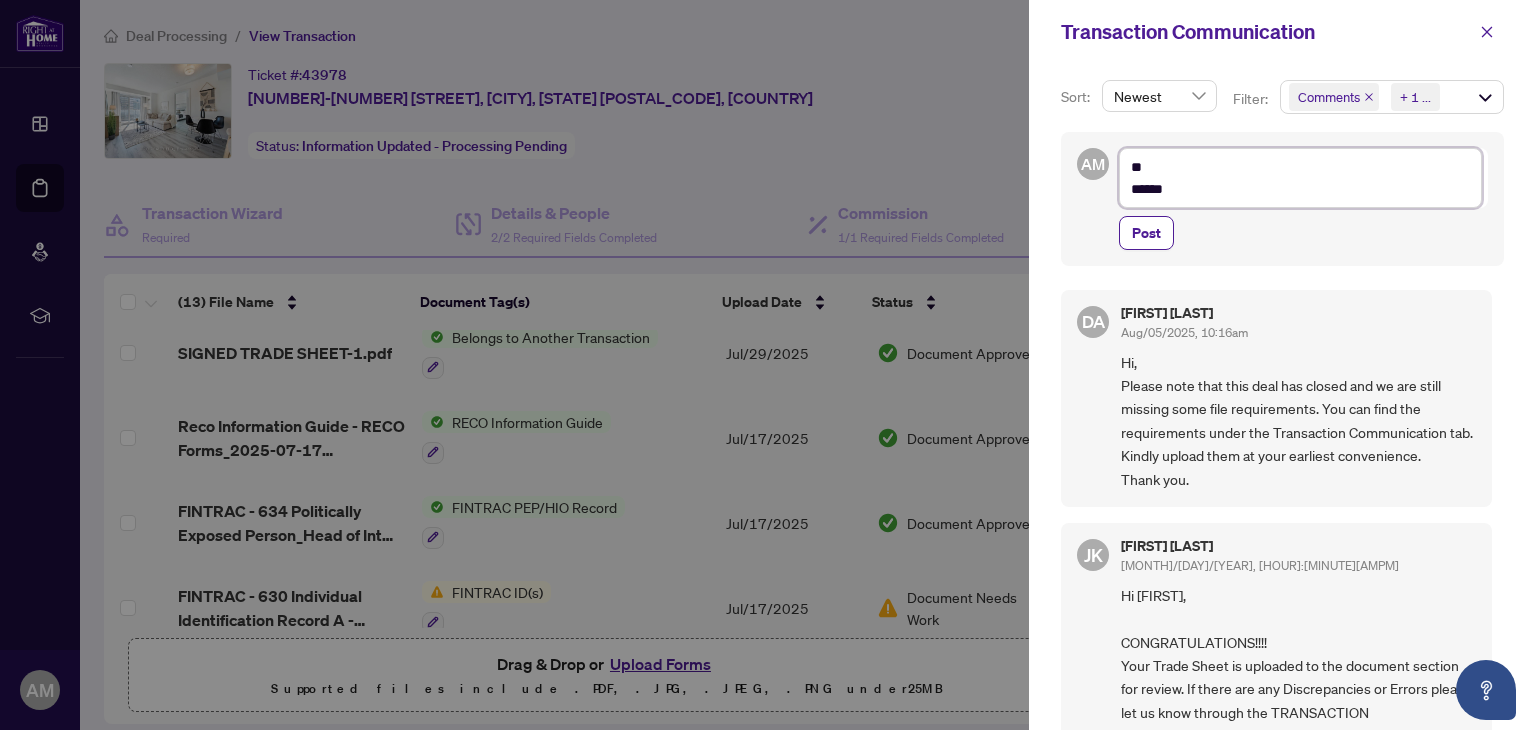 type on "**
******" 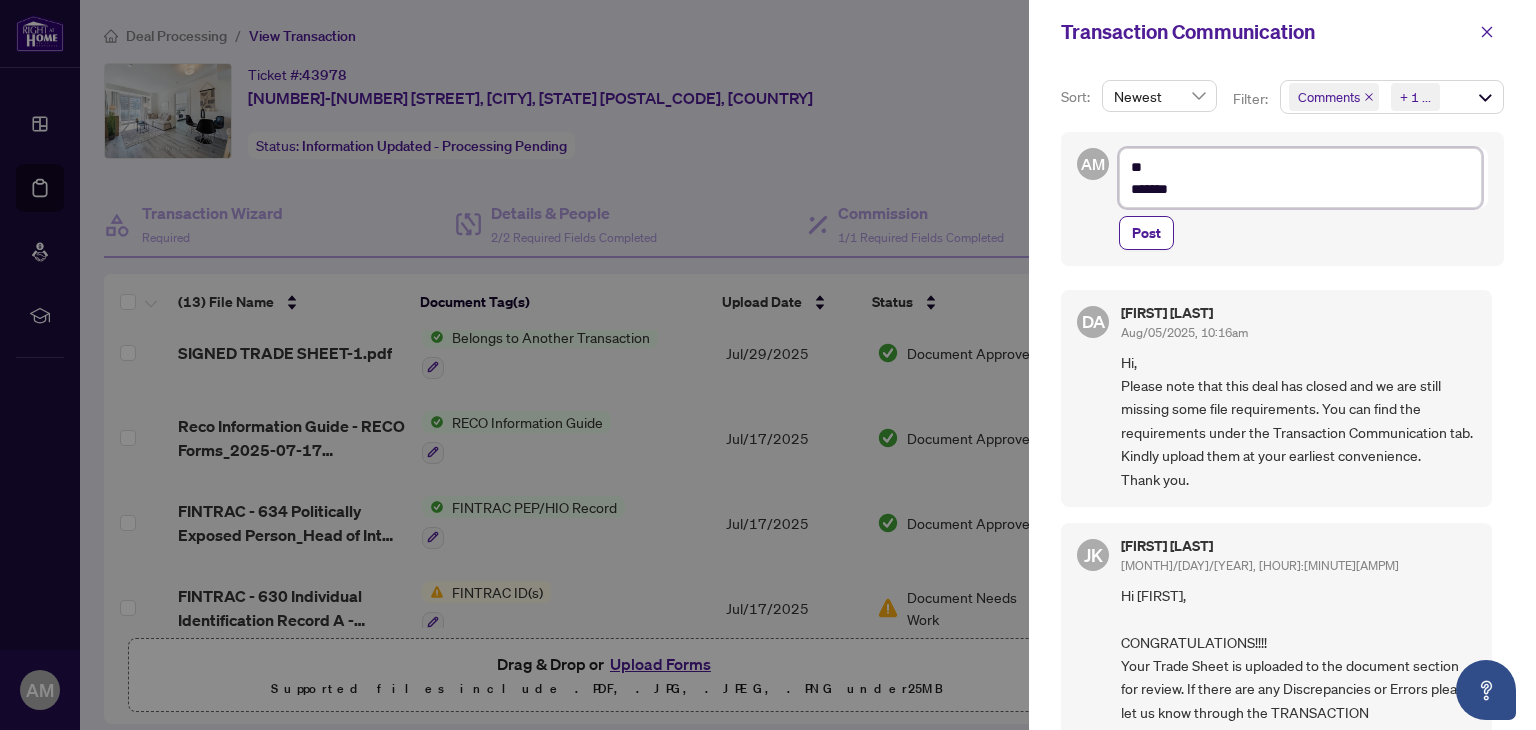 type on "**
********" 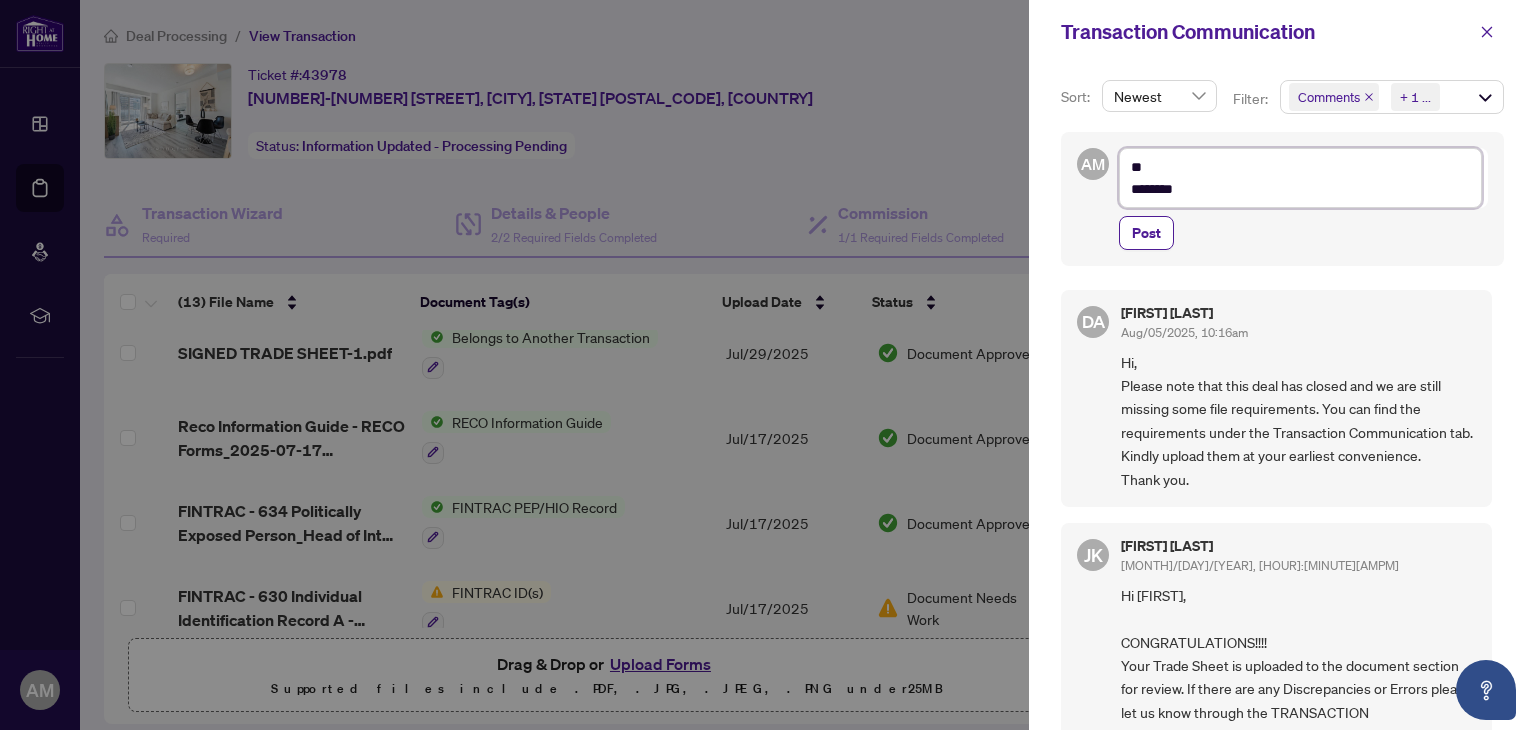 type on "**
*********" 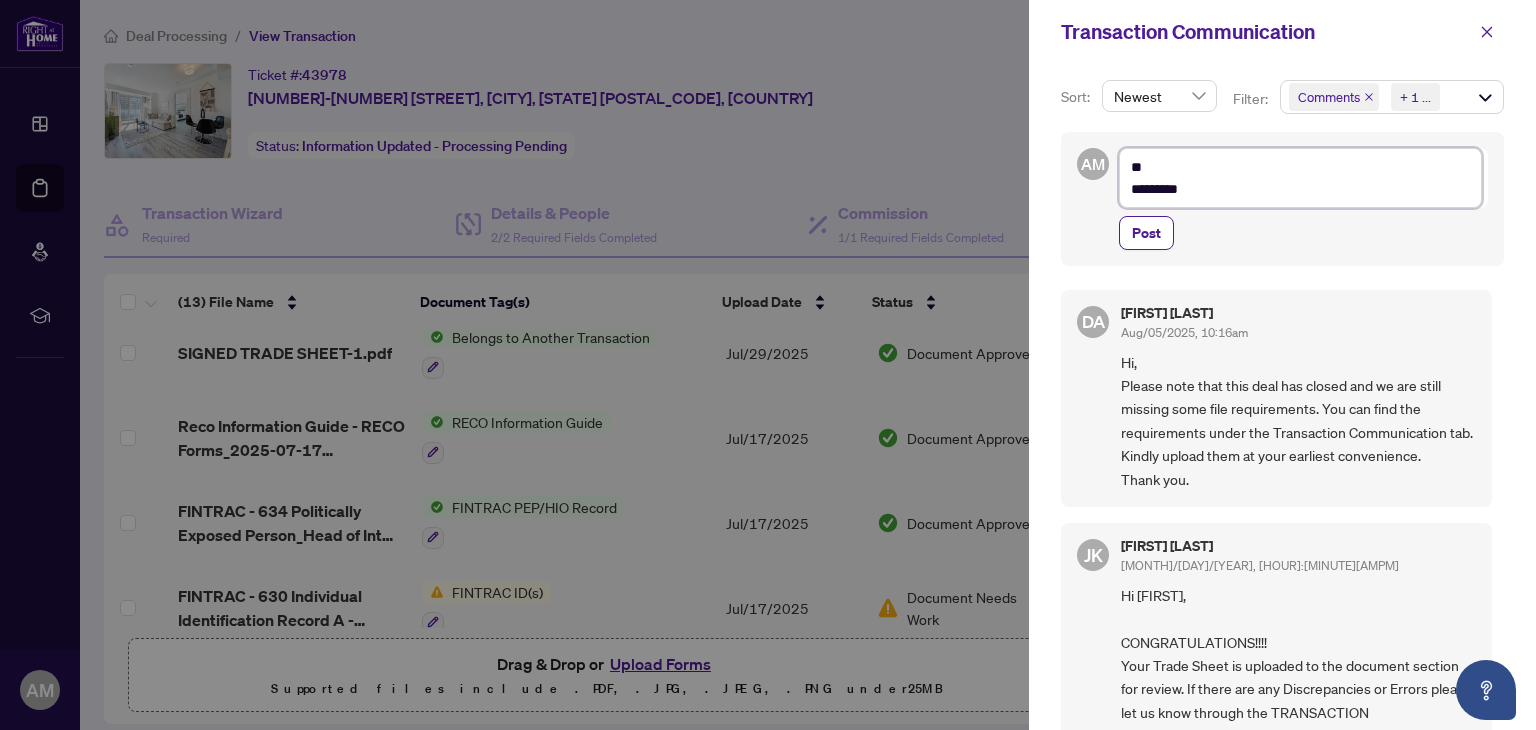 type on "**********" 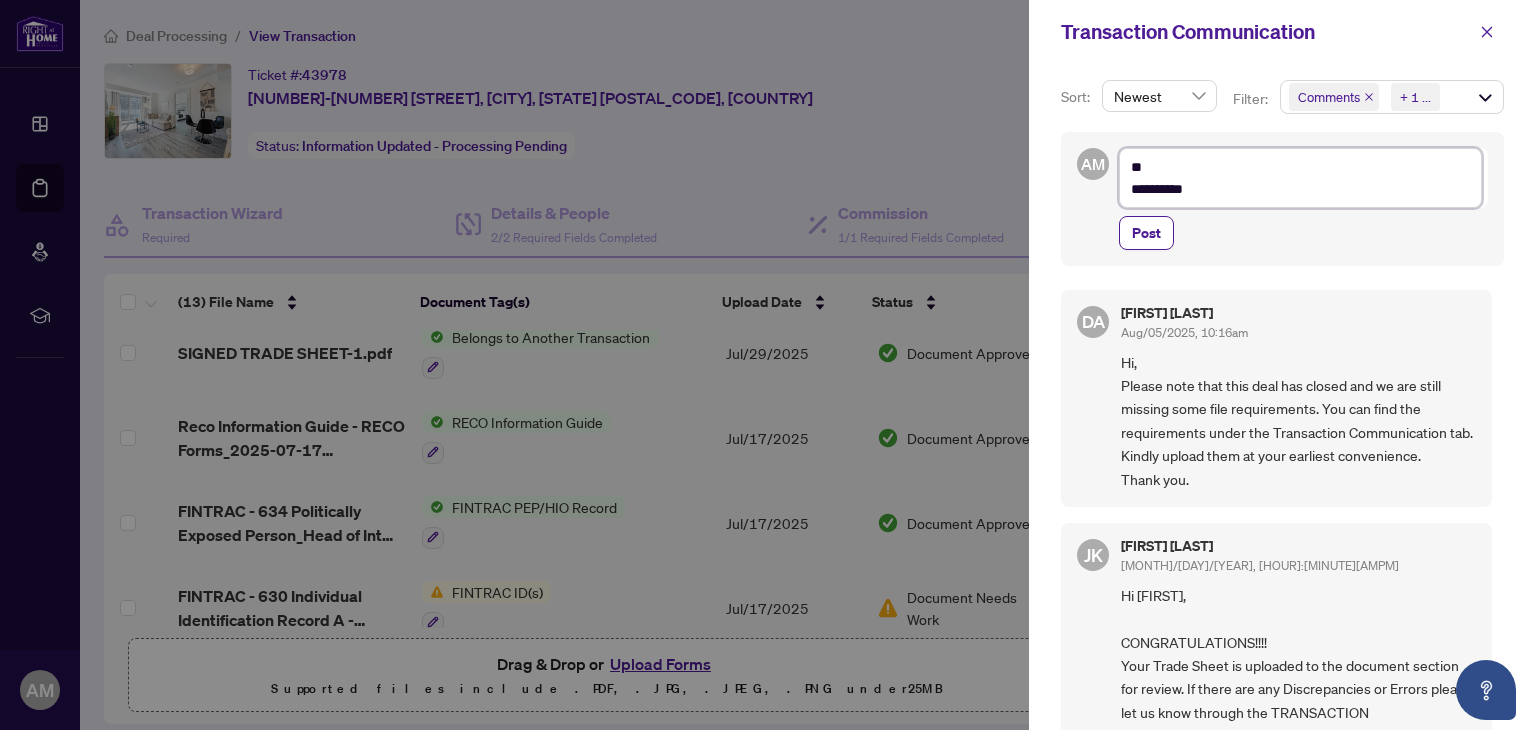 type on "**********" 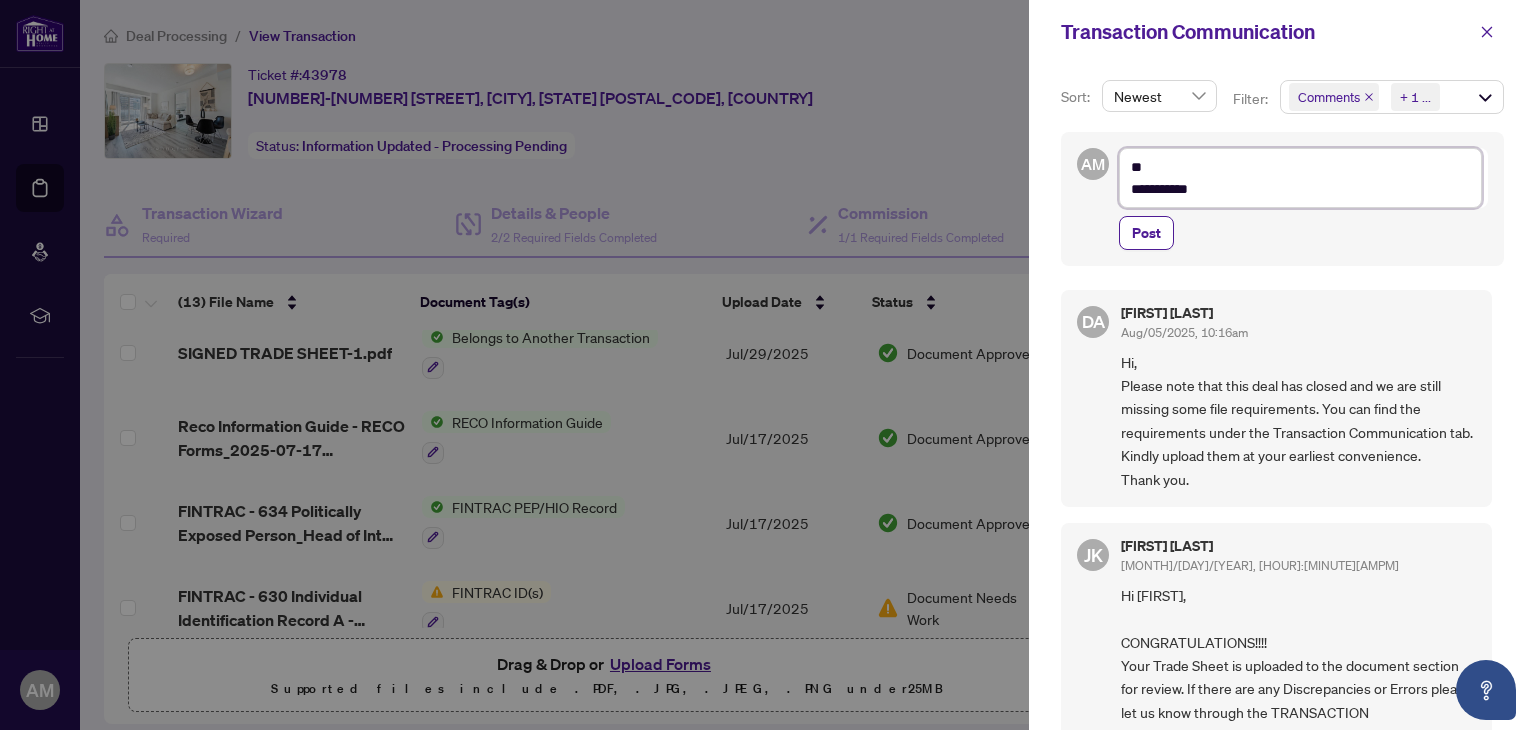 type on "**********" 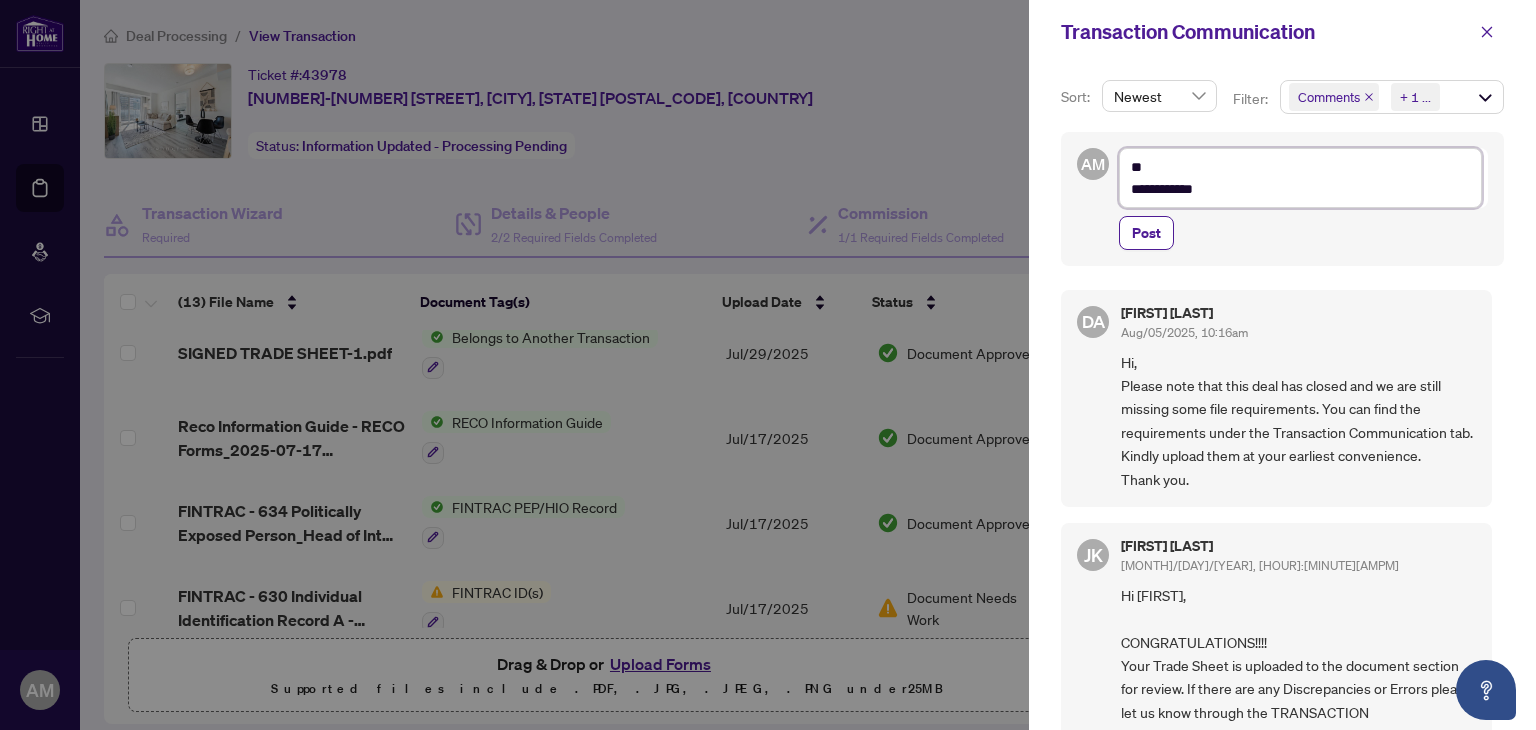 type on "**********" 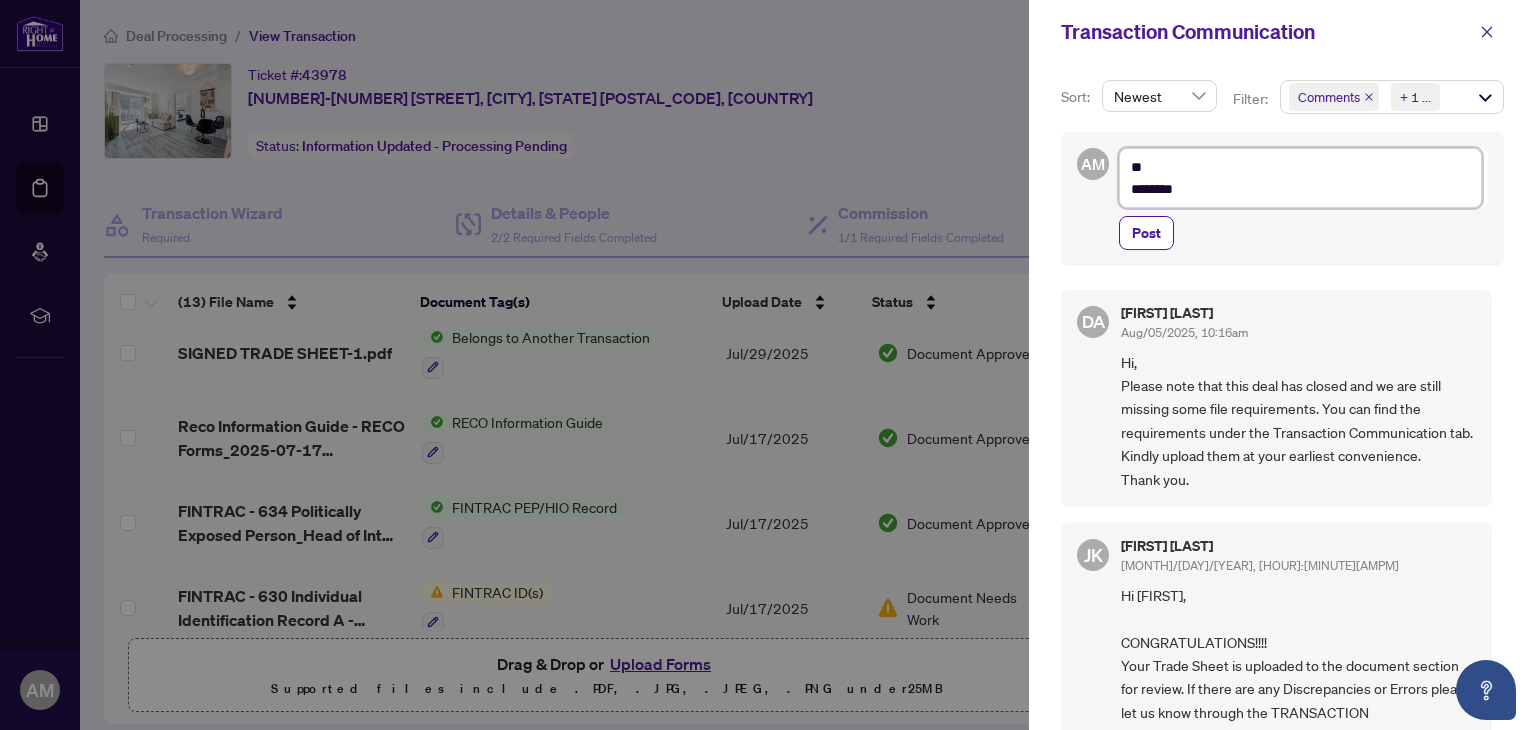 type on "**
*********" 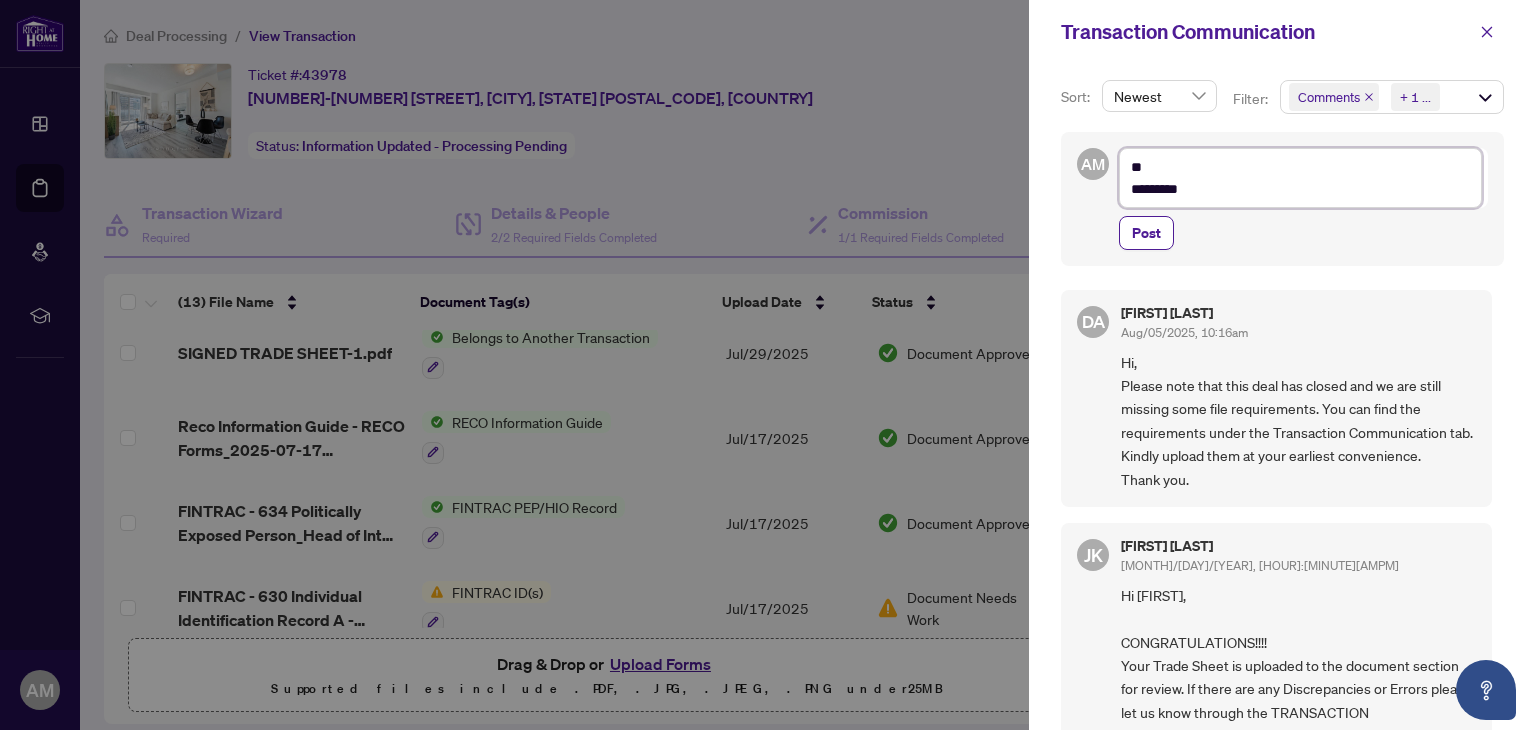 type on "**********" 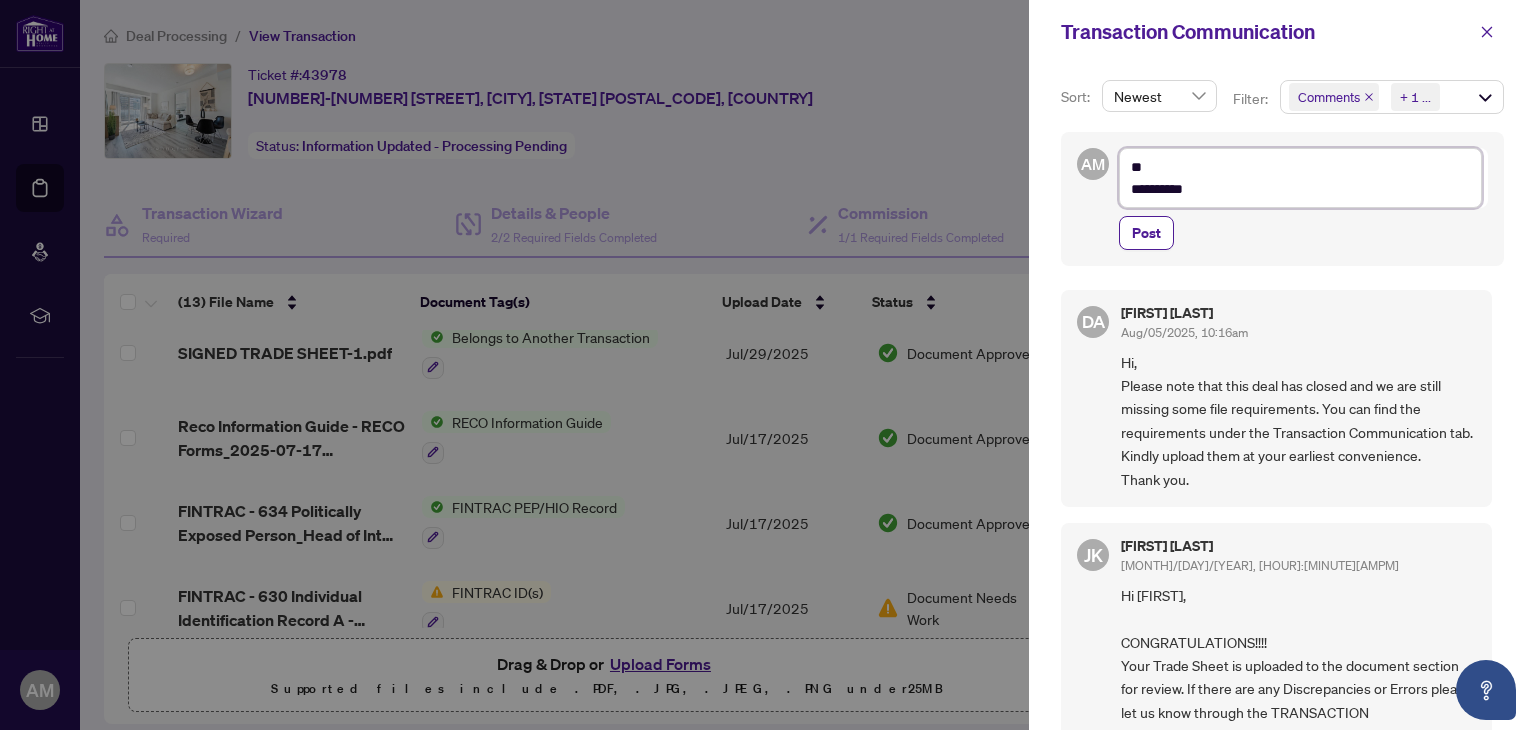 type on "**********" 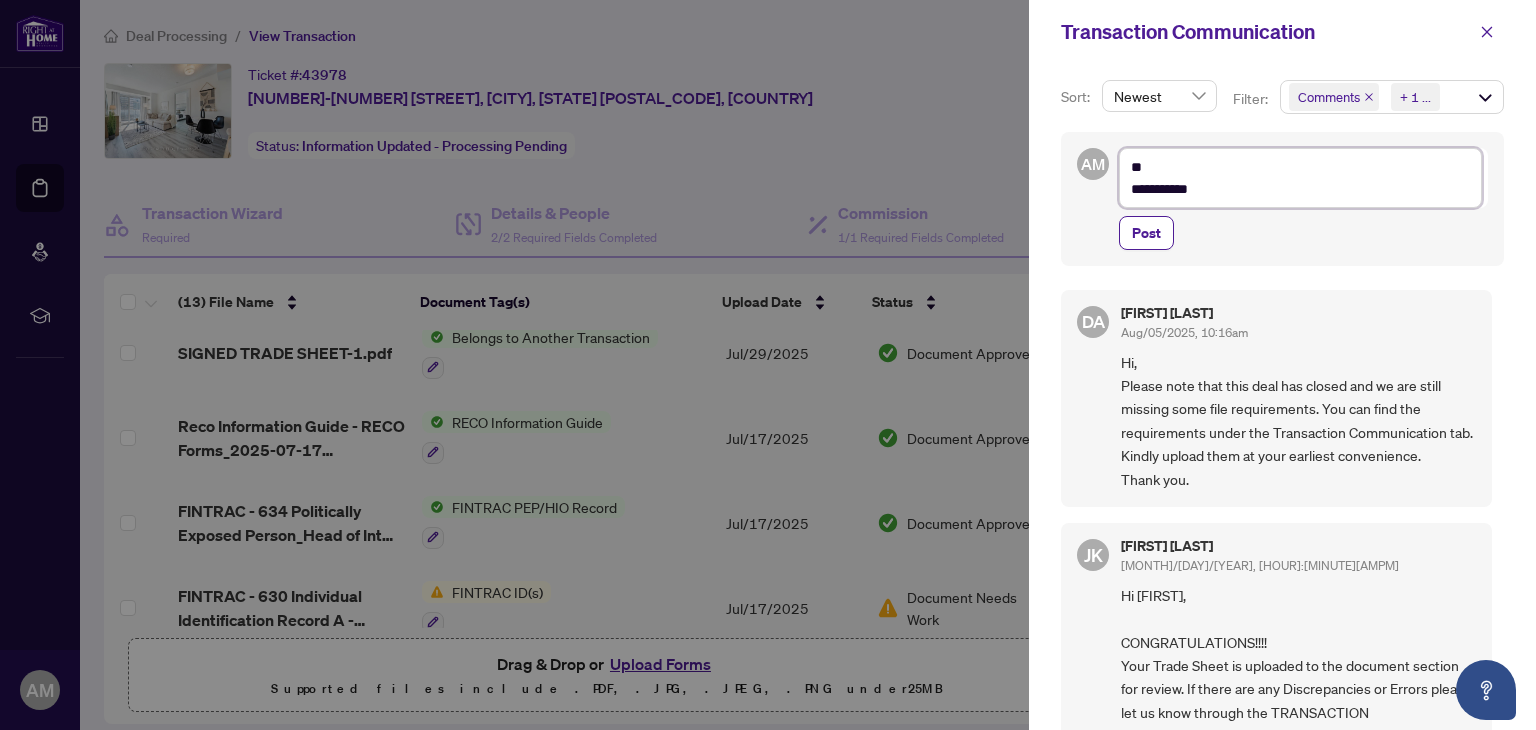type on "**********" 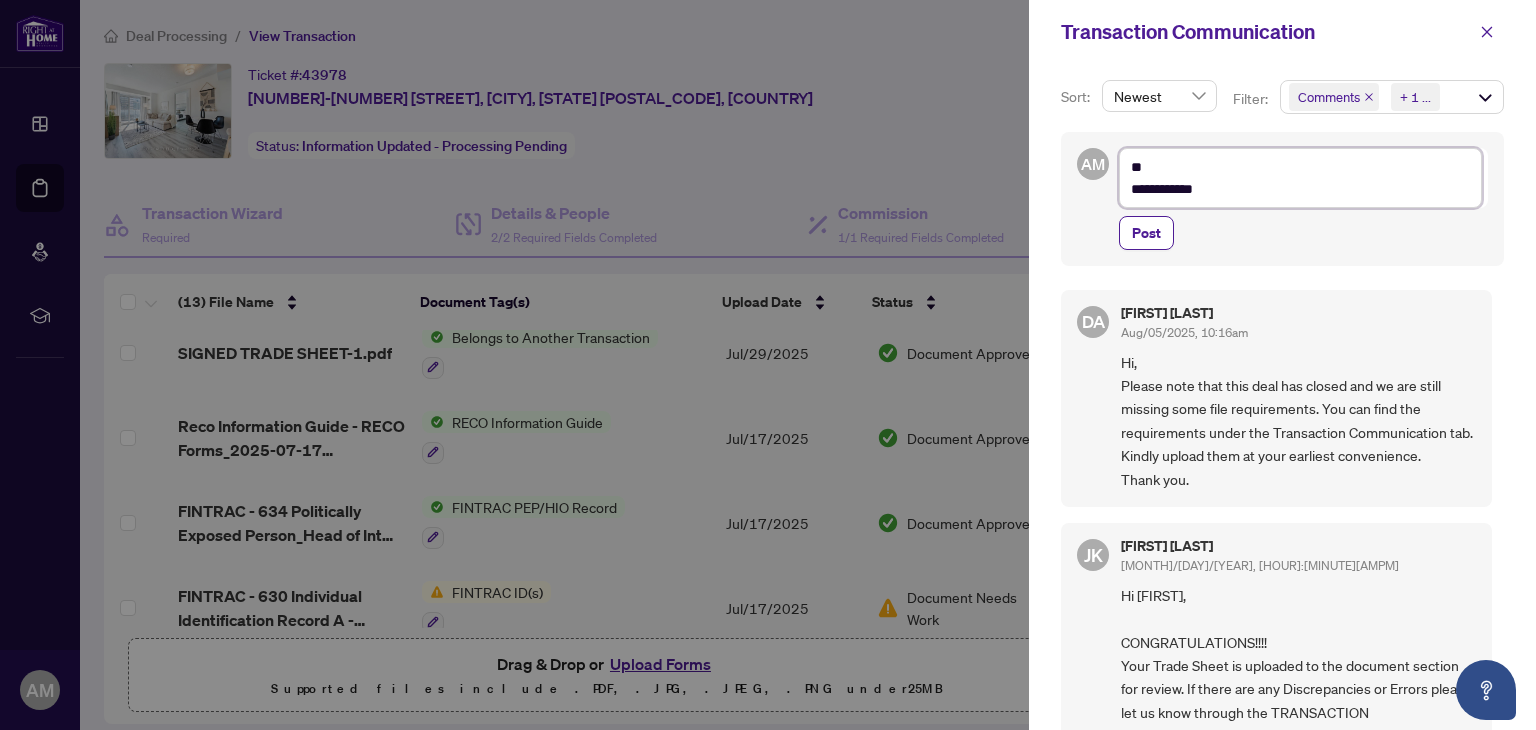 type on "**********" 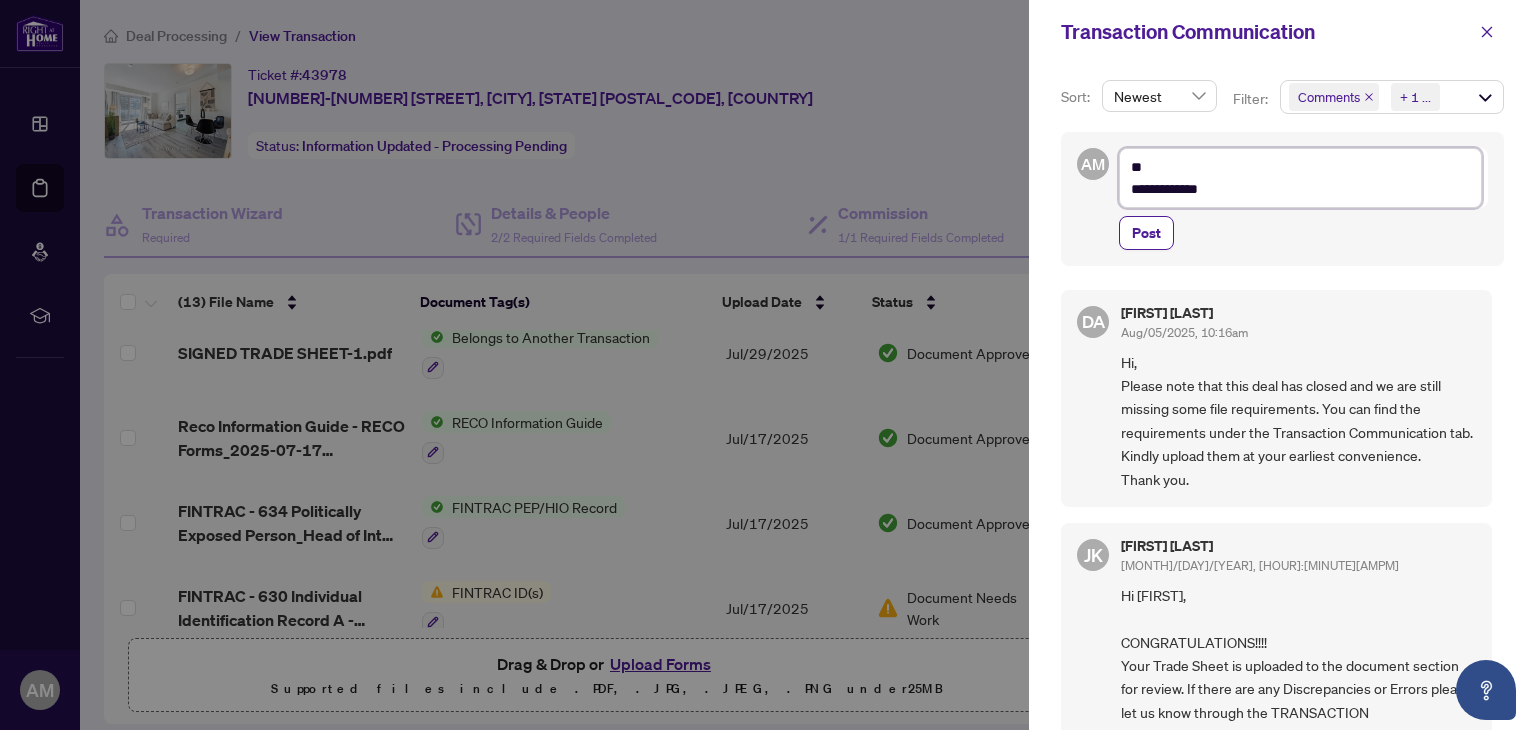 type on "**********" 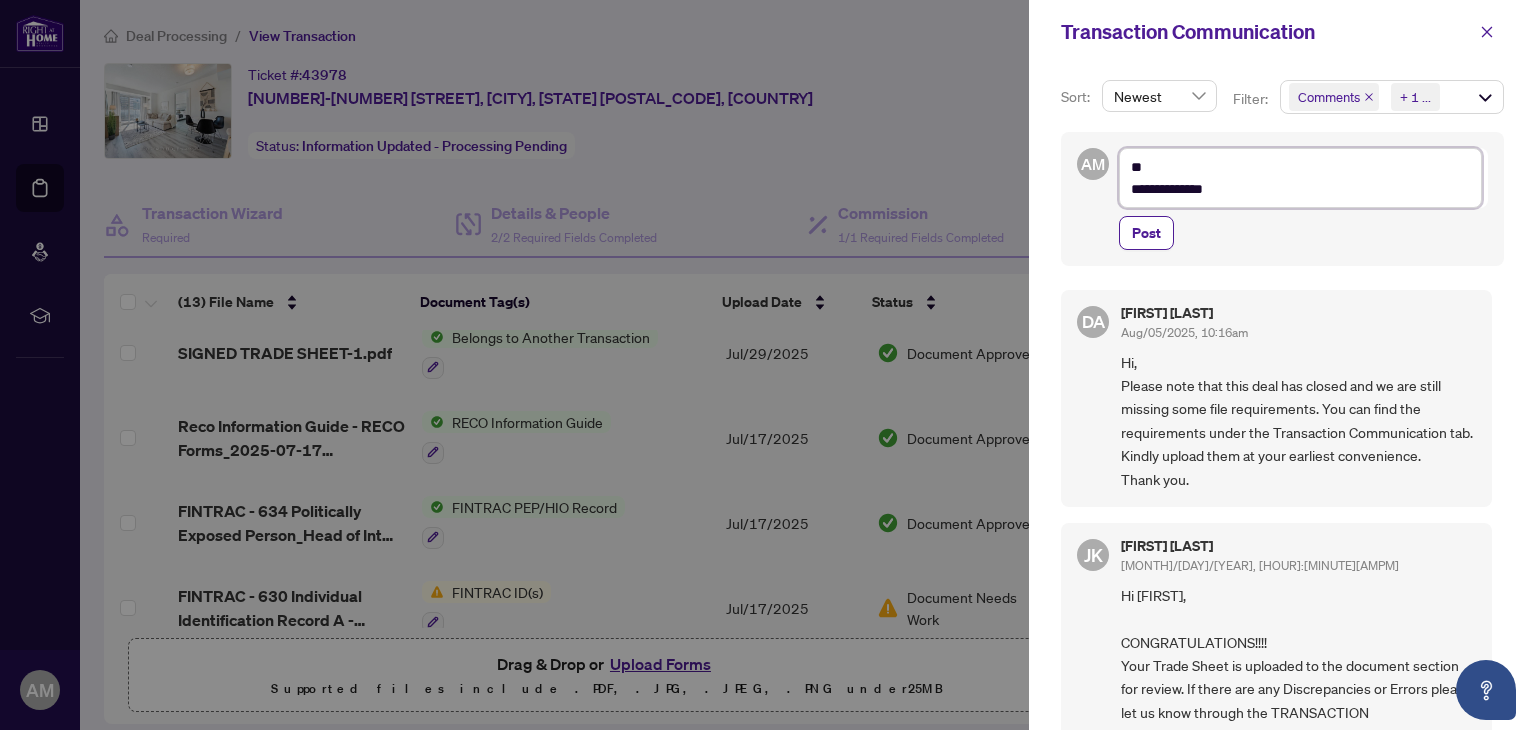 type on "**********" 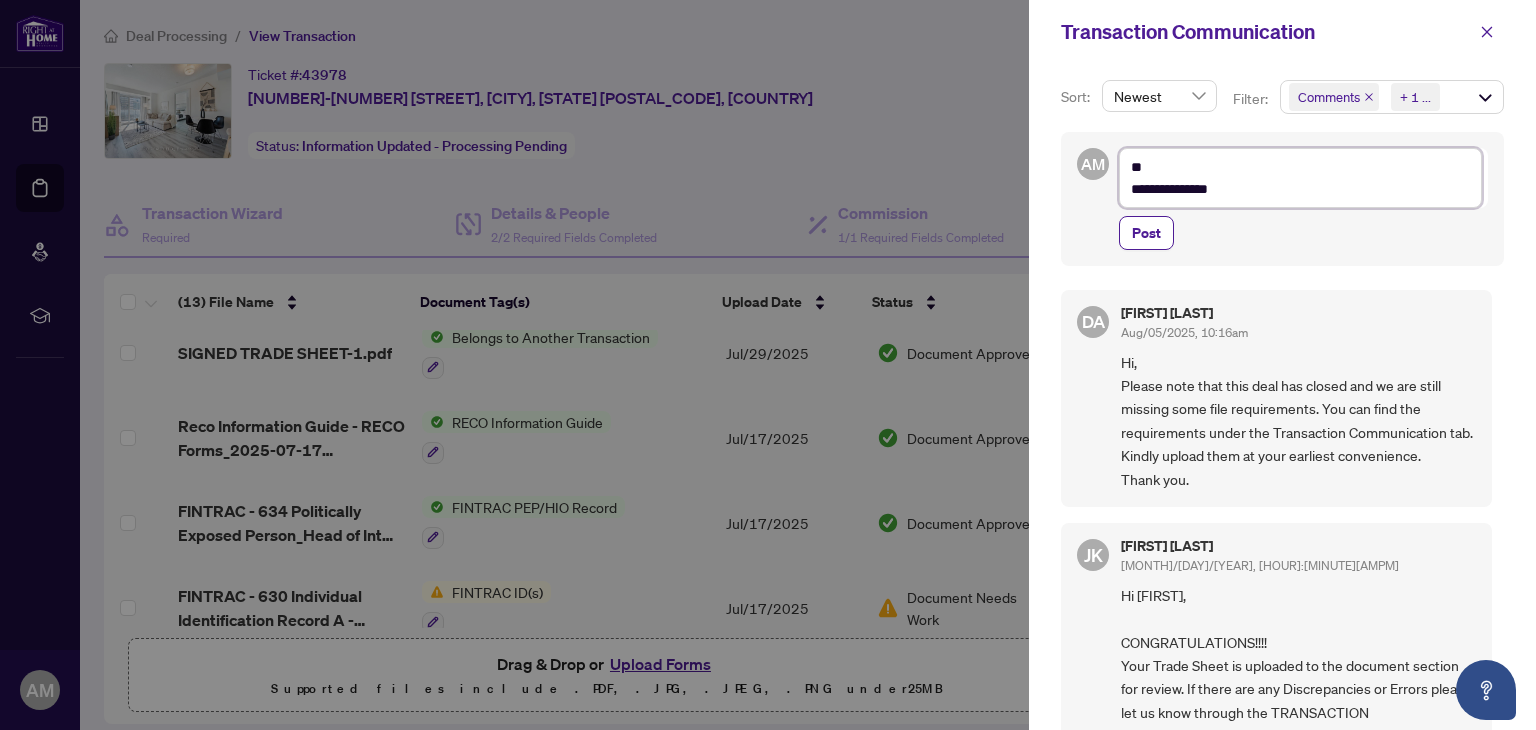 type on "**********" 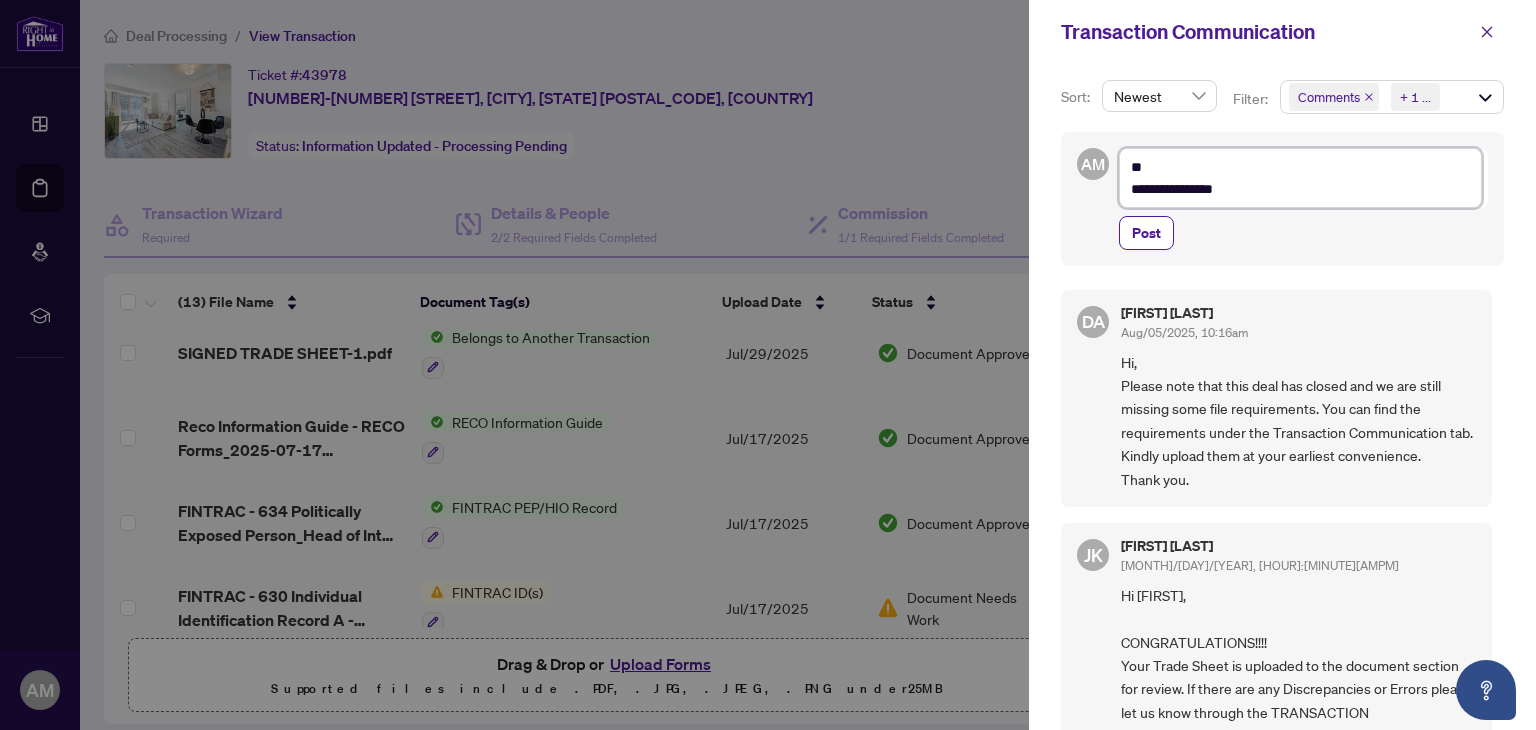 type on "**********" 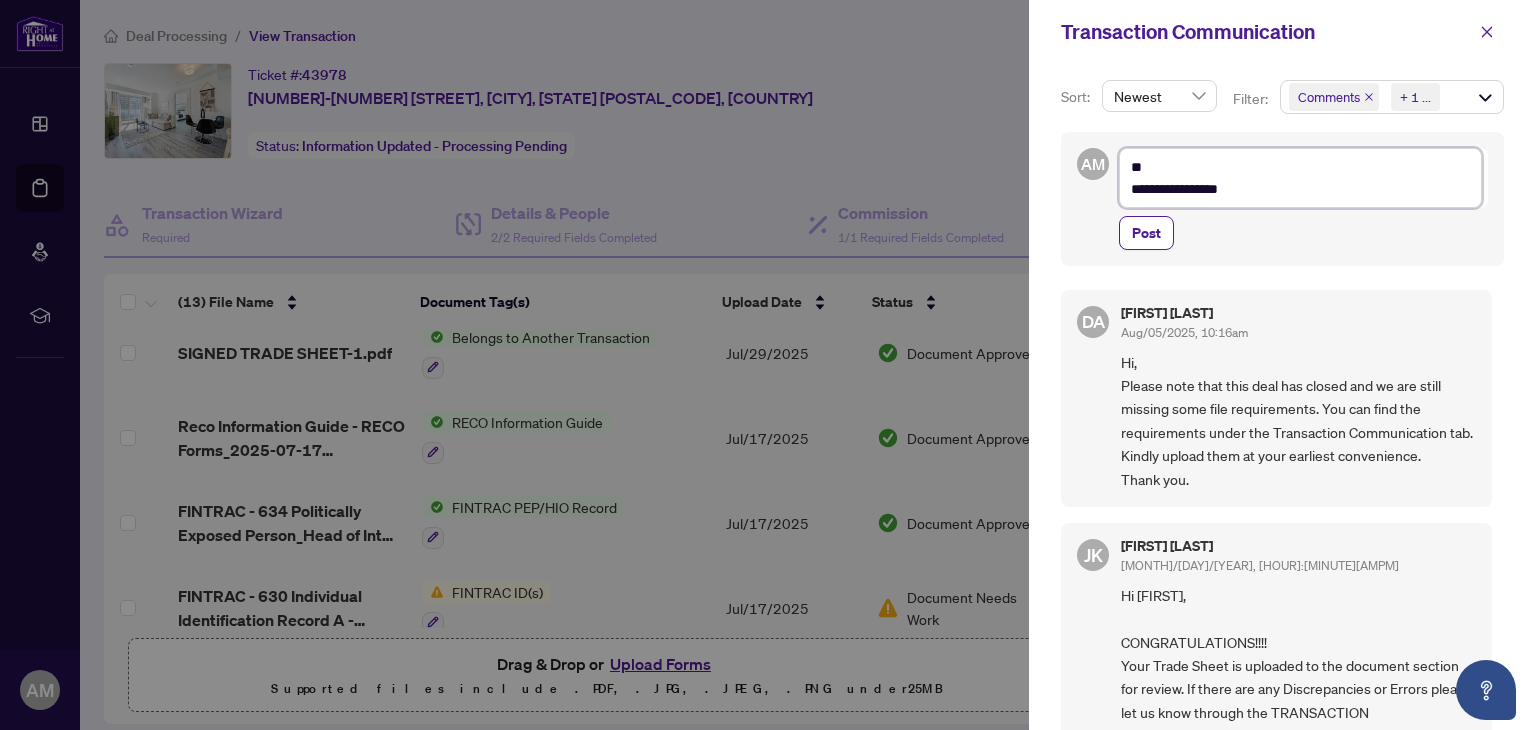type on "**********" 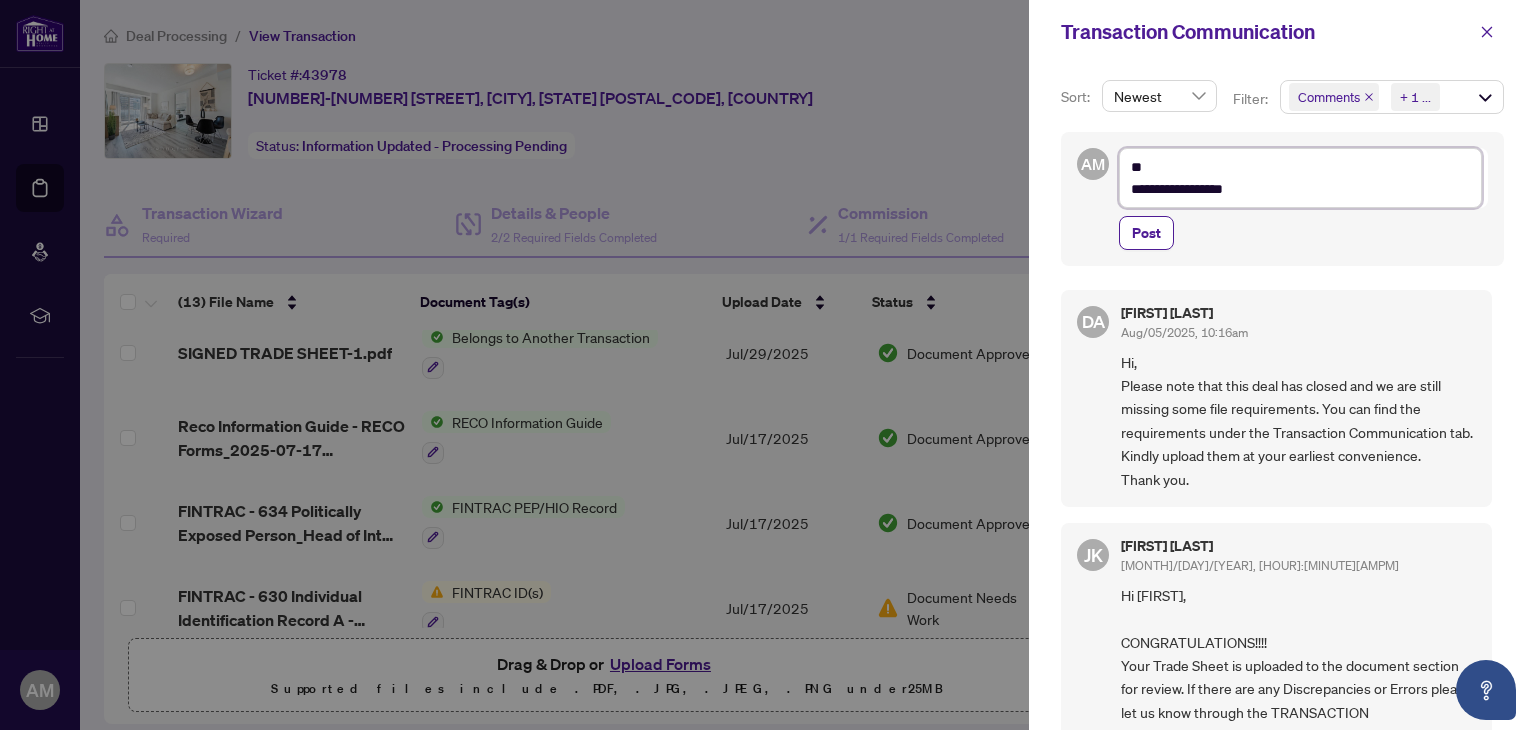 type on "**********" 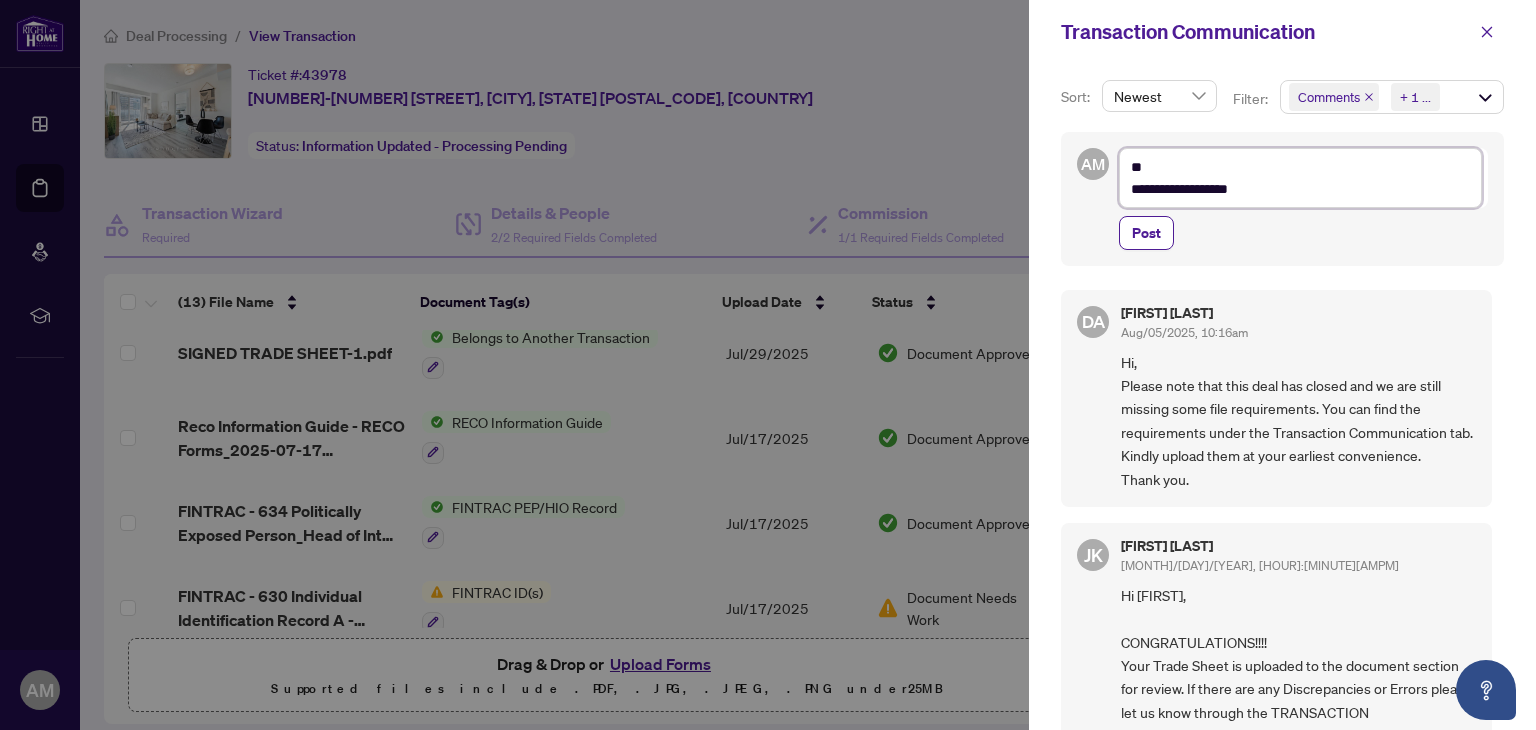 type on "**********" 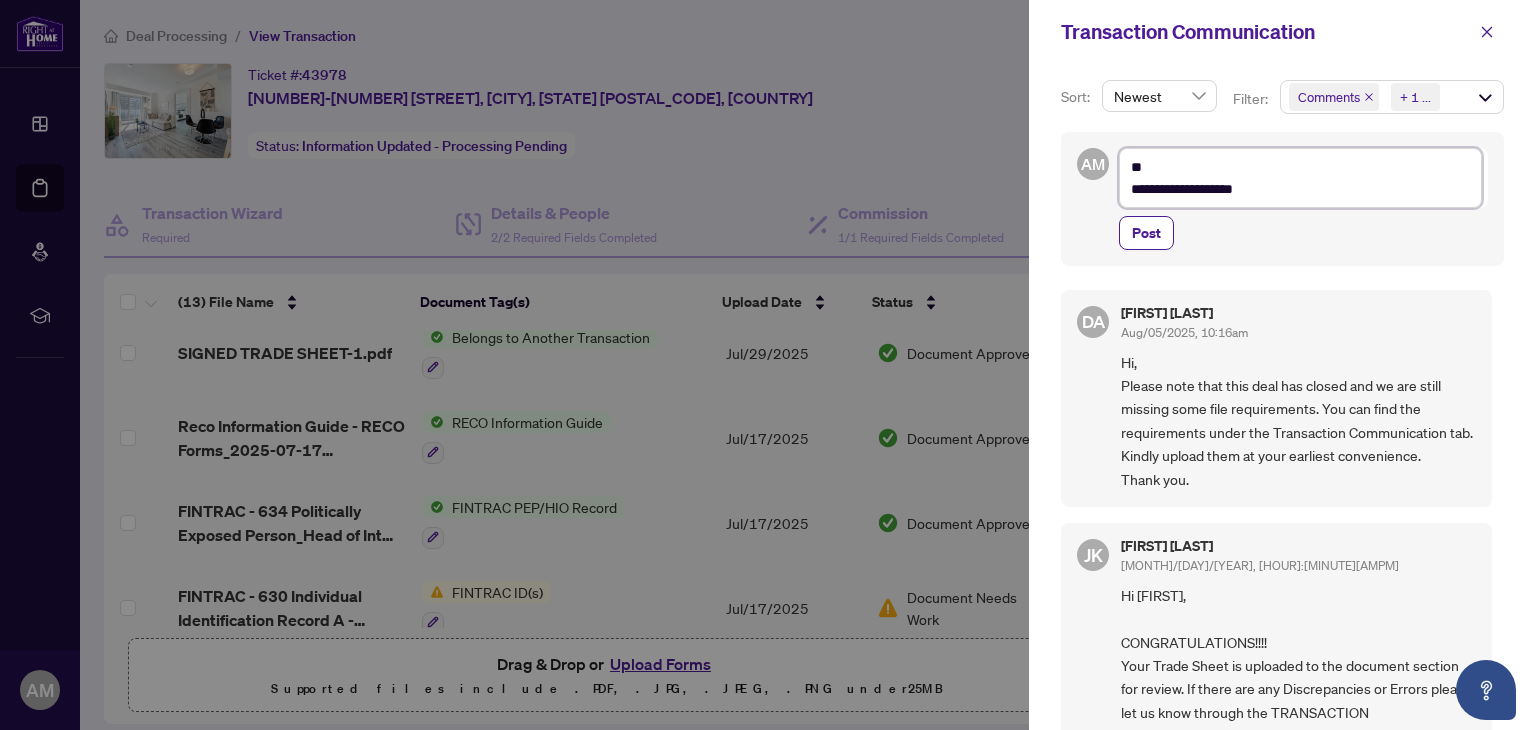 type on "**********" 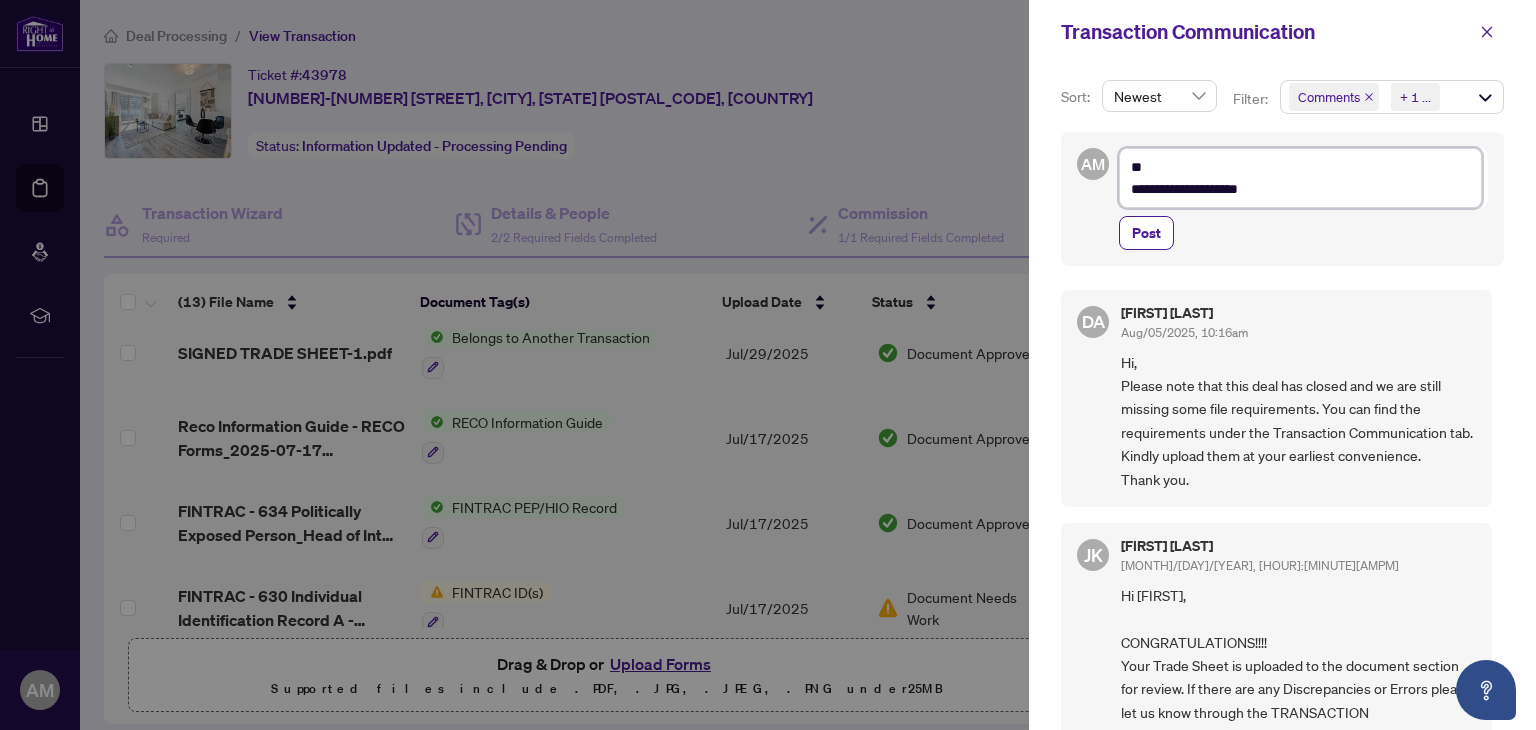 type on "**********" 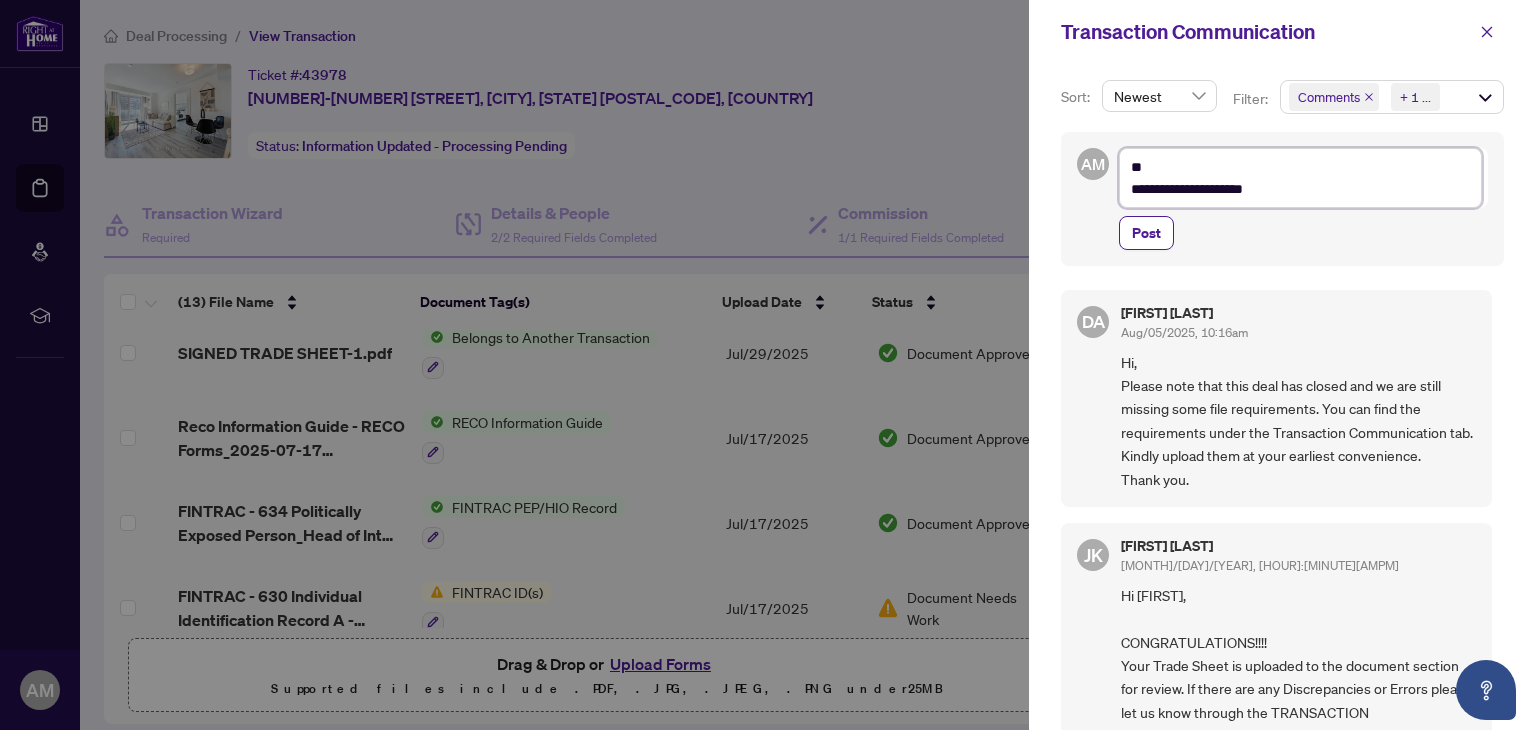 type on "**********" 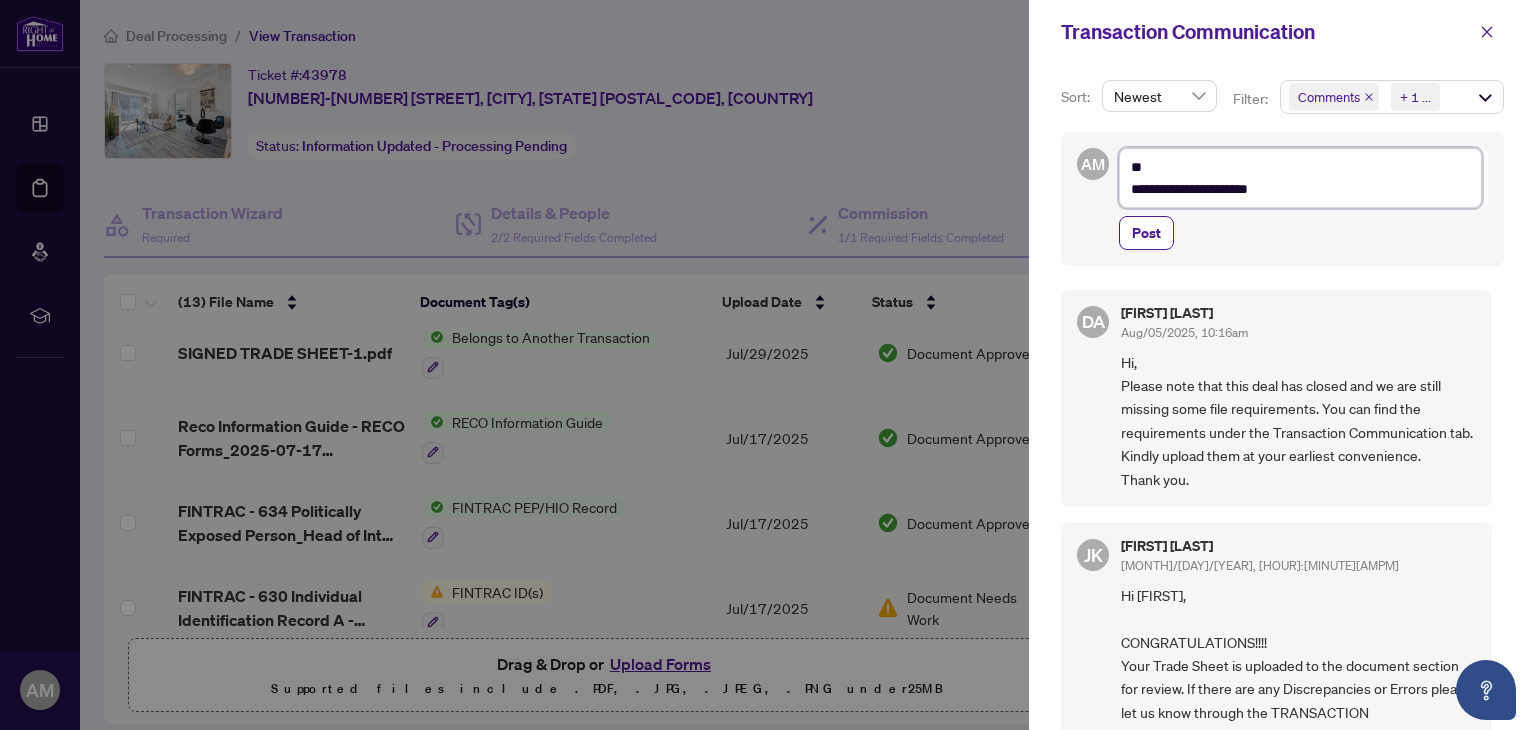 type on "**********" 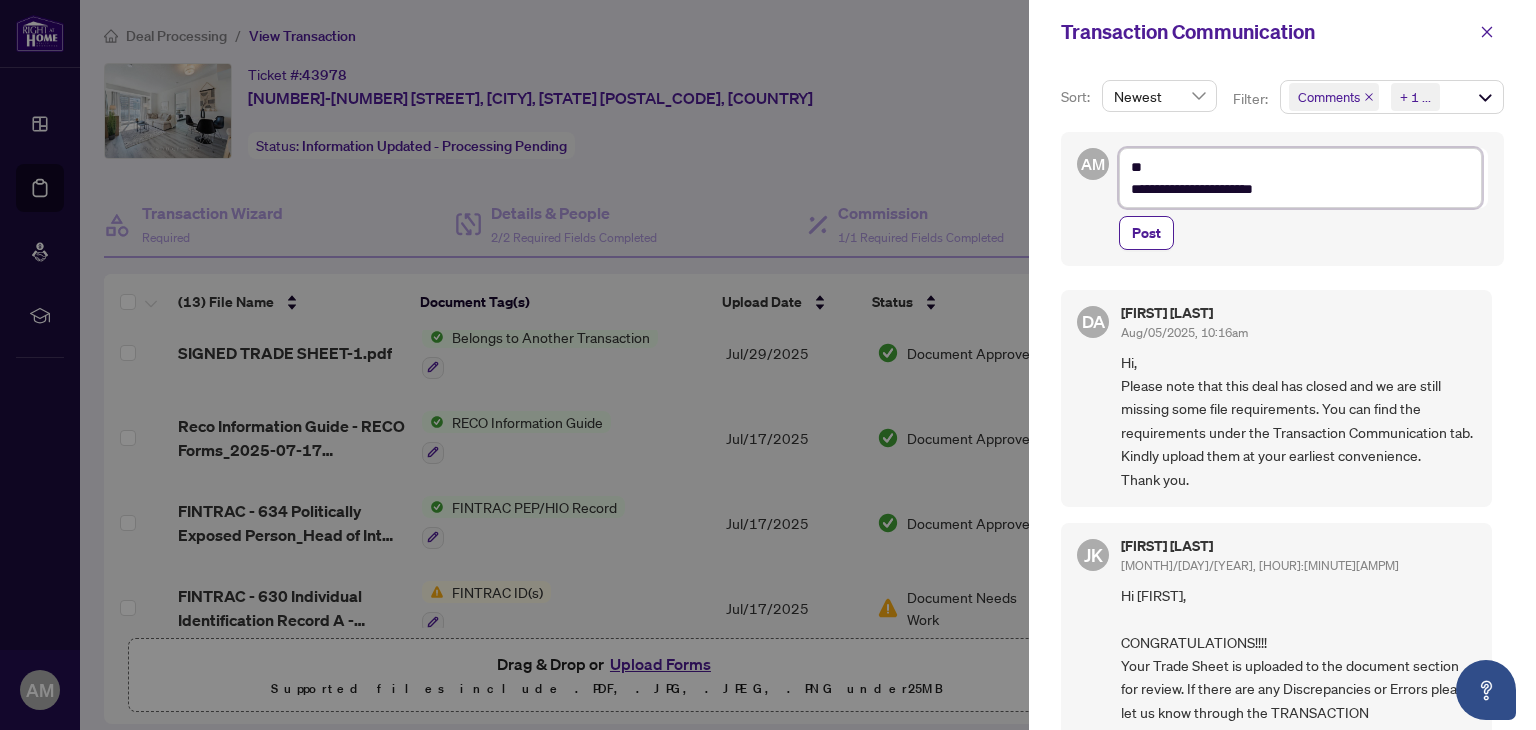 type on "**********" 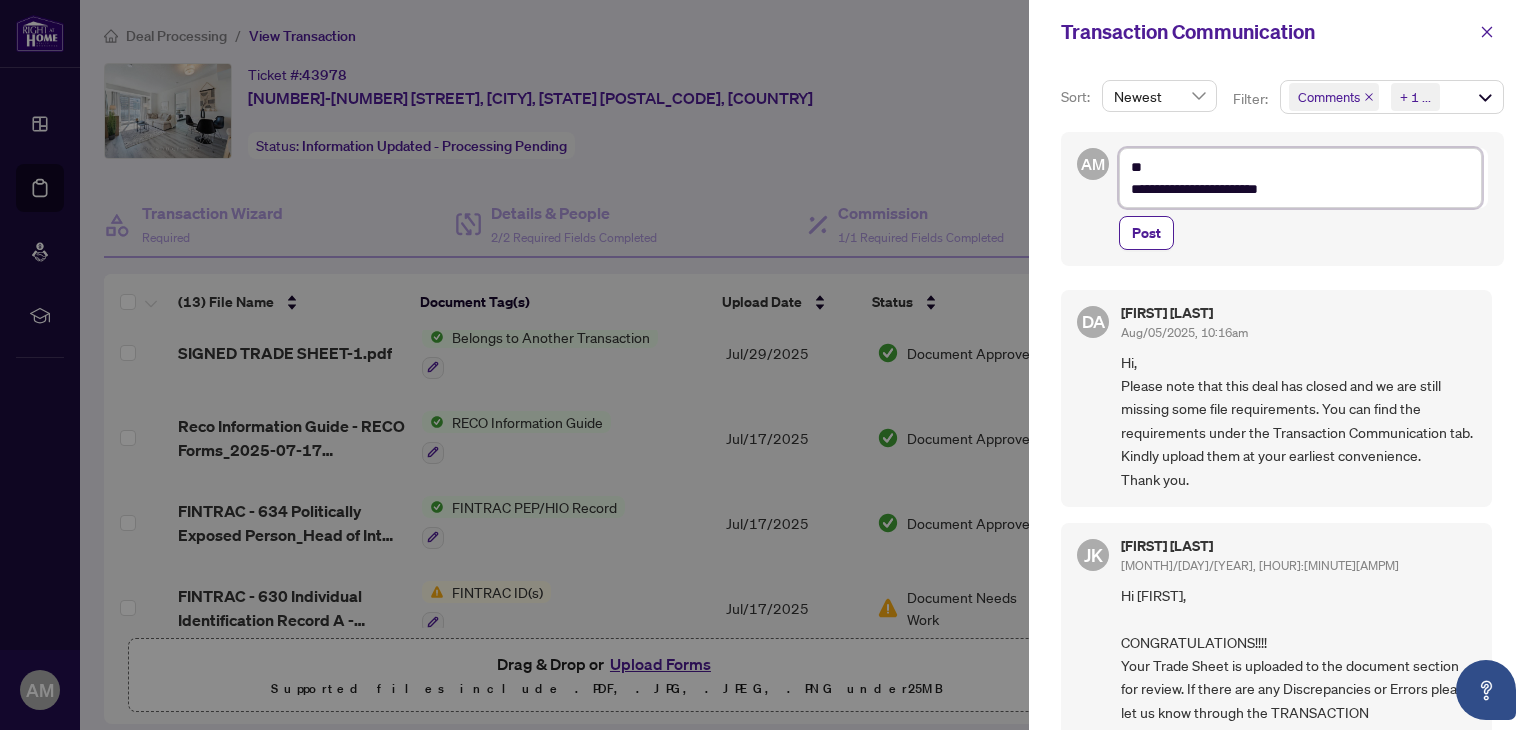 type on "**********" 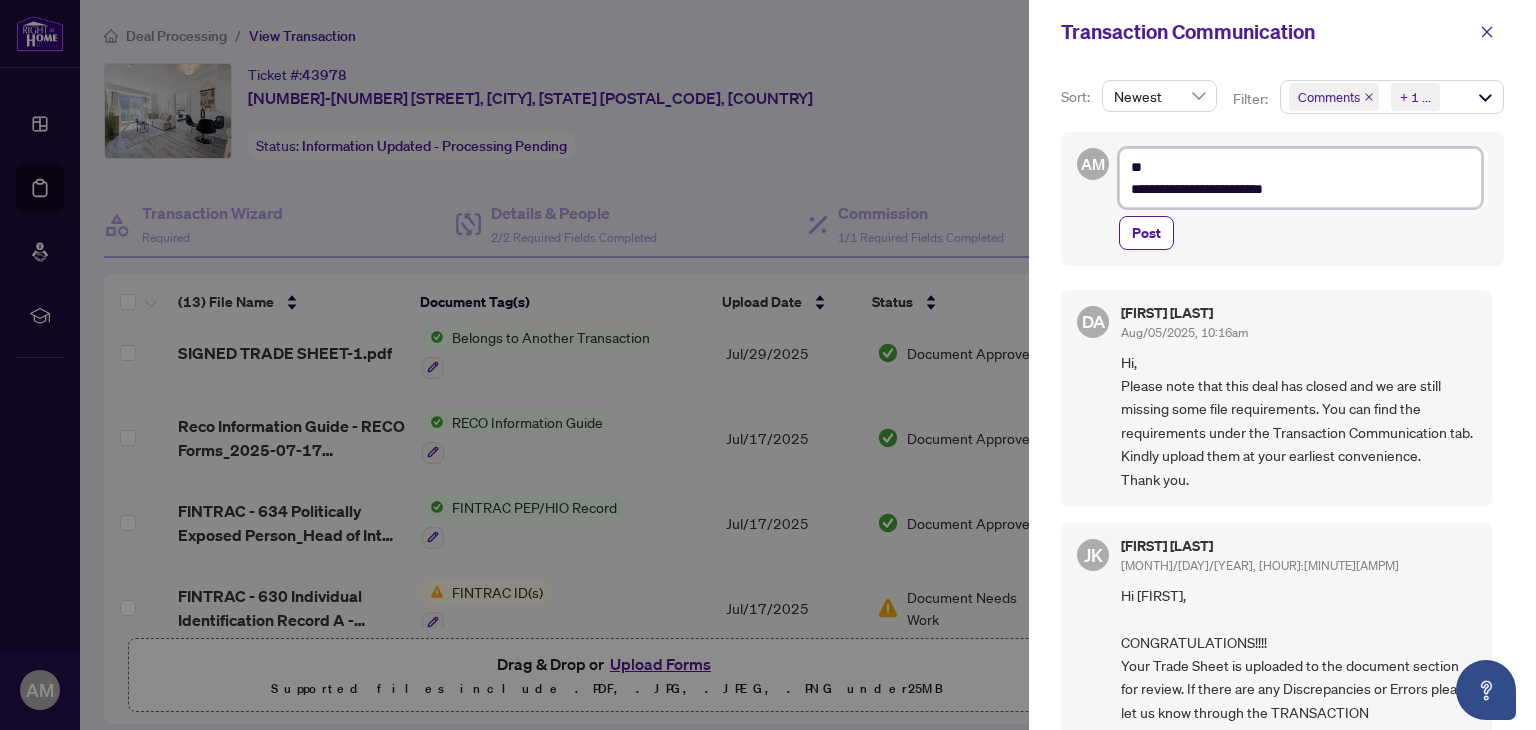 type on "**********" 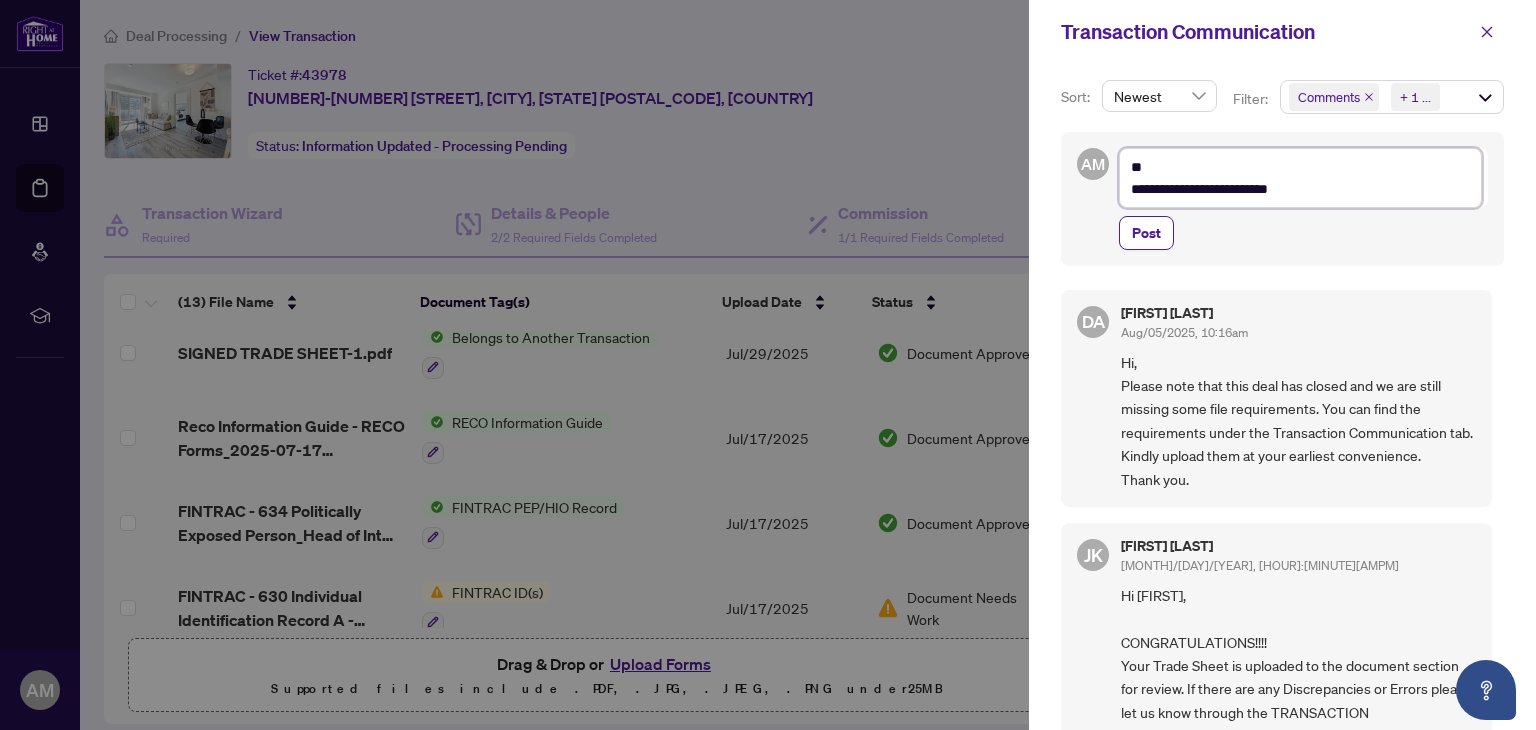 type on "**********" 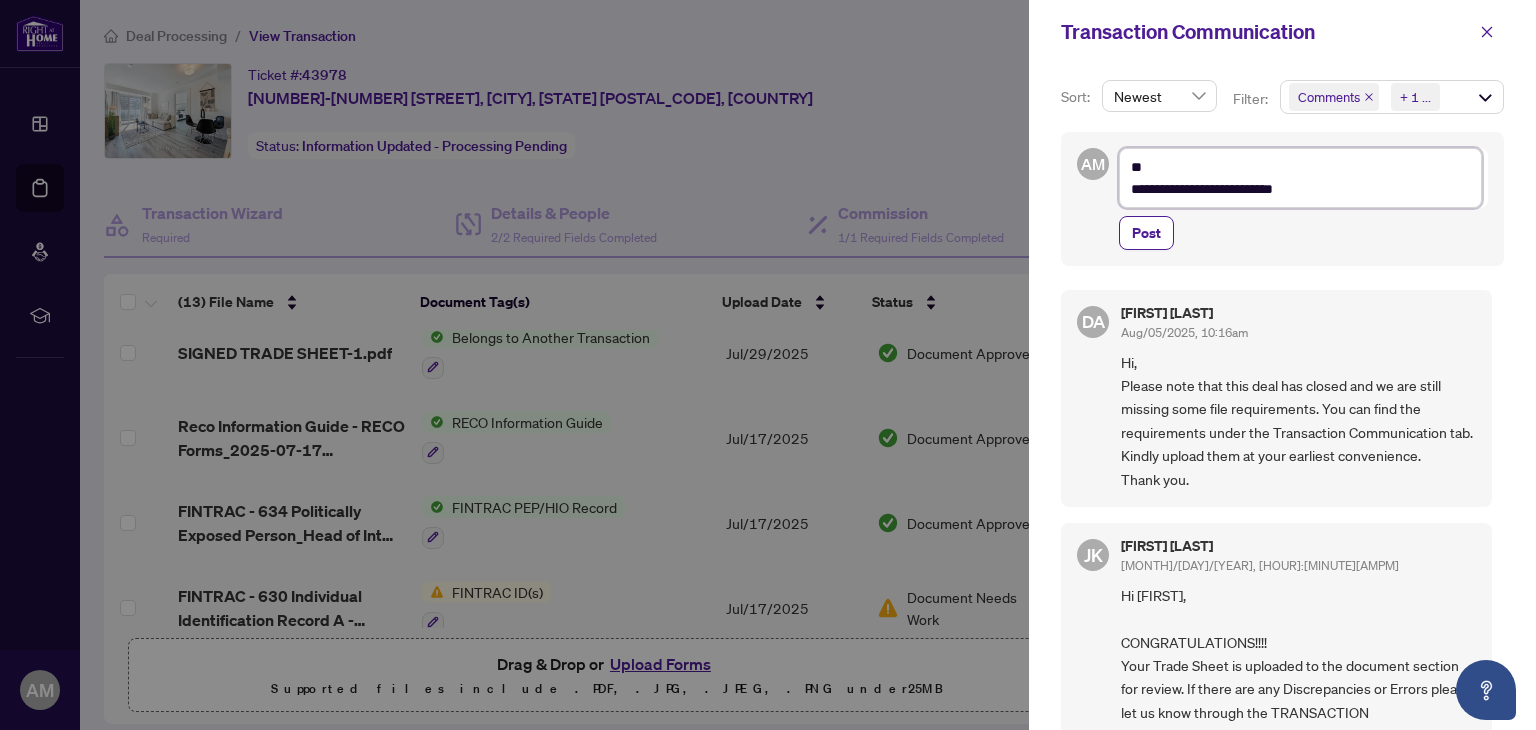 type on "**********" 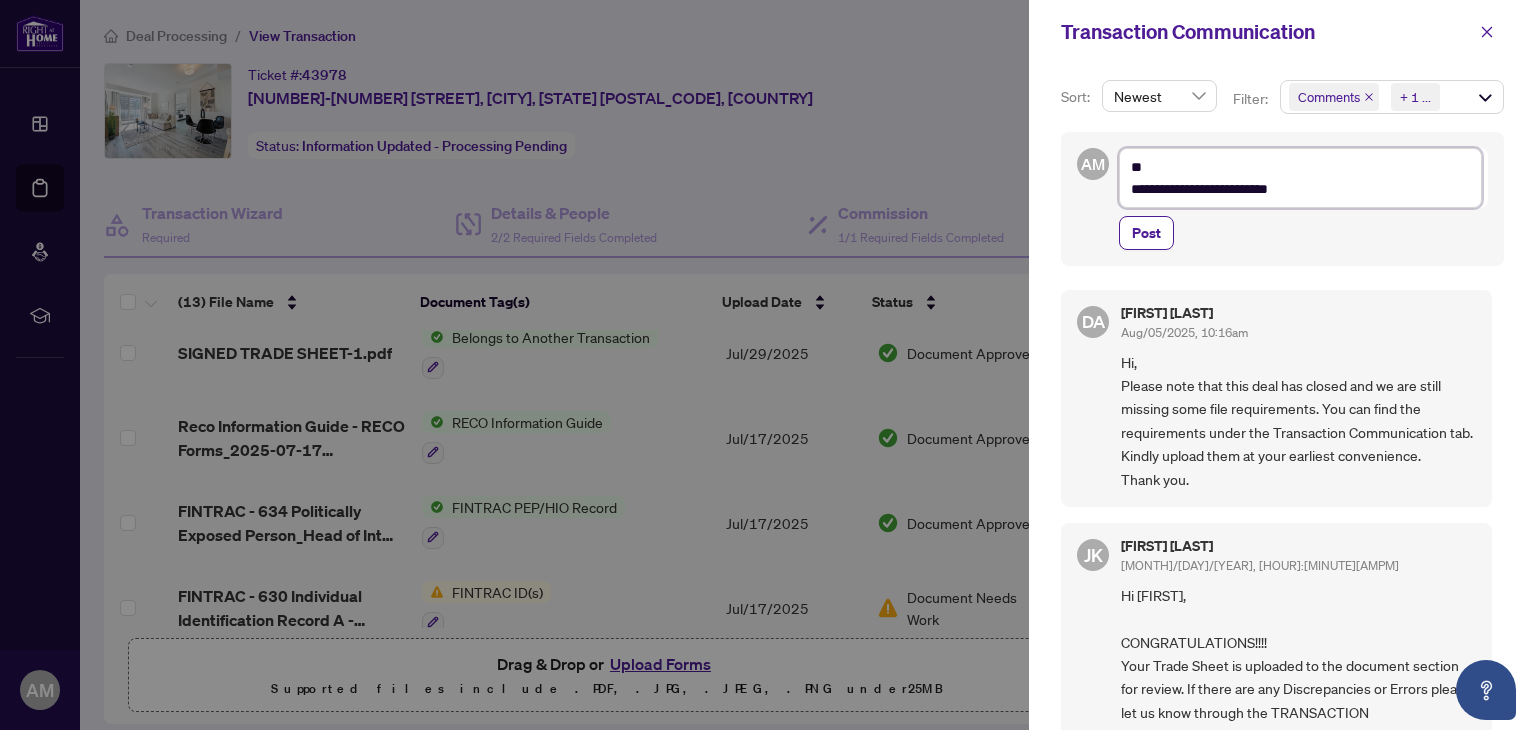 type on "**********" 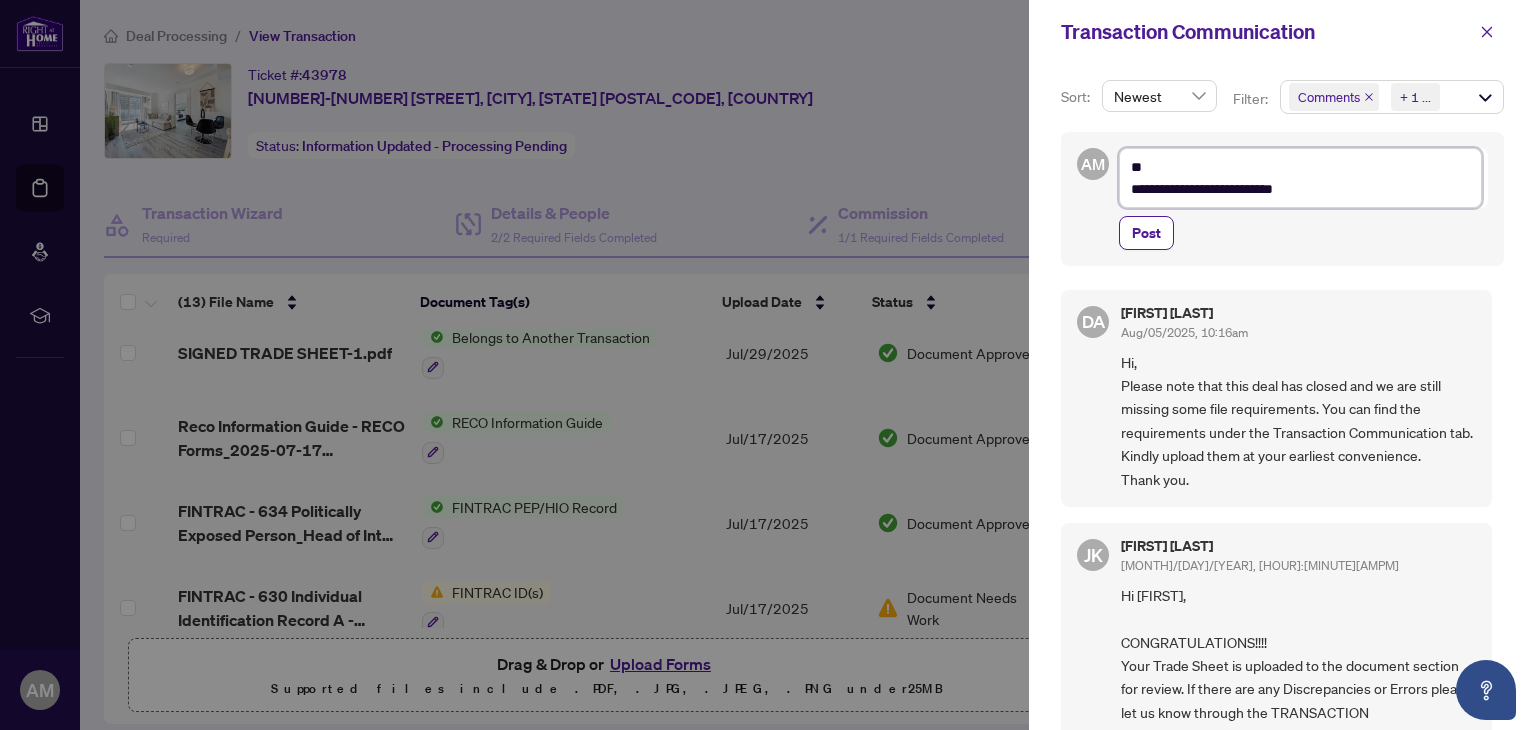 type on "**********" 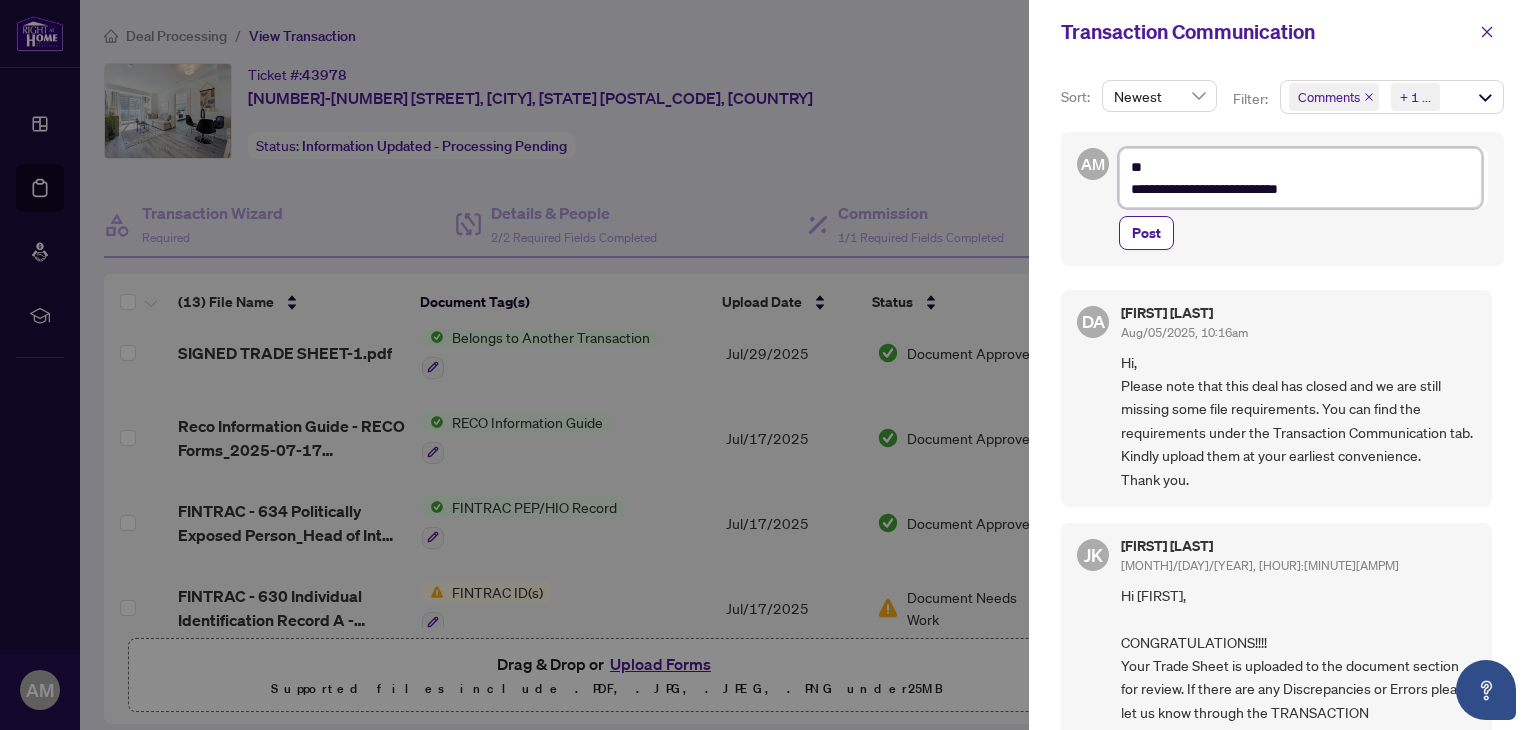 type on "**********" 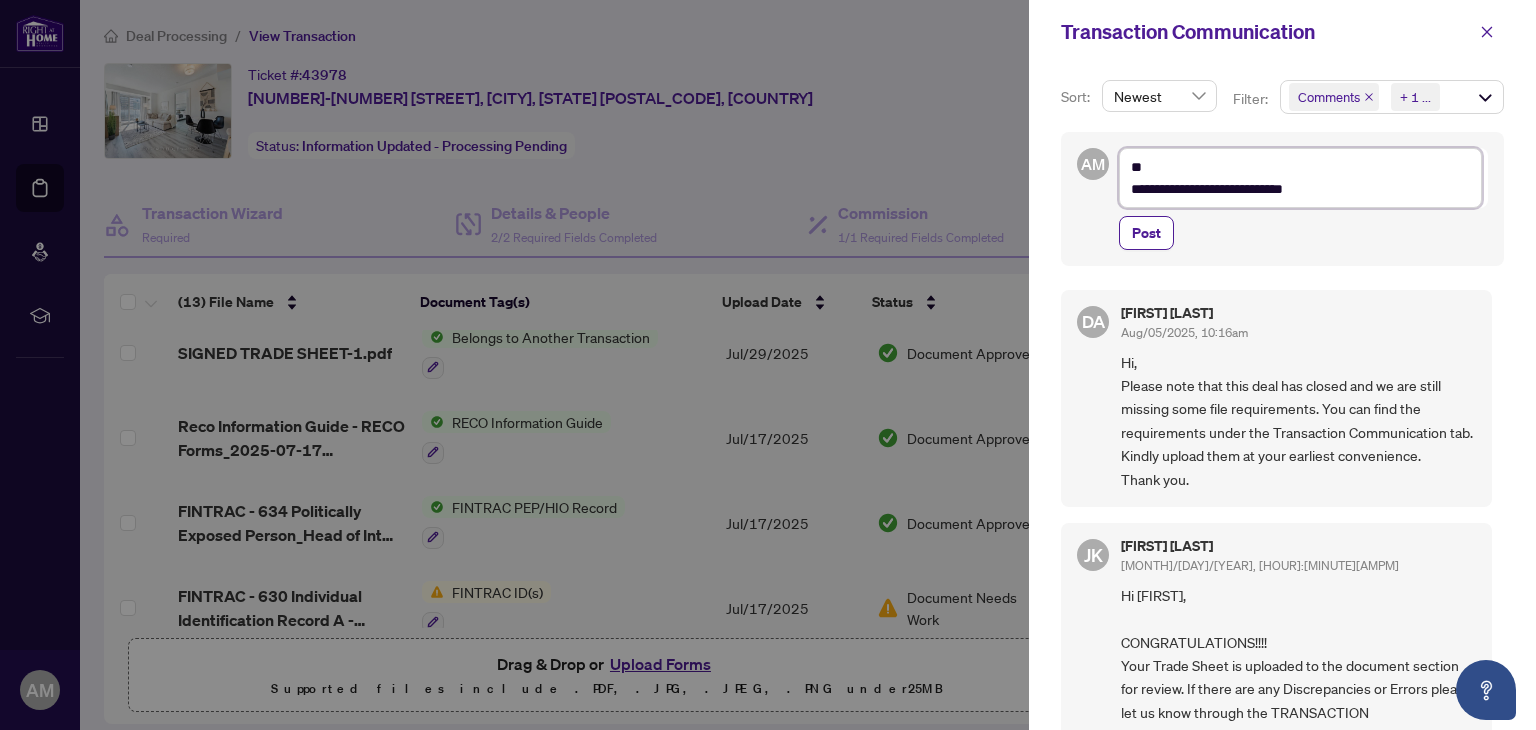 type on "**********" 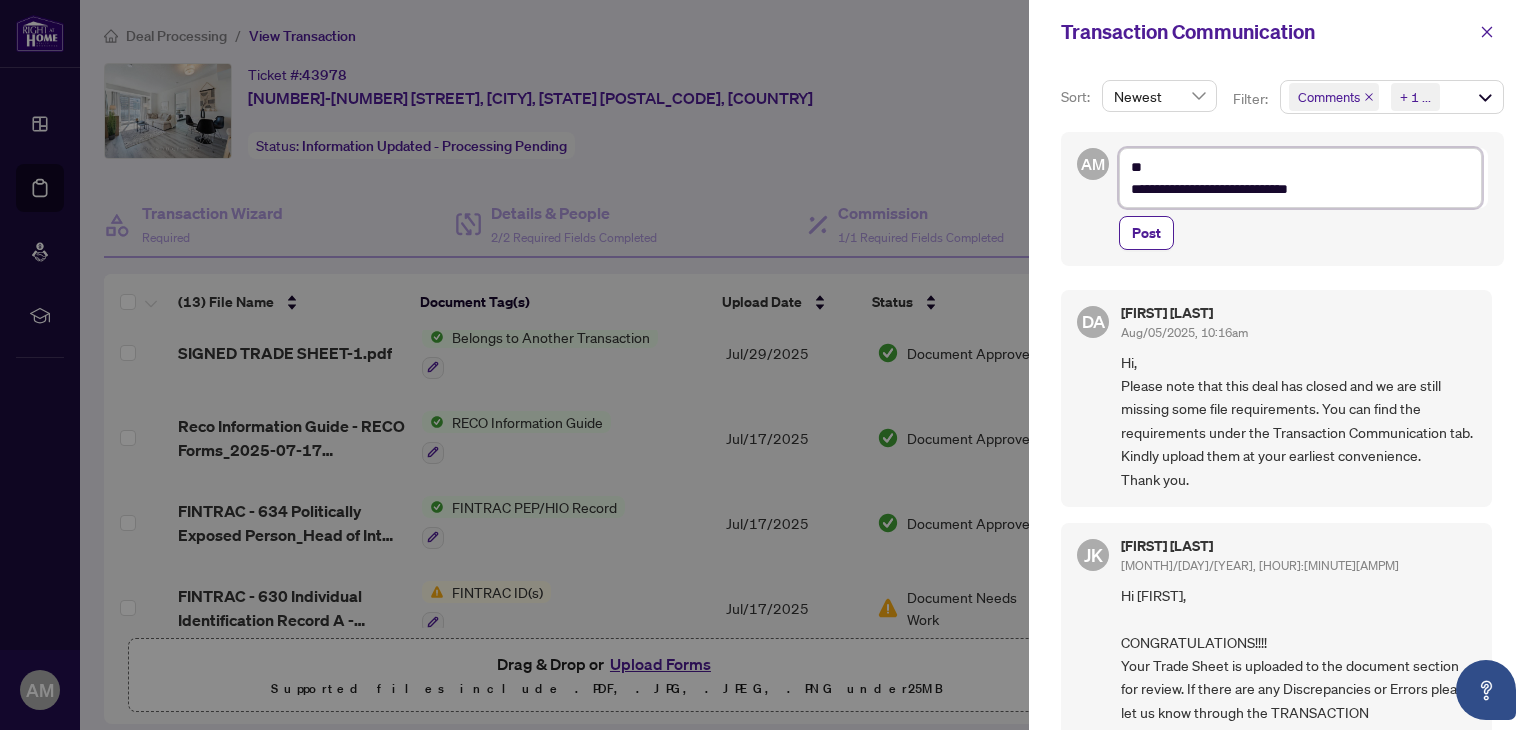 type on "**********" 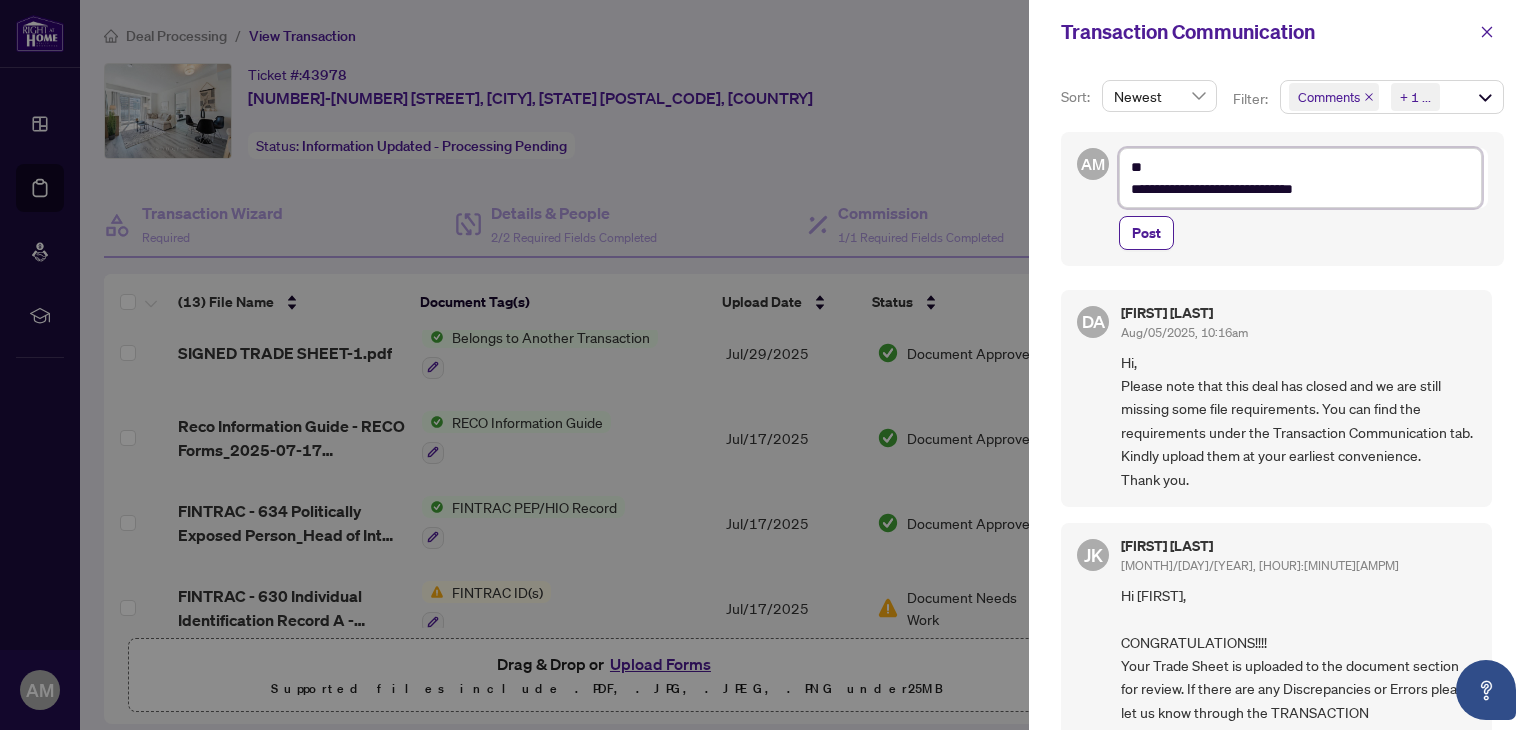 type on "**********" 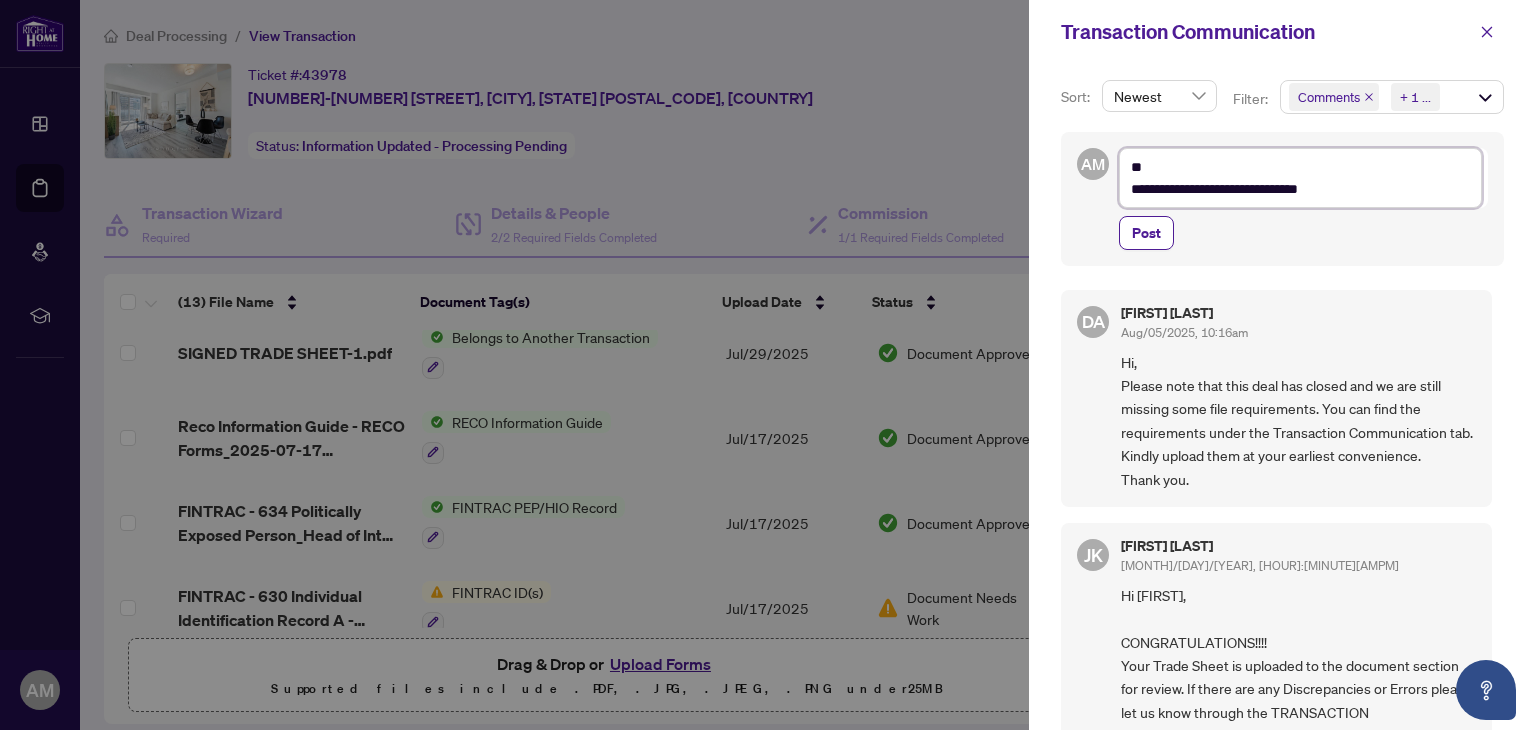 type on "**********" 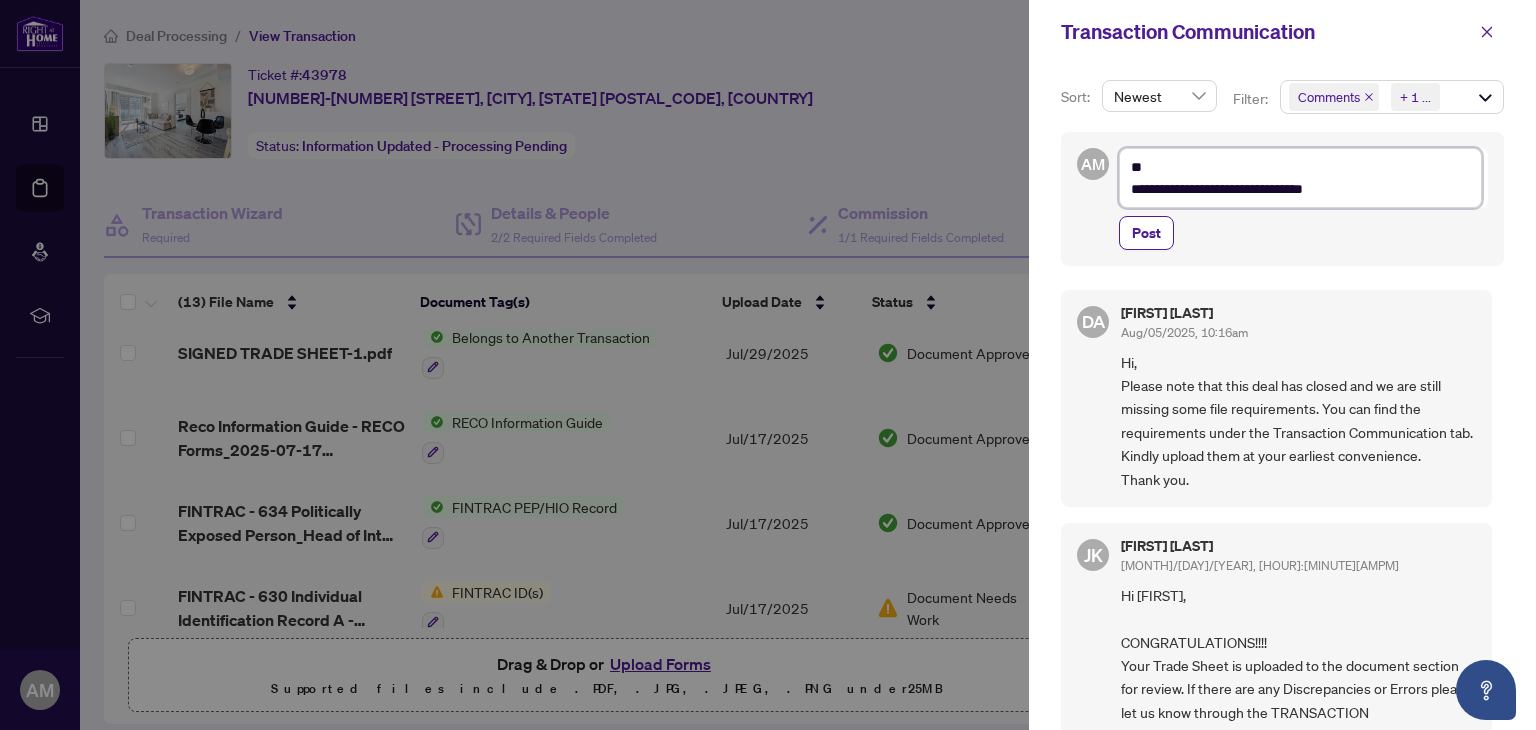 type on "**********" 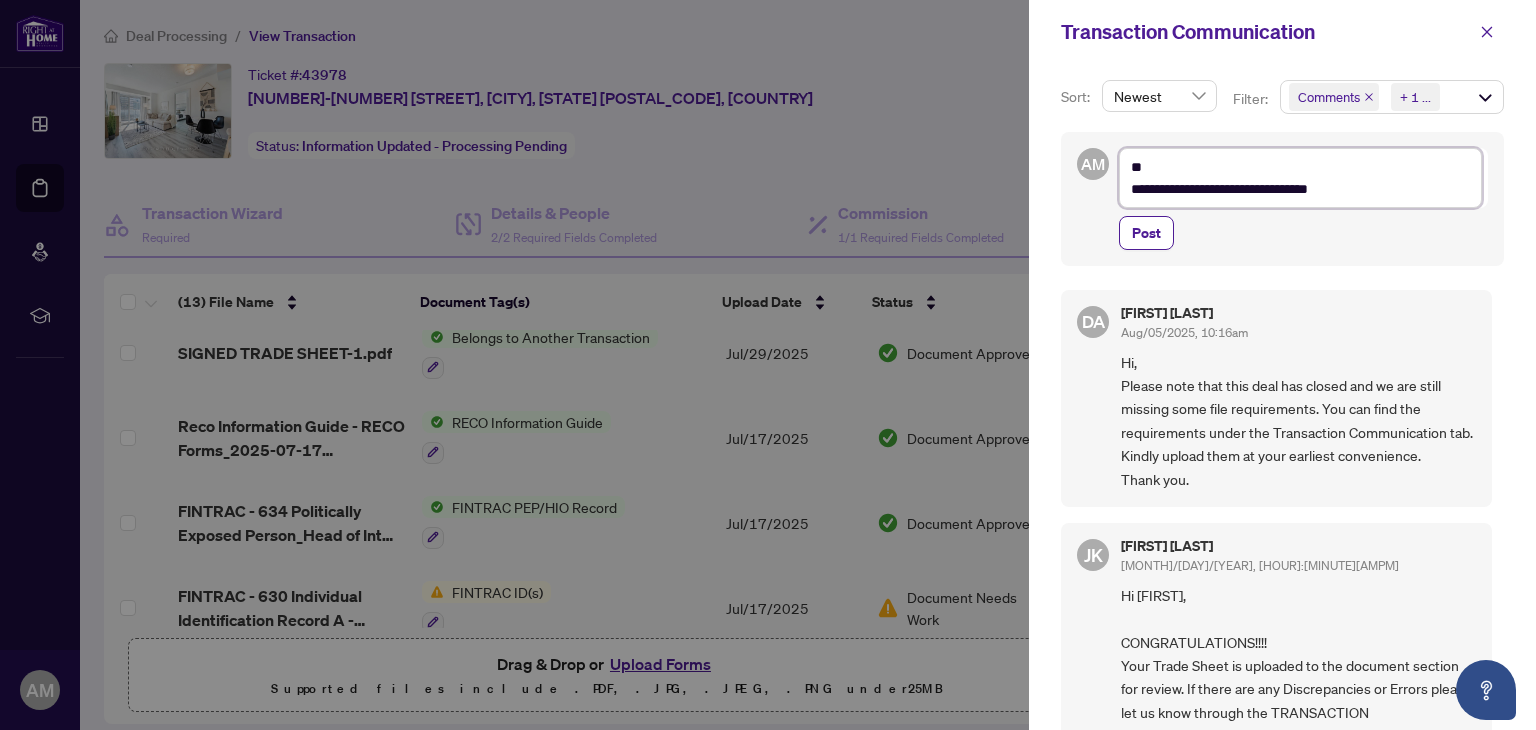 type on "**********" 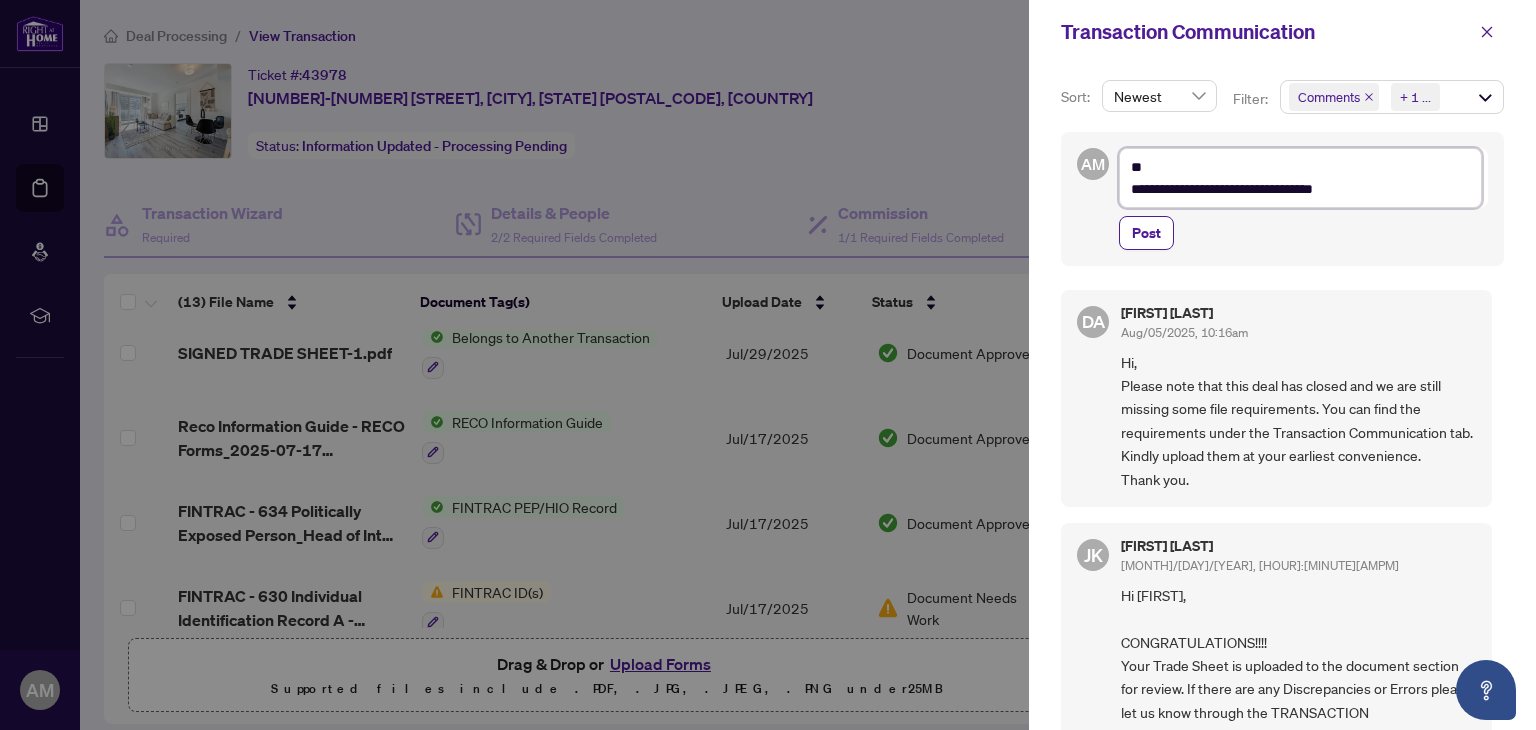 type on "**********" 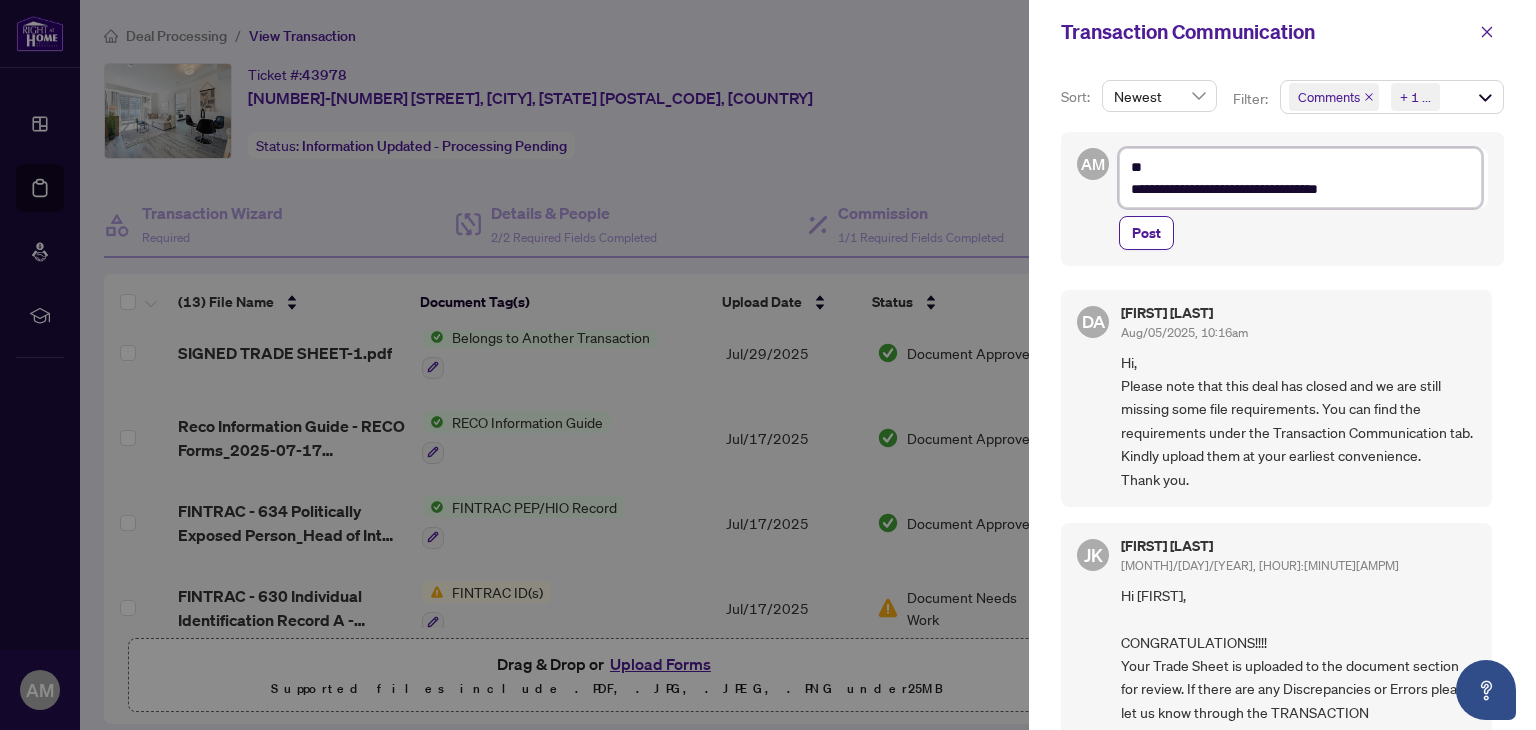 type on "**********" 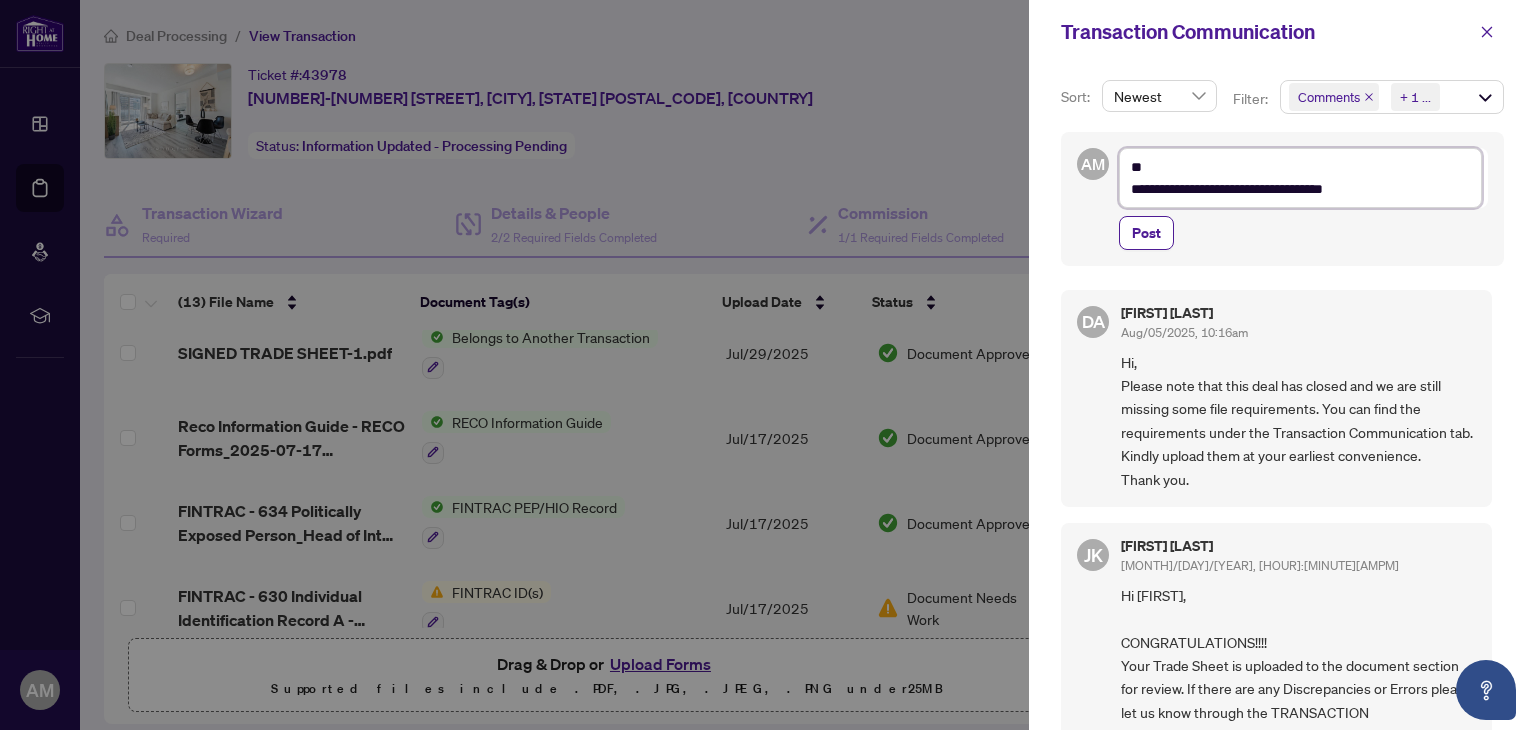 type on "**********" 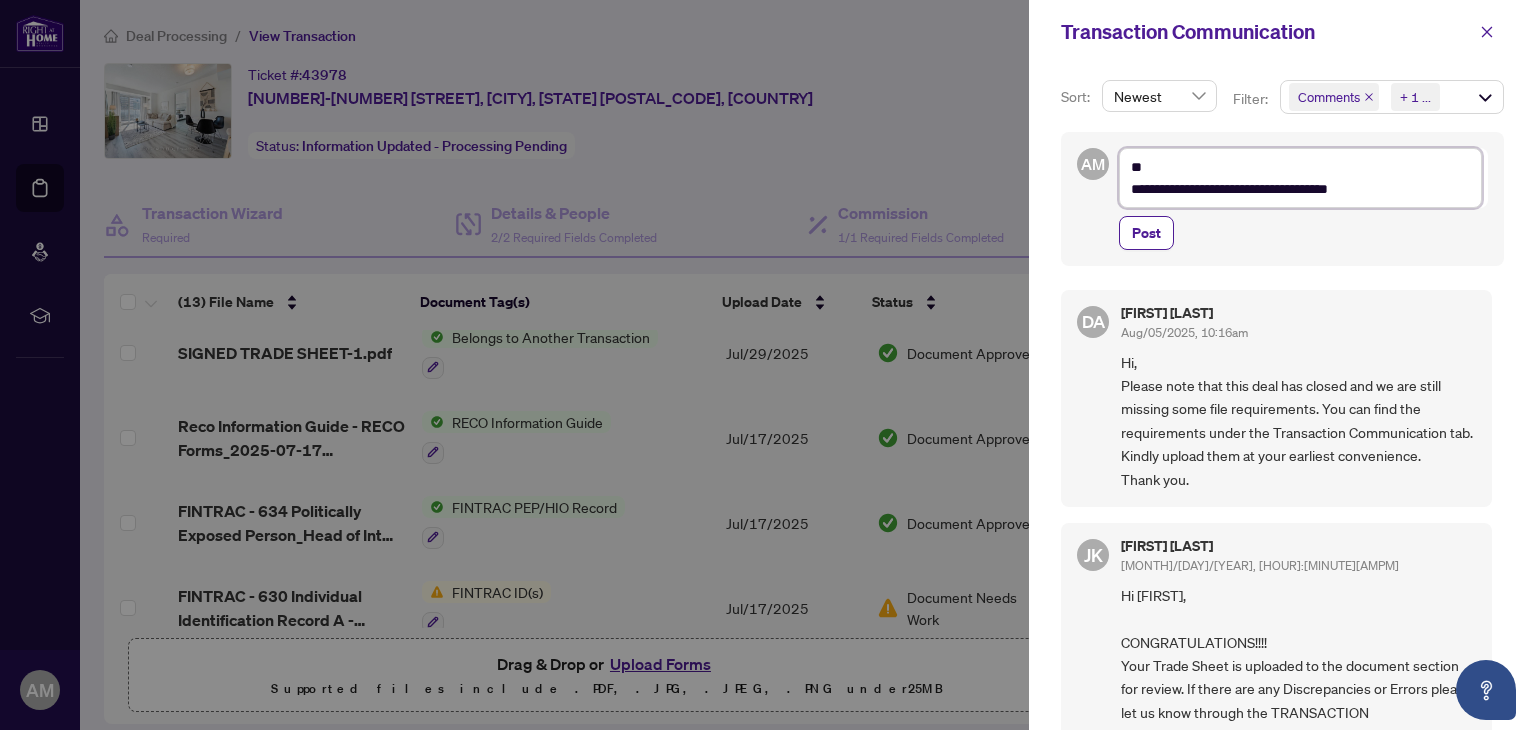 type on "**********" 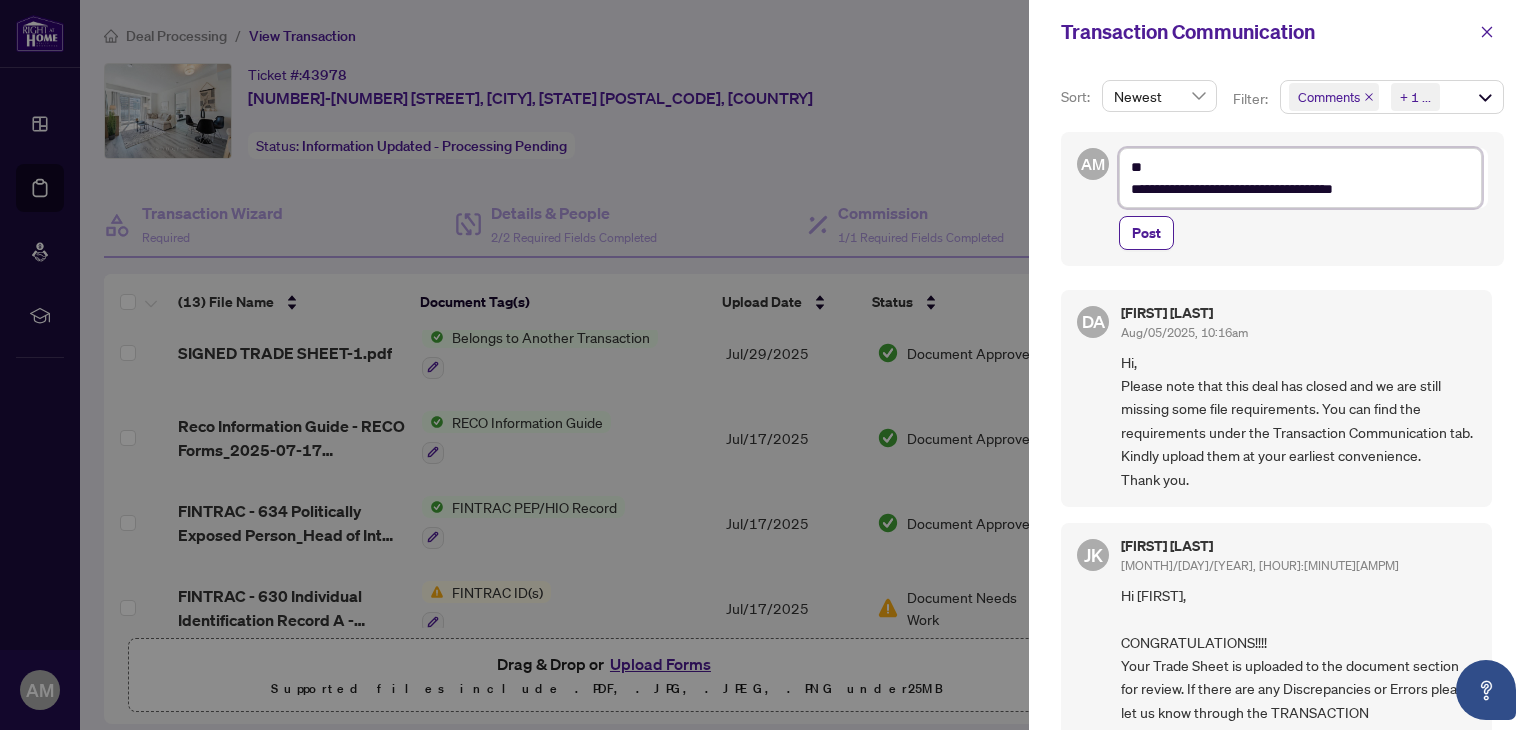 type on "**********" 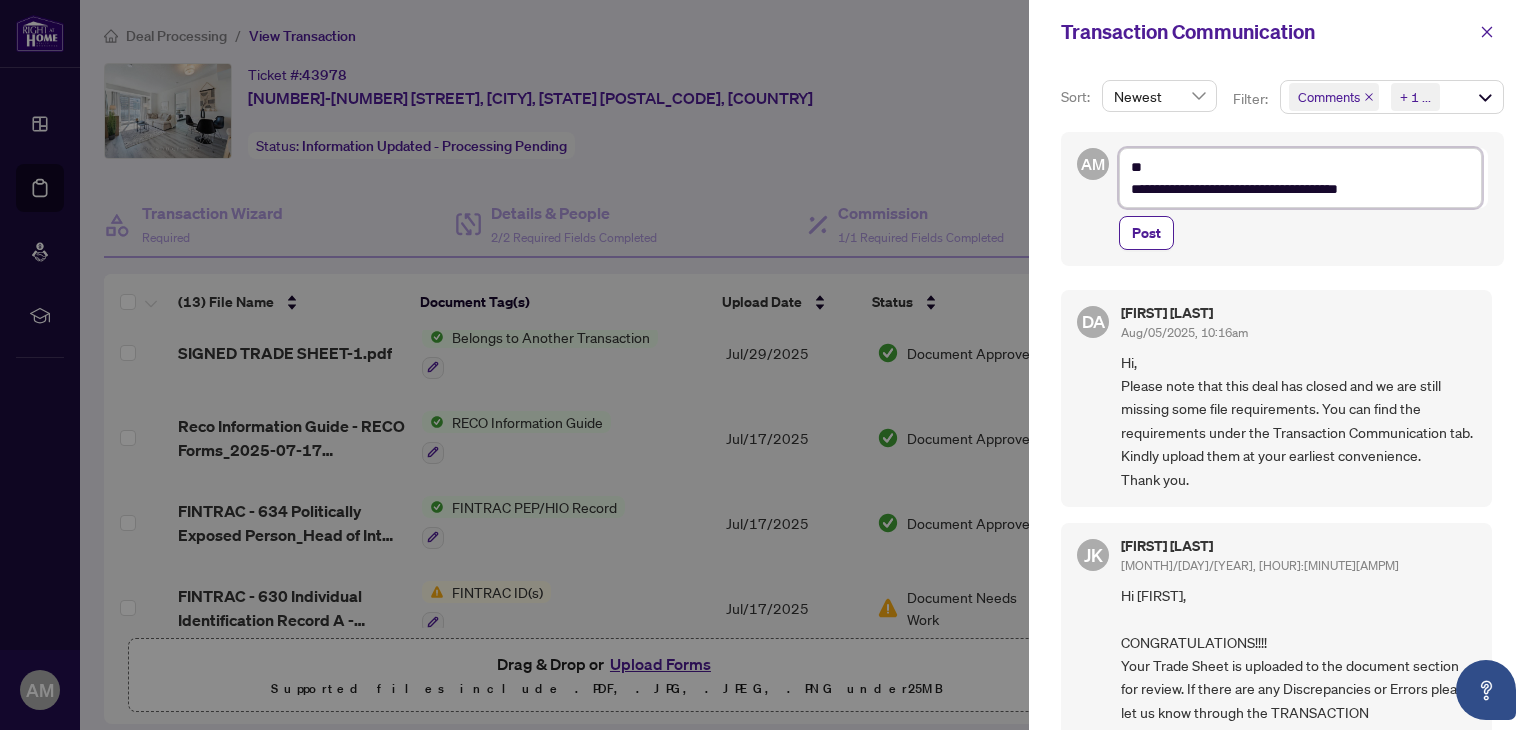 type on "**********" 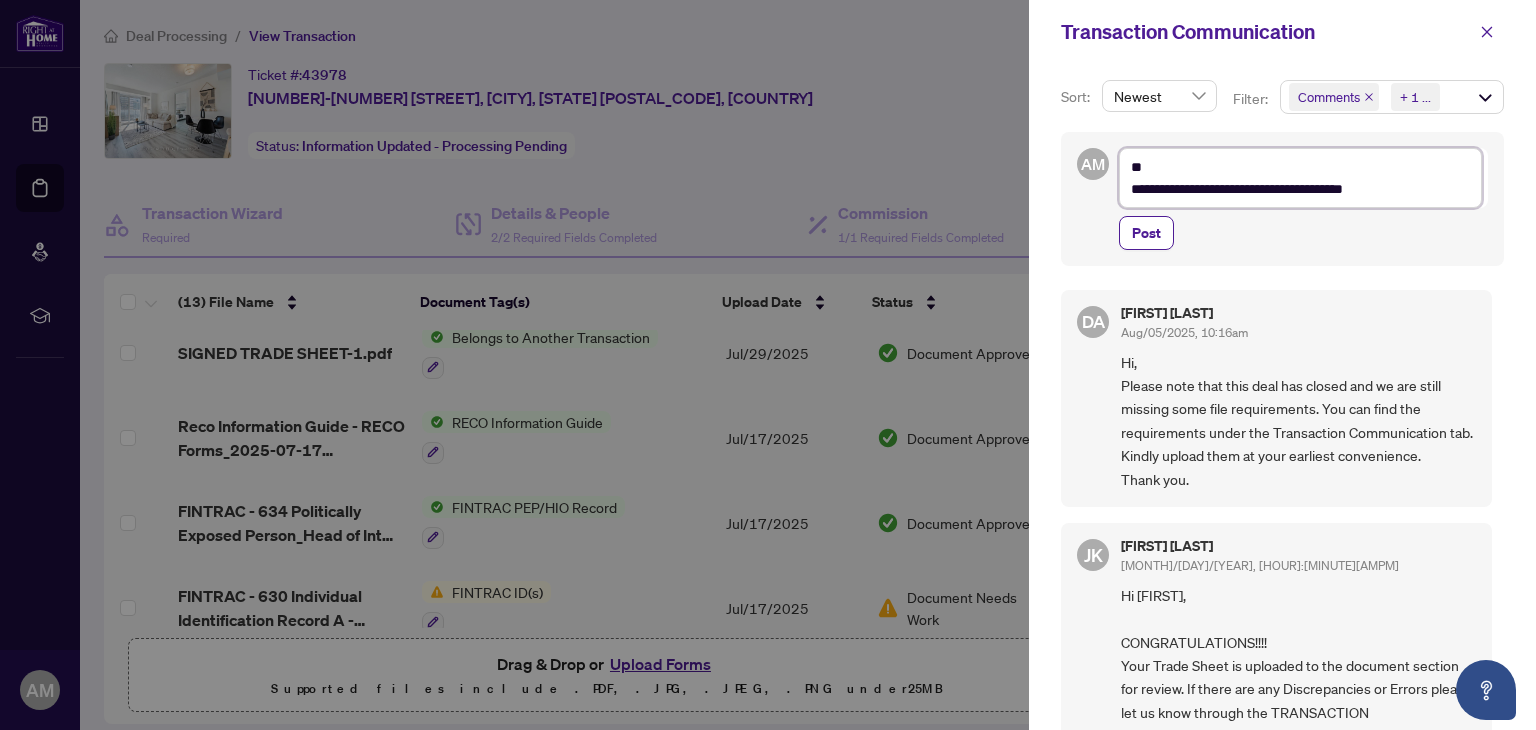 type on "**********" 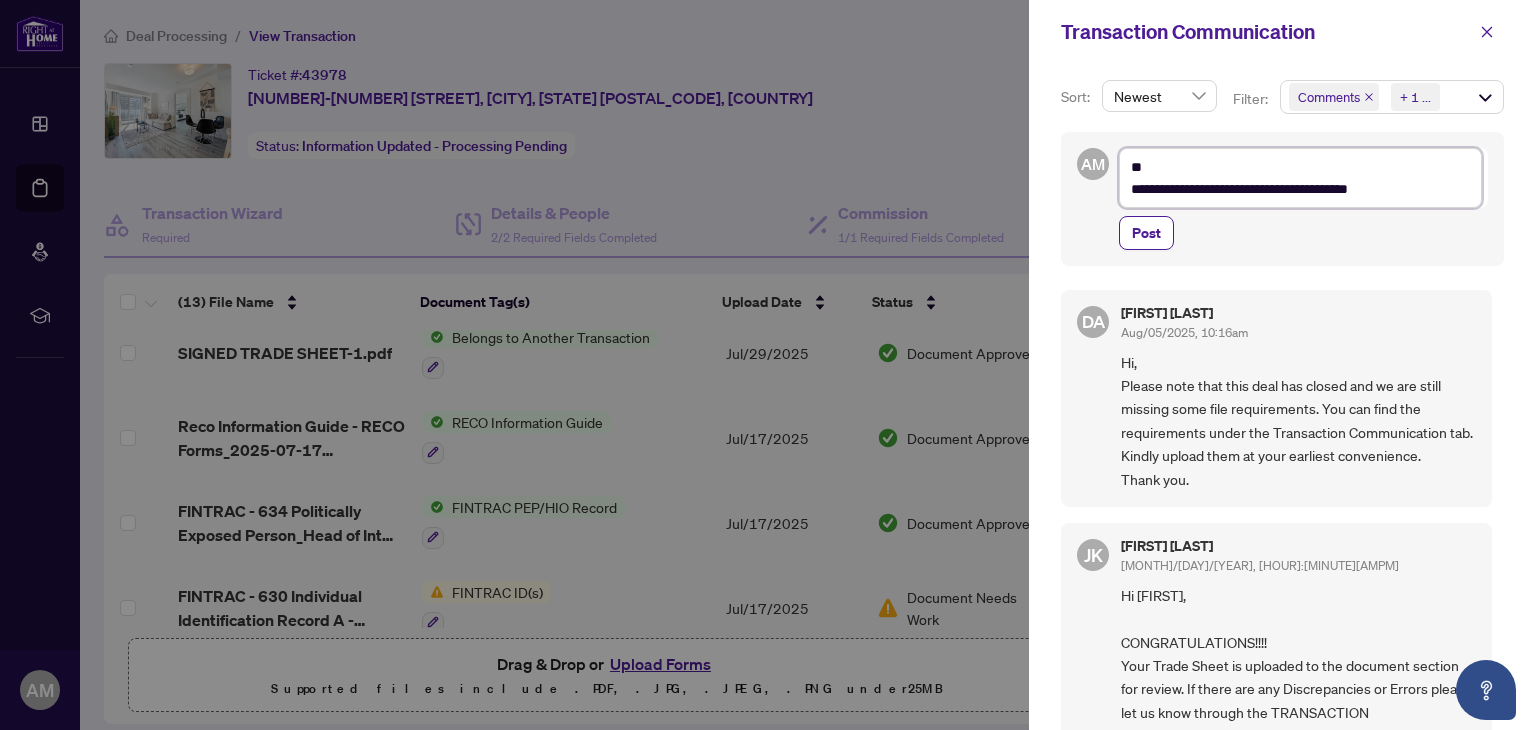 type on "**********" 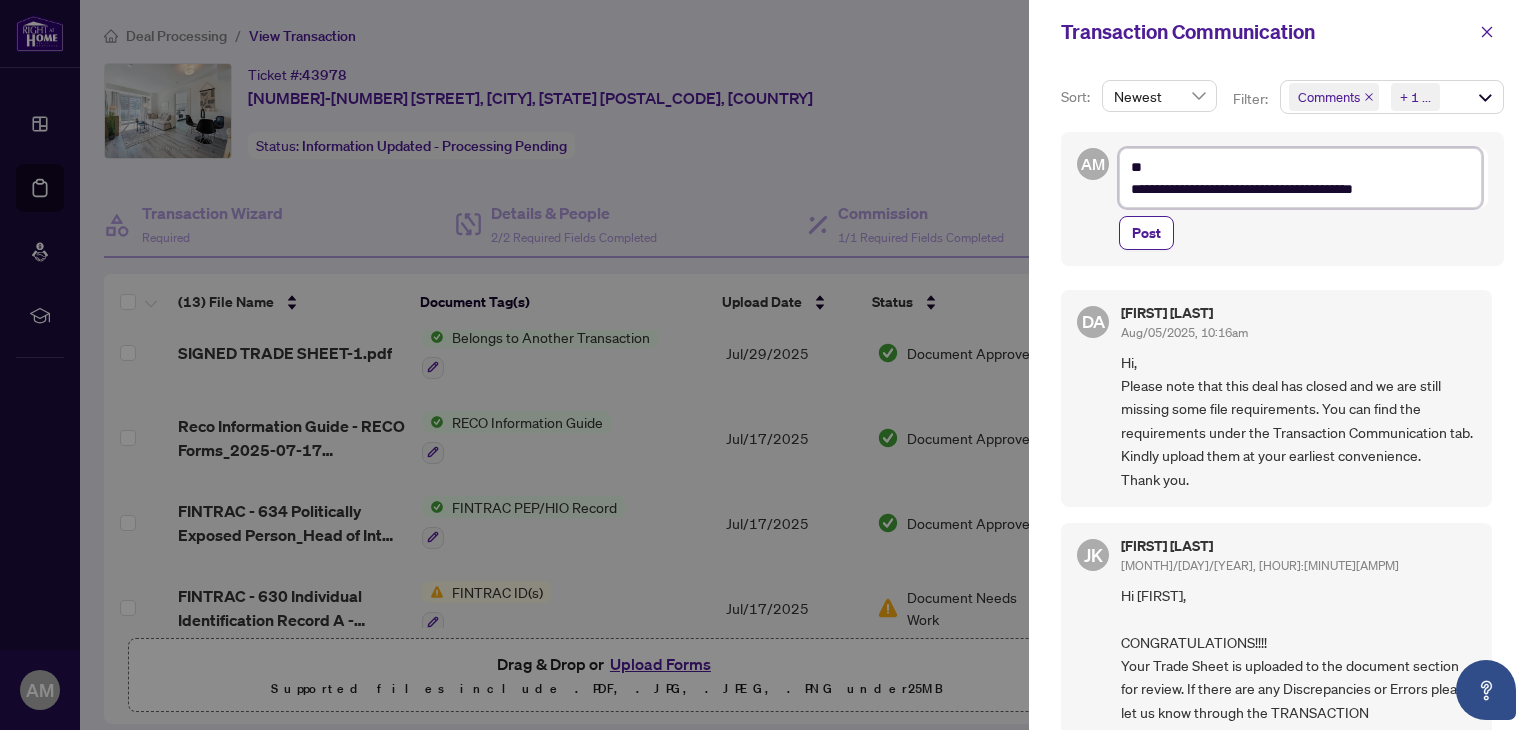 type on "**********" 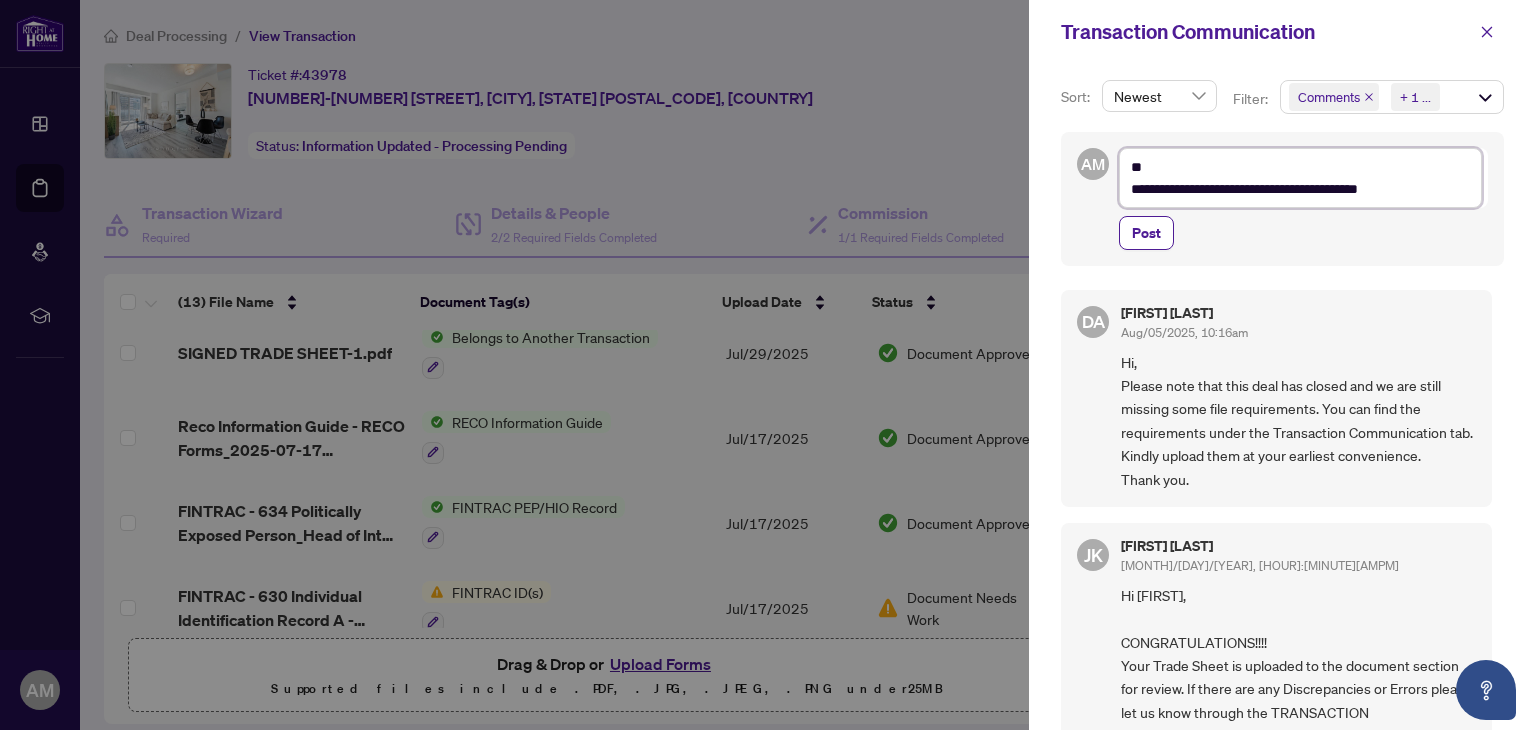 type on "**********" 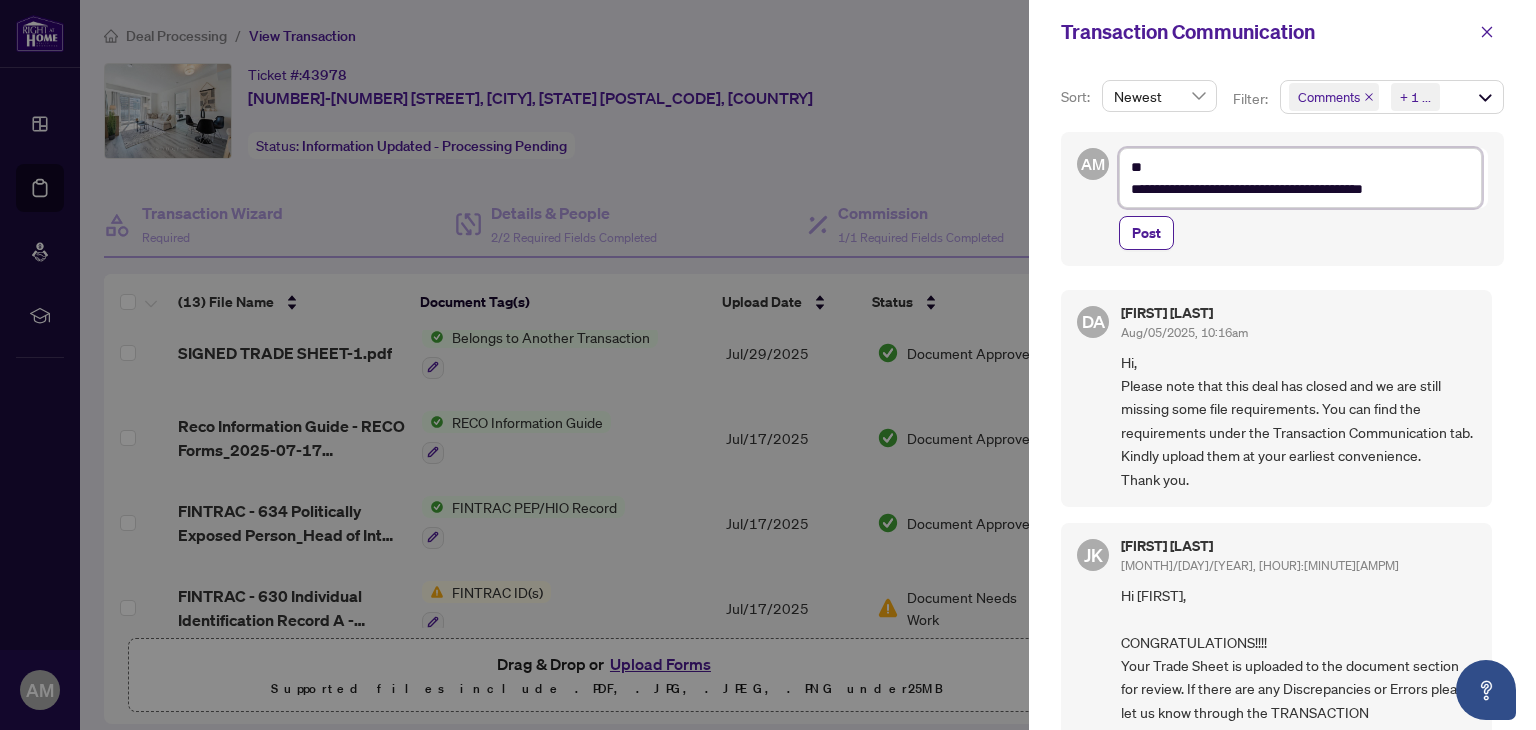 type on "**********" 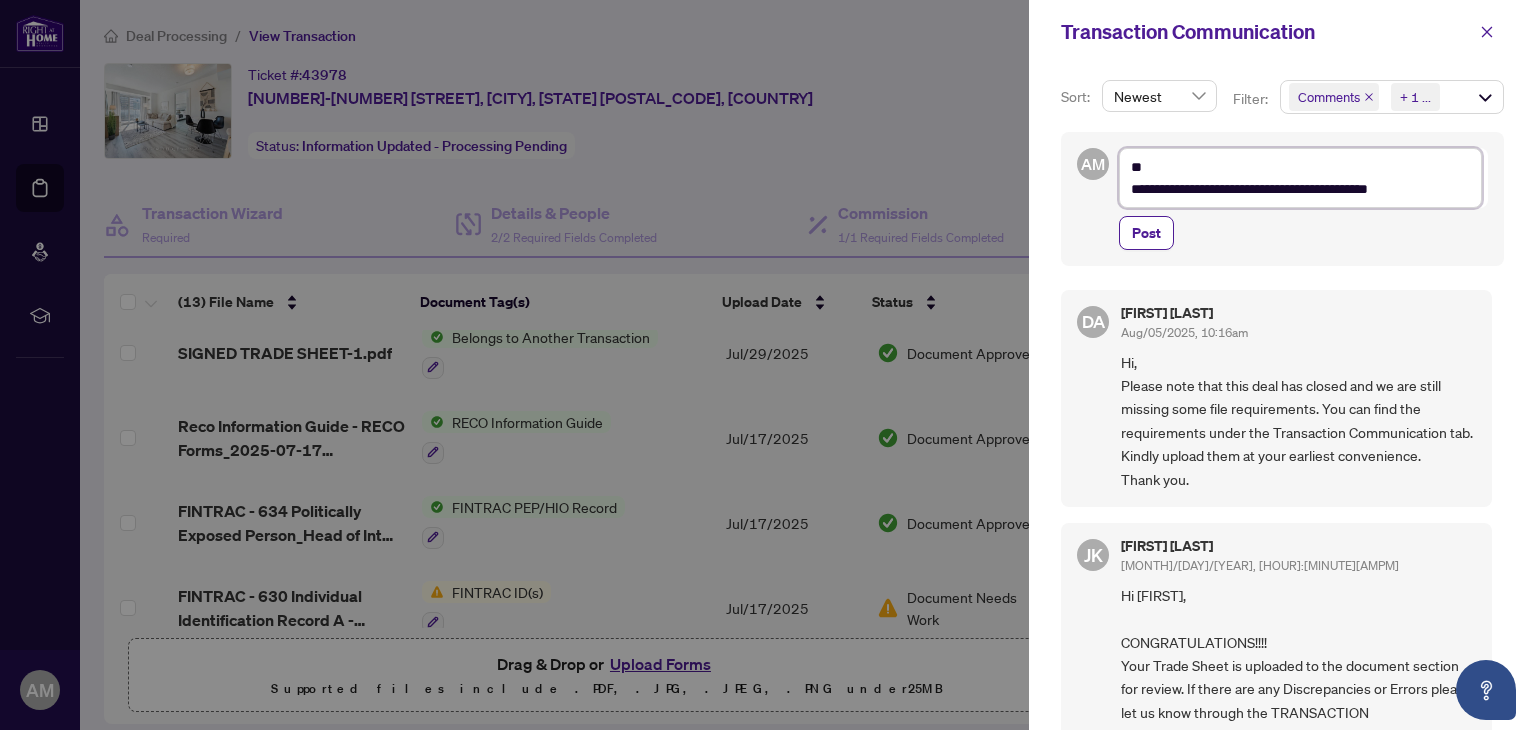 type on "**********" 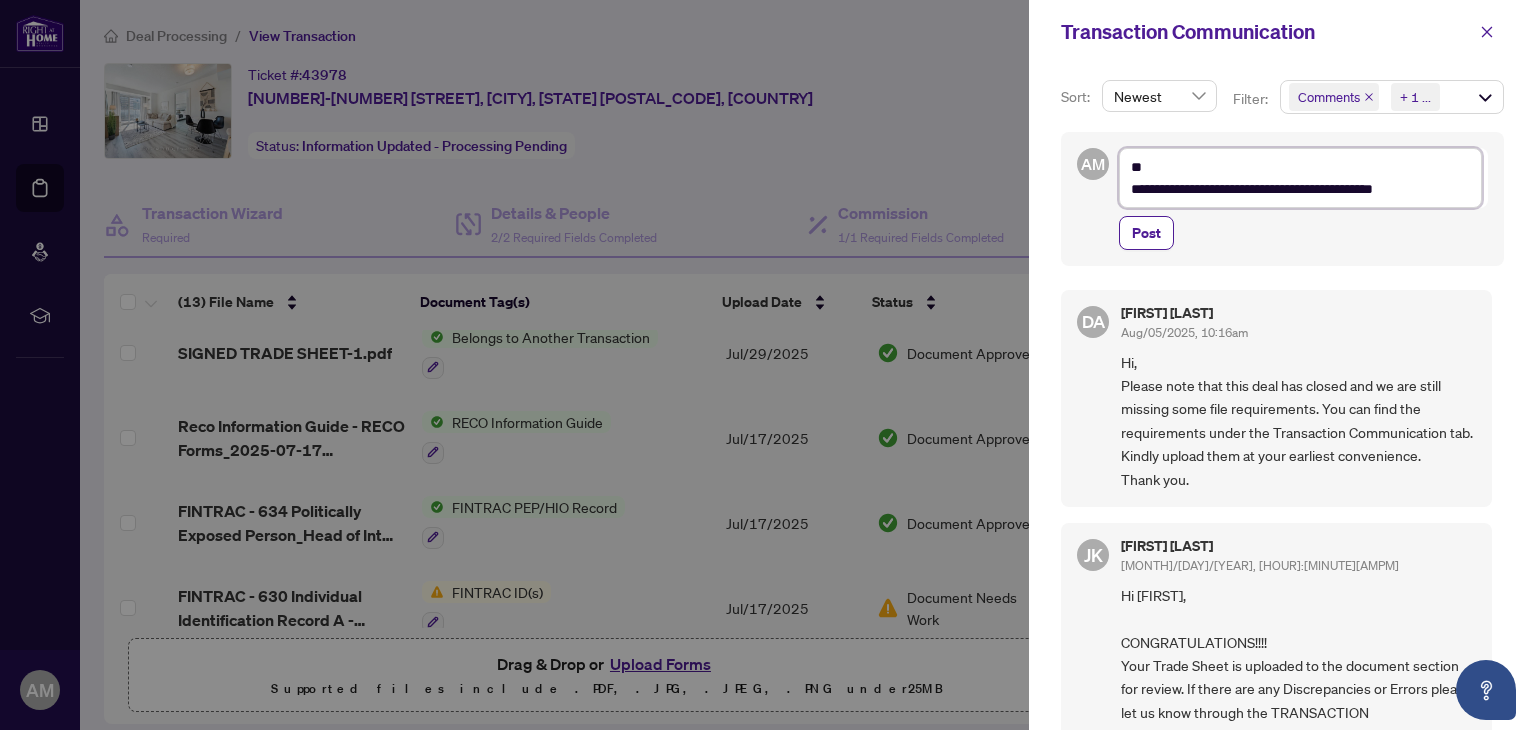 type on "**********" 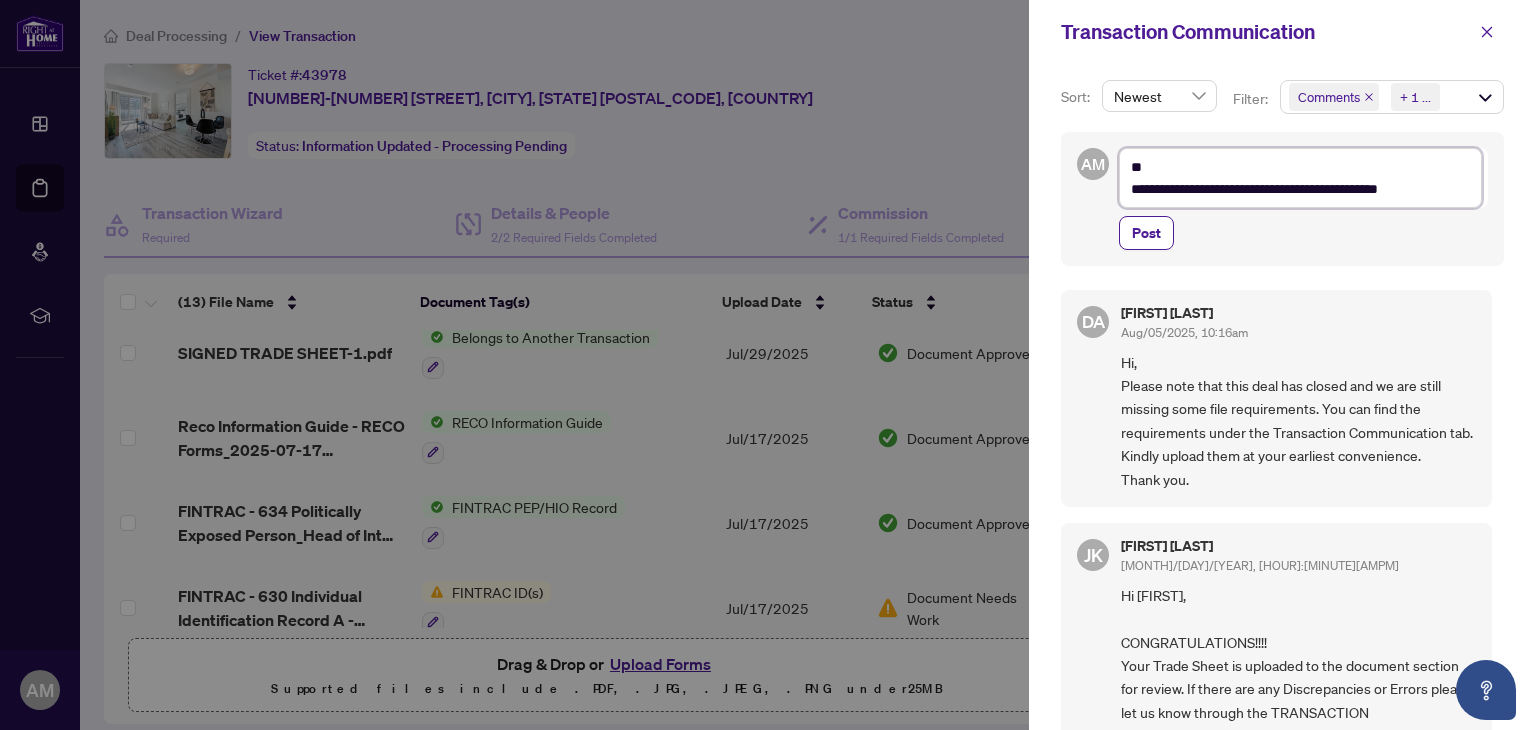 type on "**********" 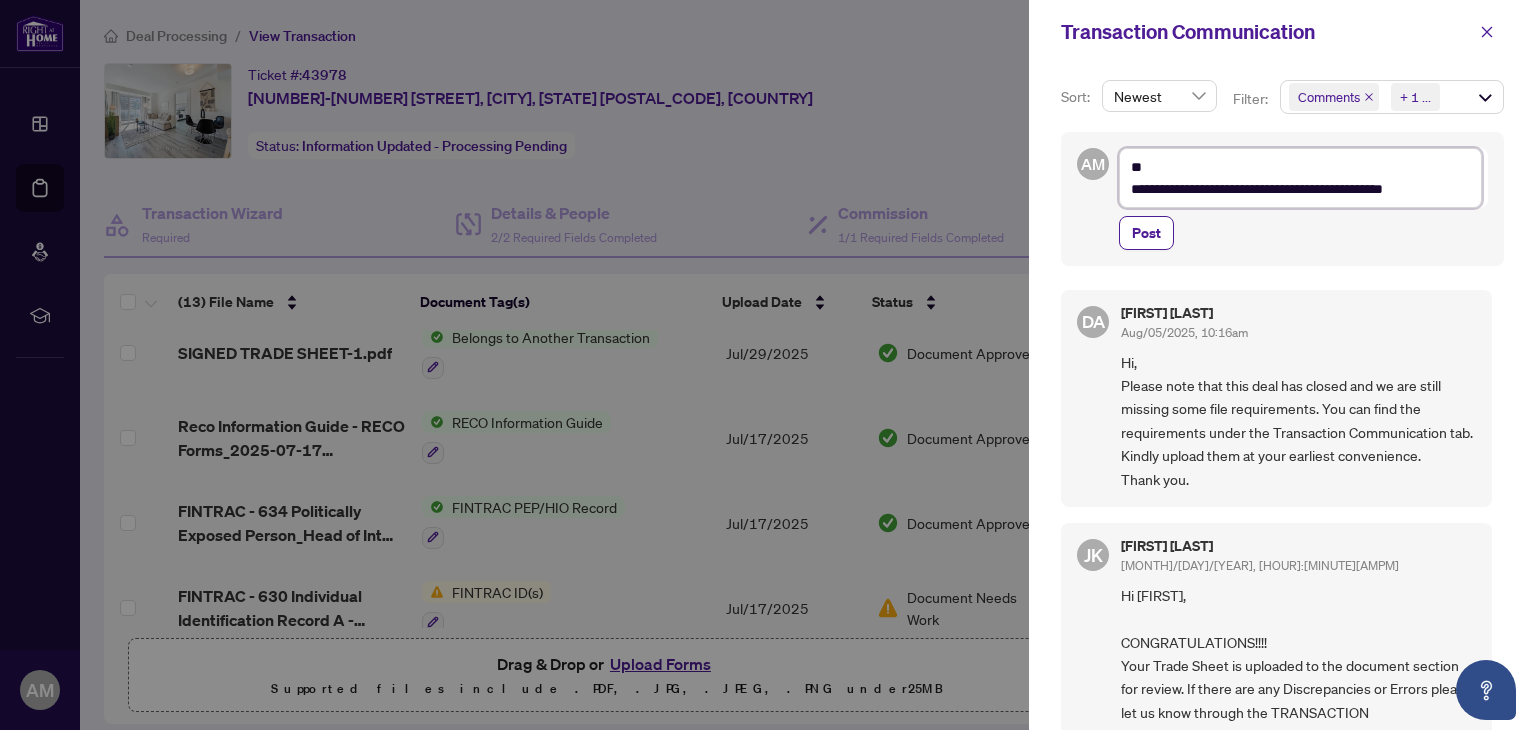 type on "**********" 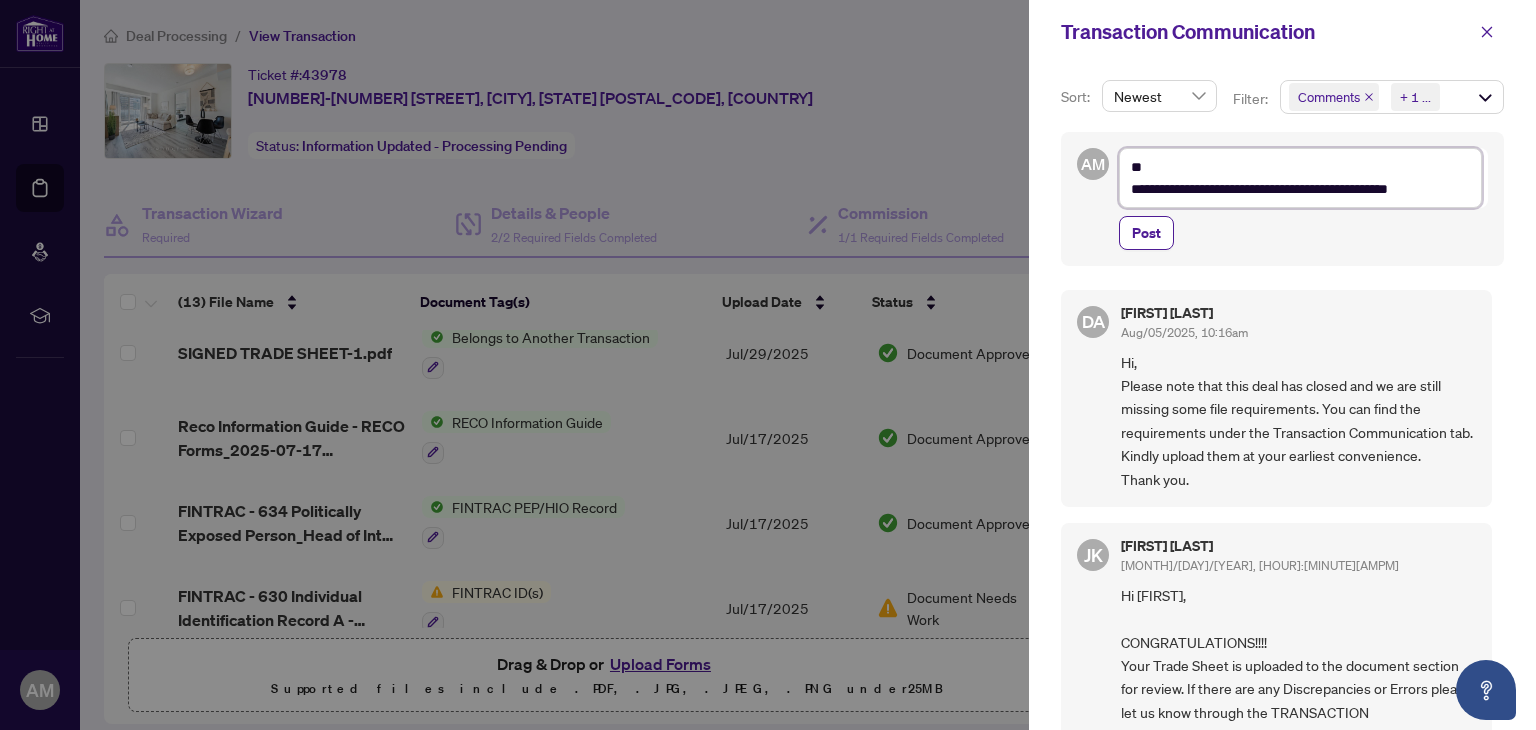 type on "**********" 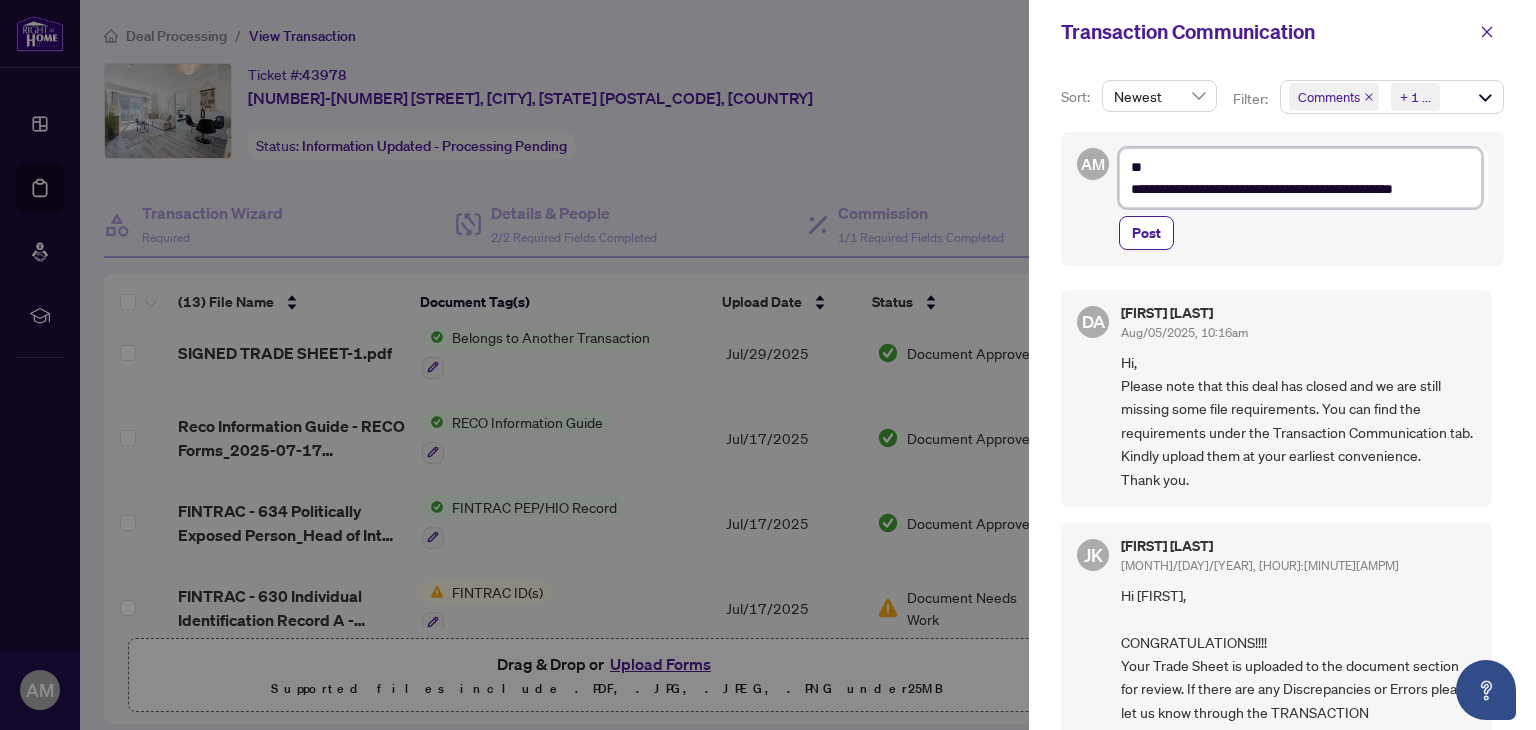 type on "**********" 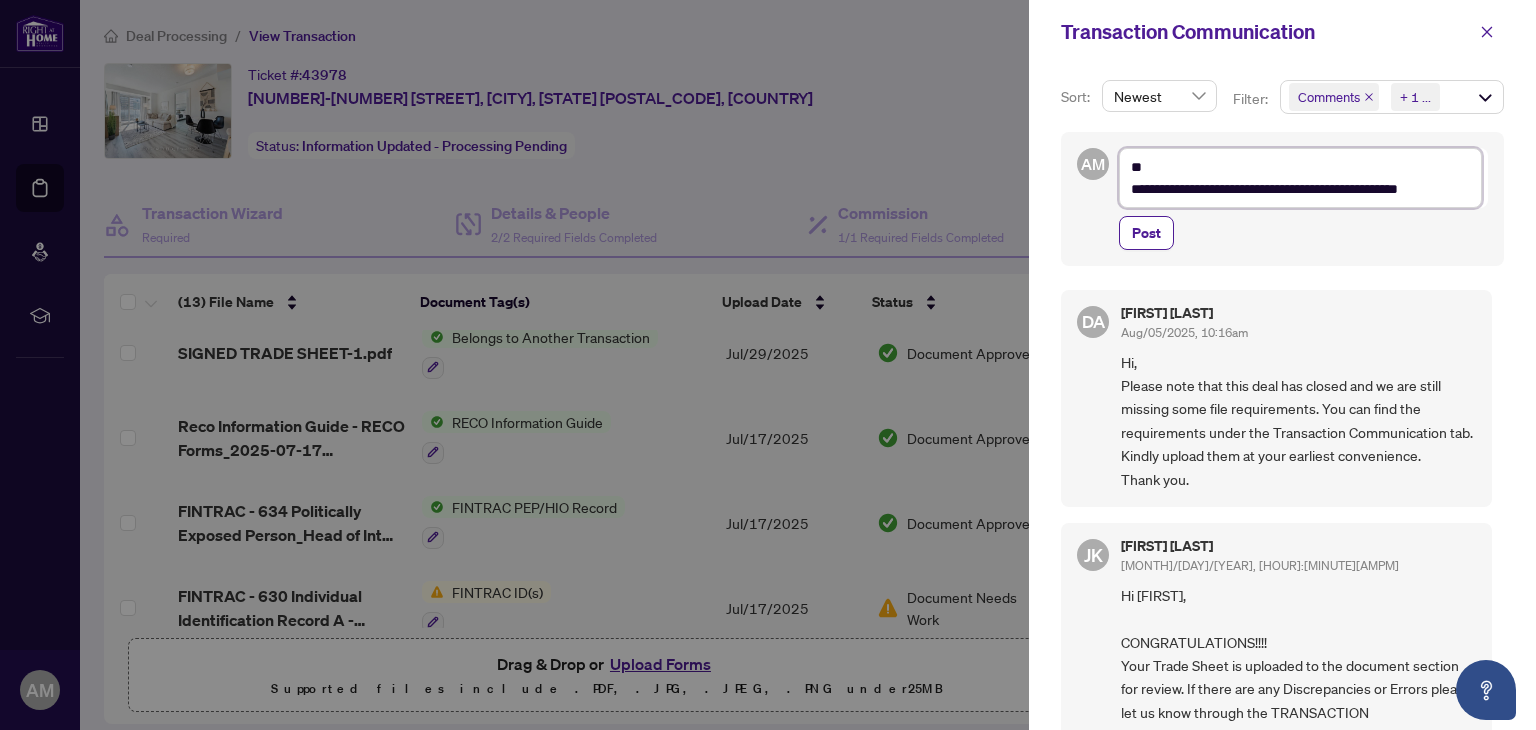 type on "**********" 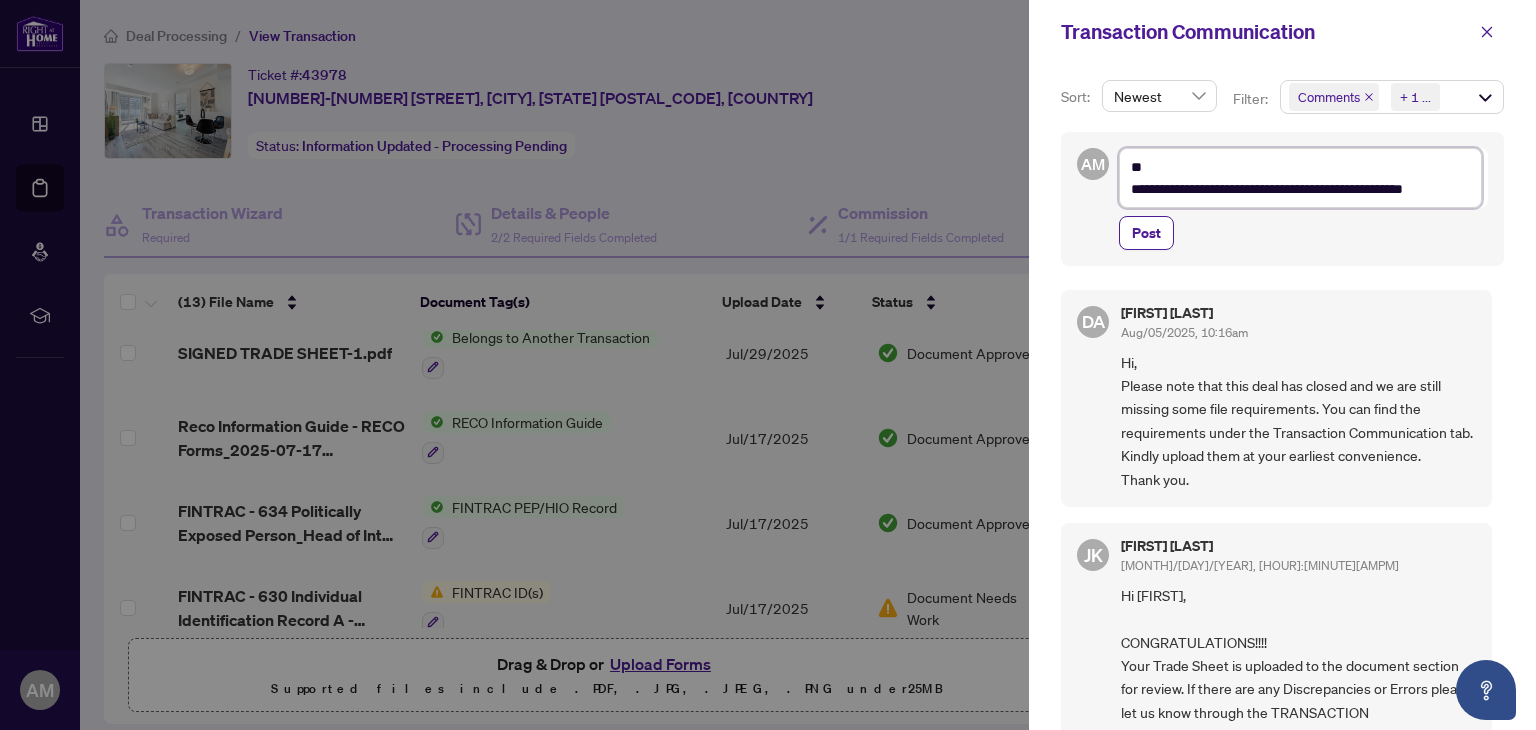 type on "**********" 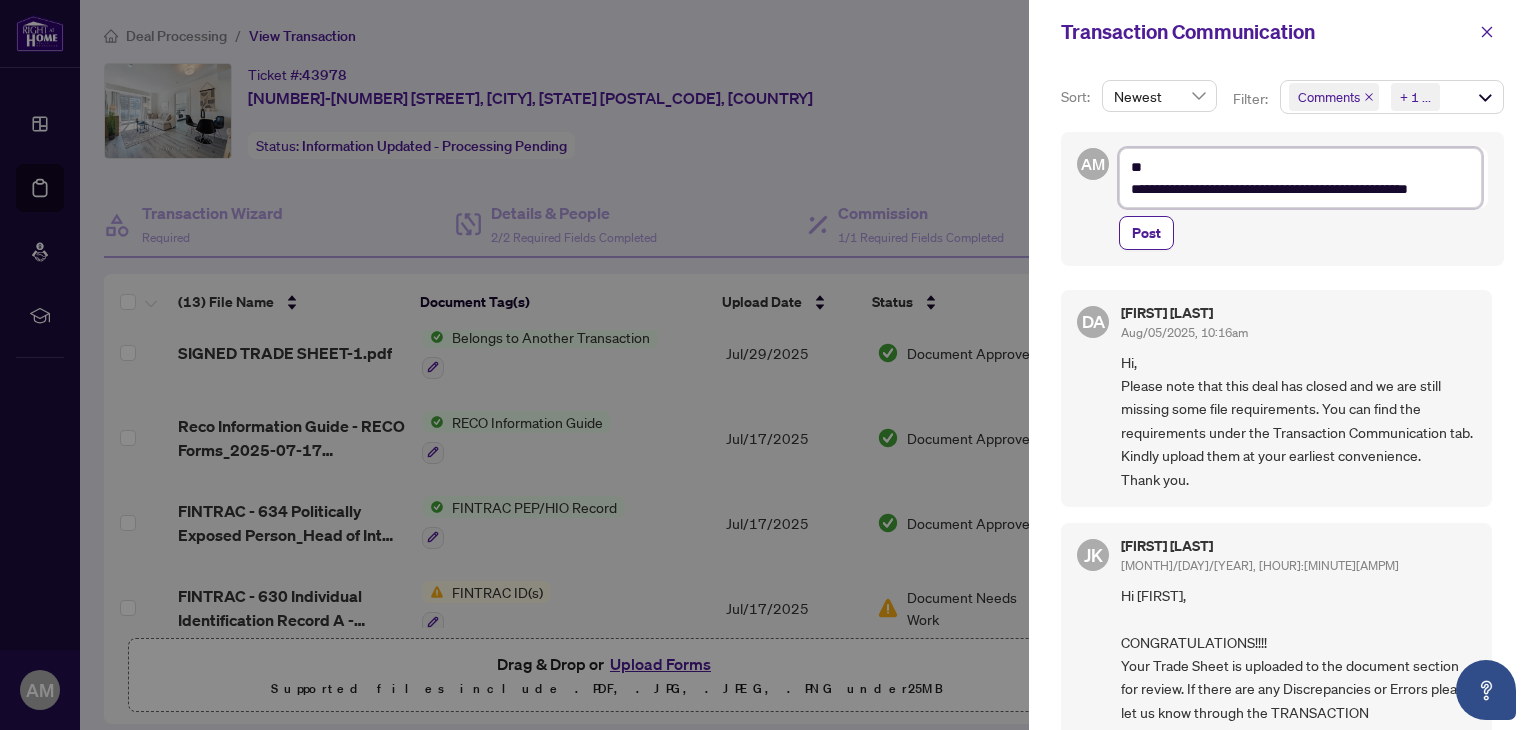 type on "**********" 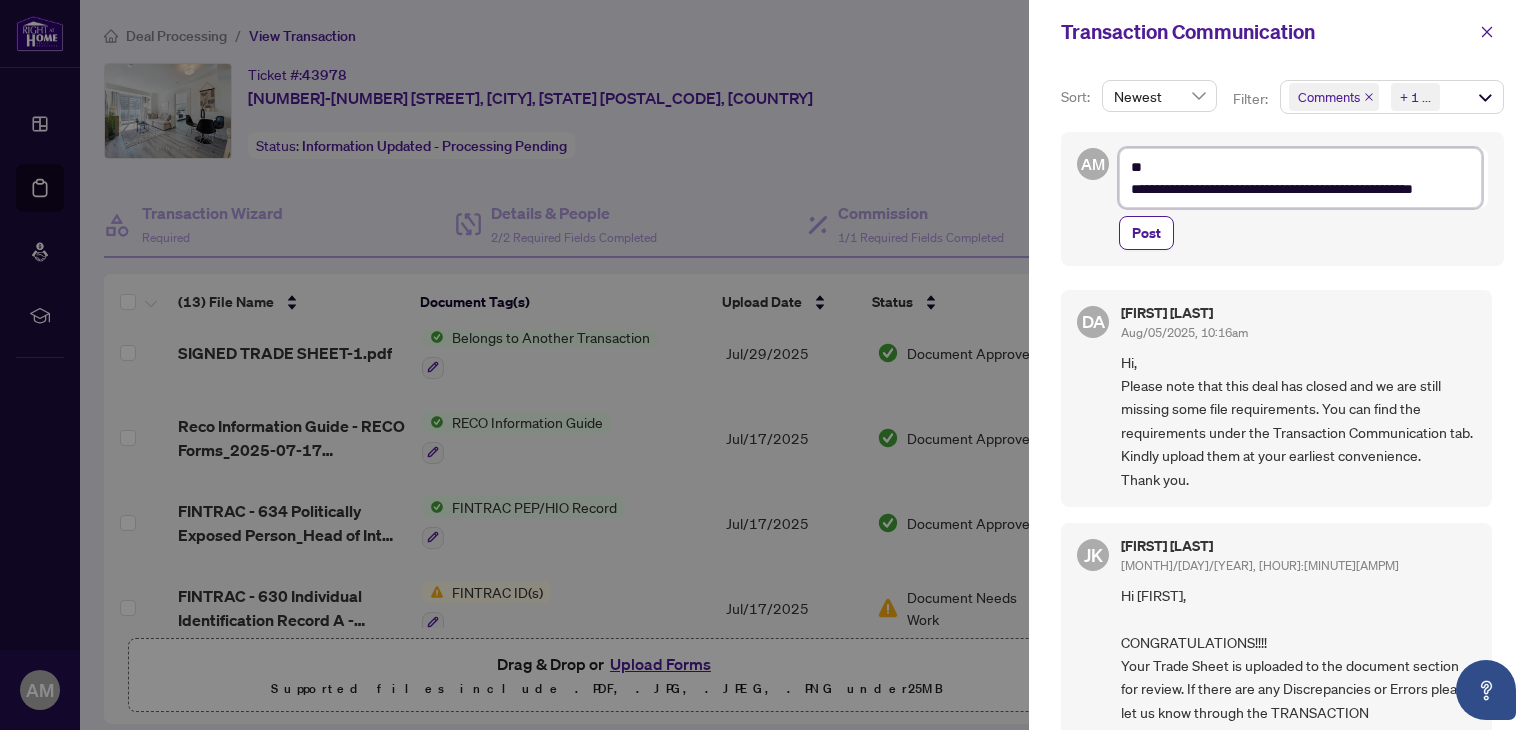 type on "**********" 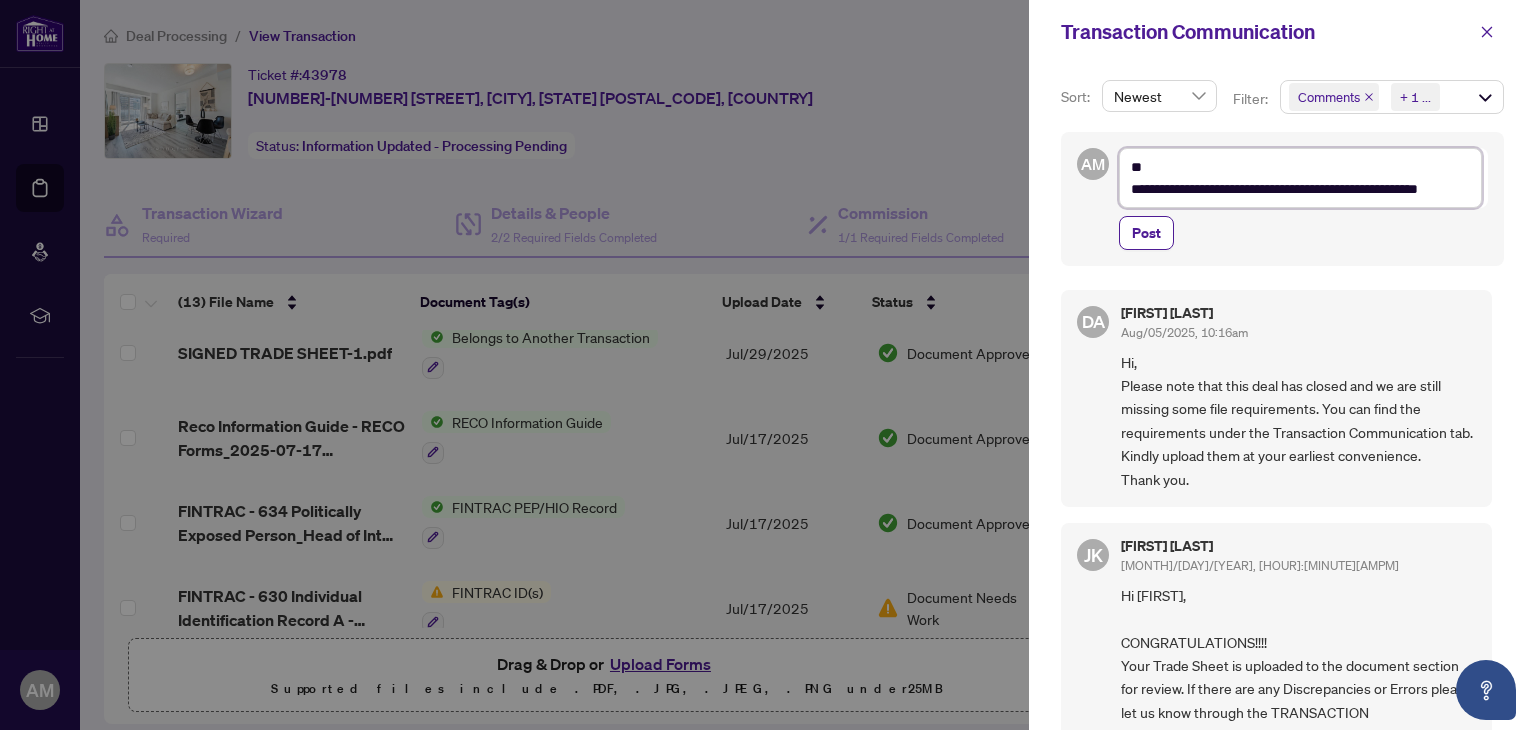 type on "**********" 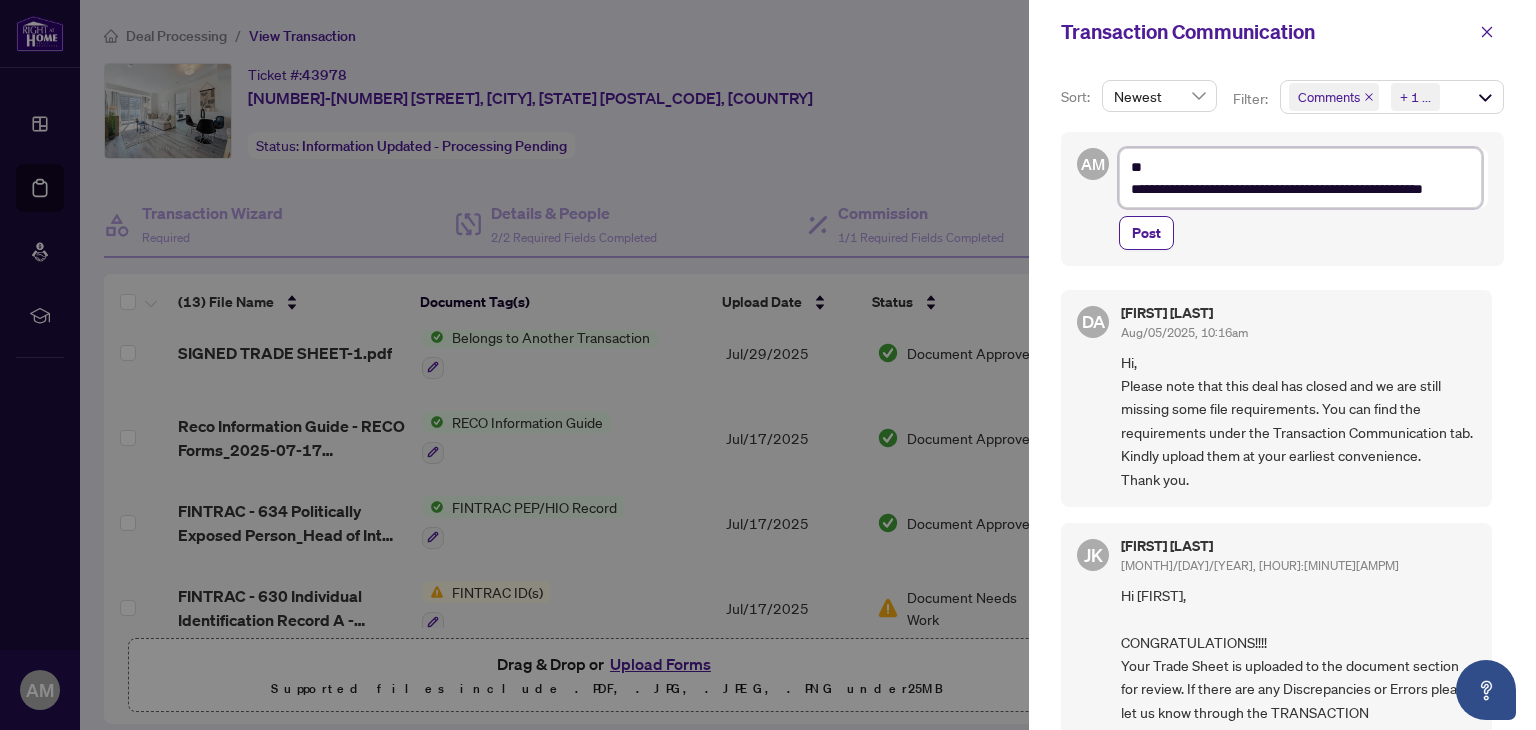 type on "**********" 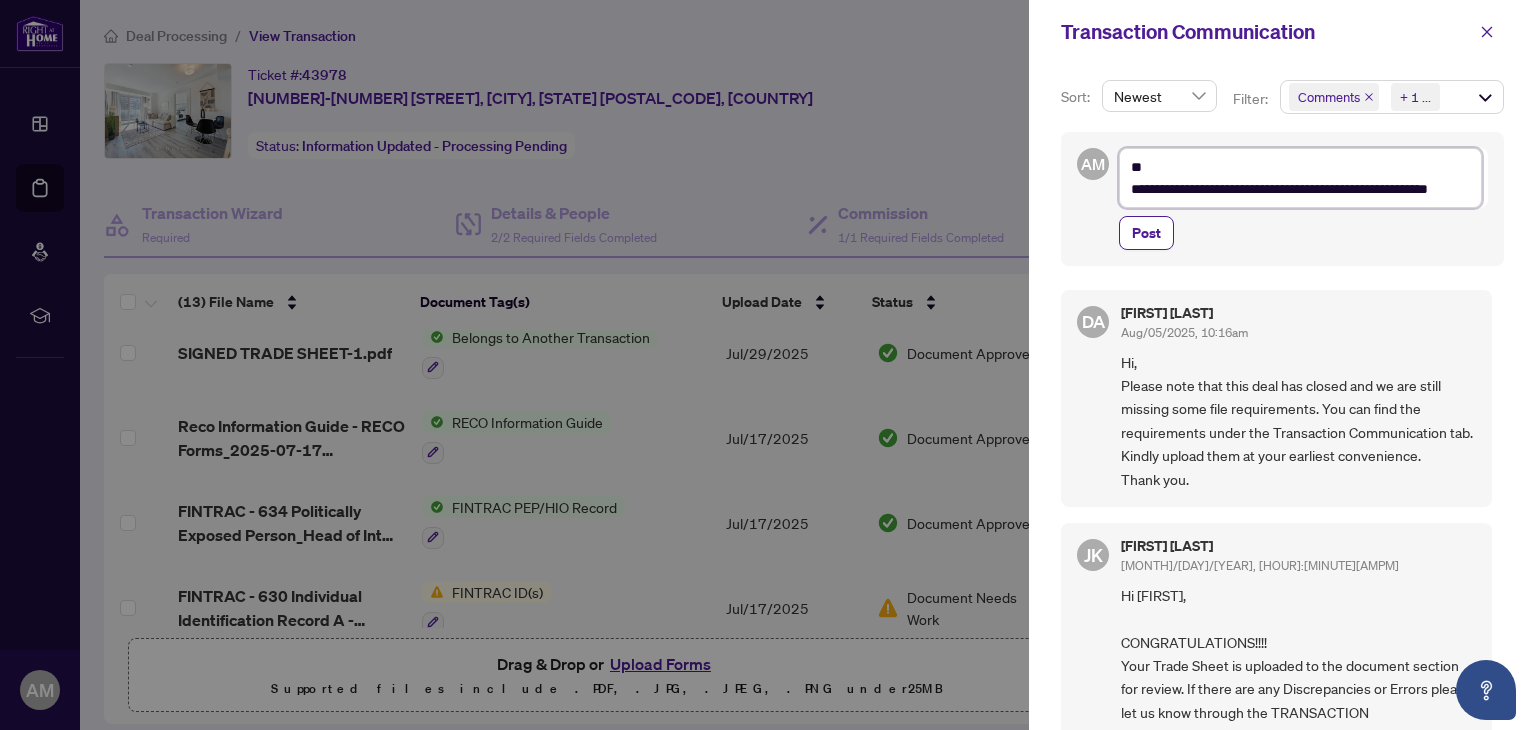 type on "**********" 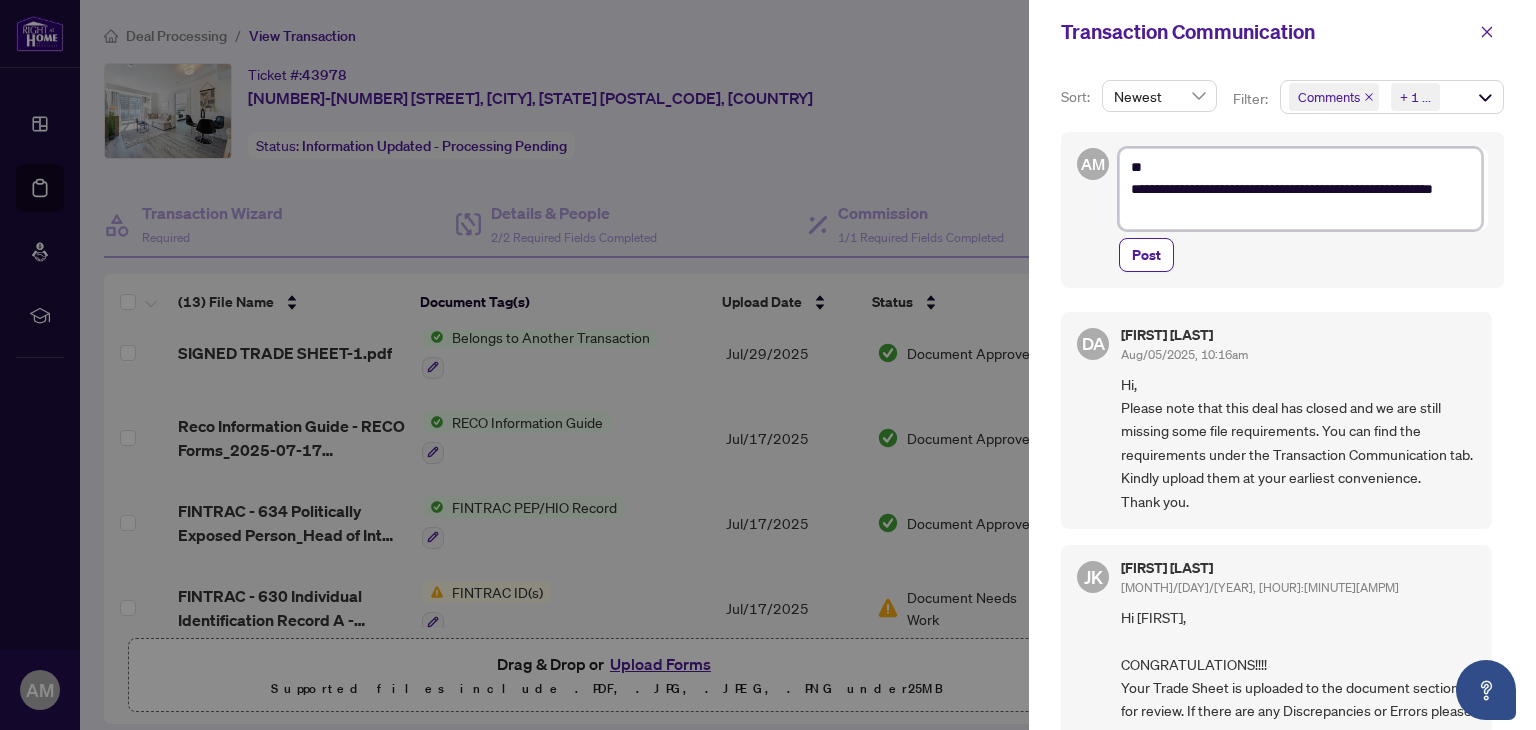type on "**********" 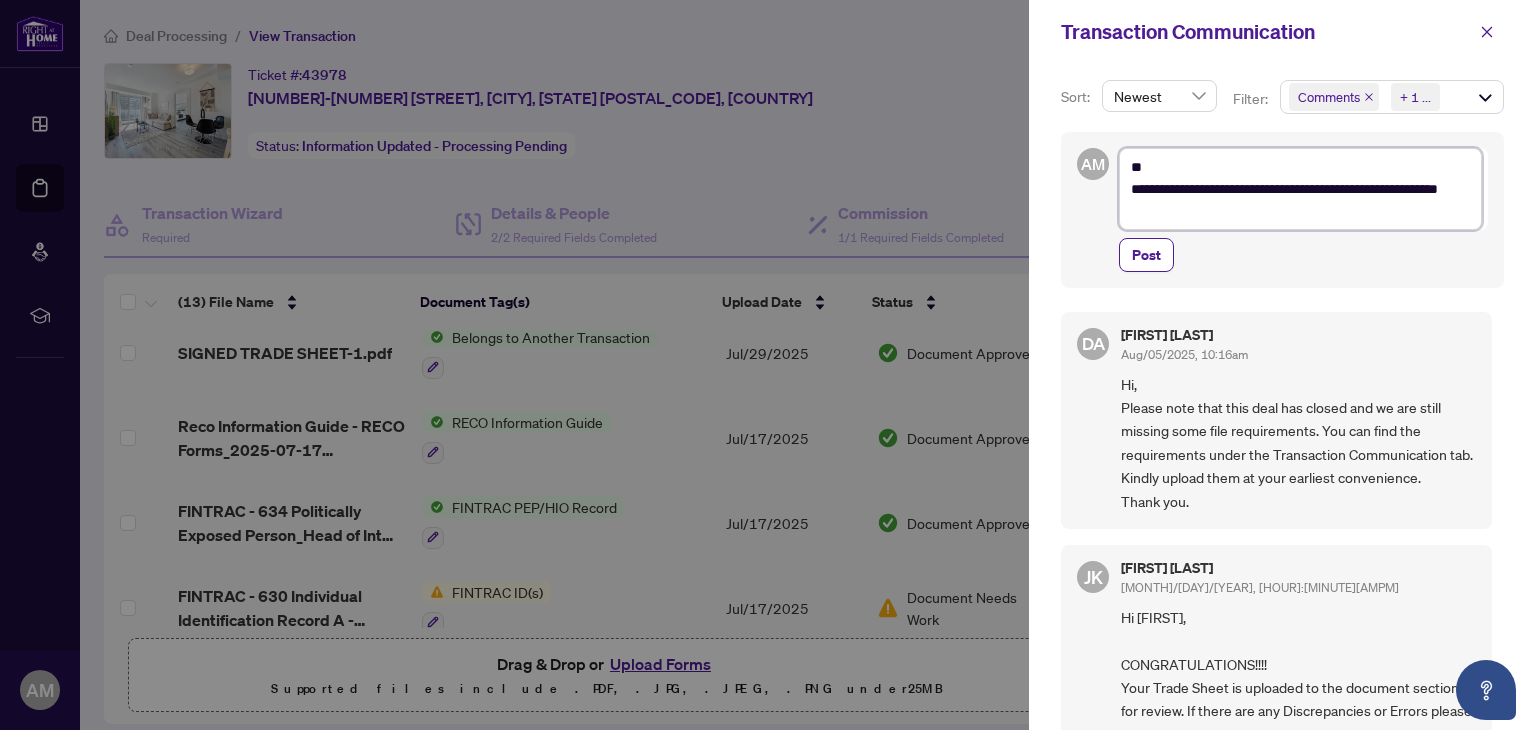 type on "**********" 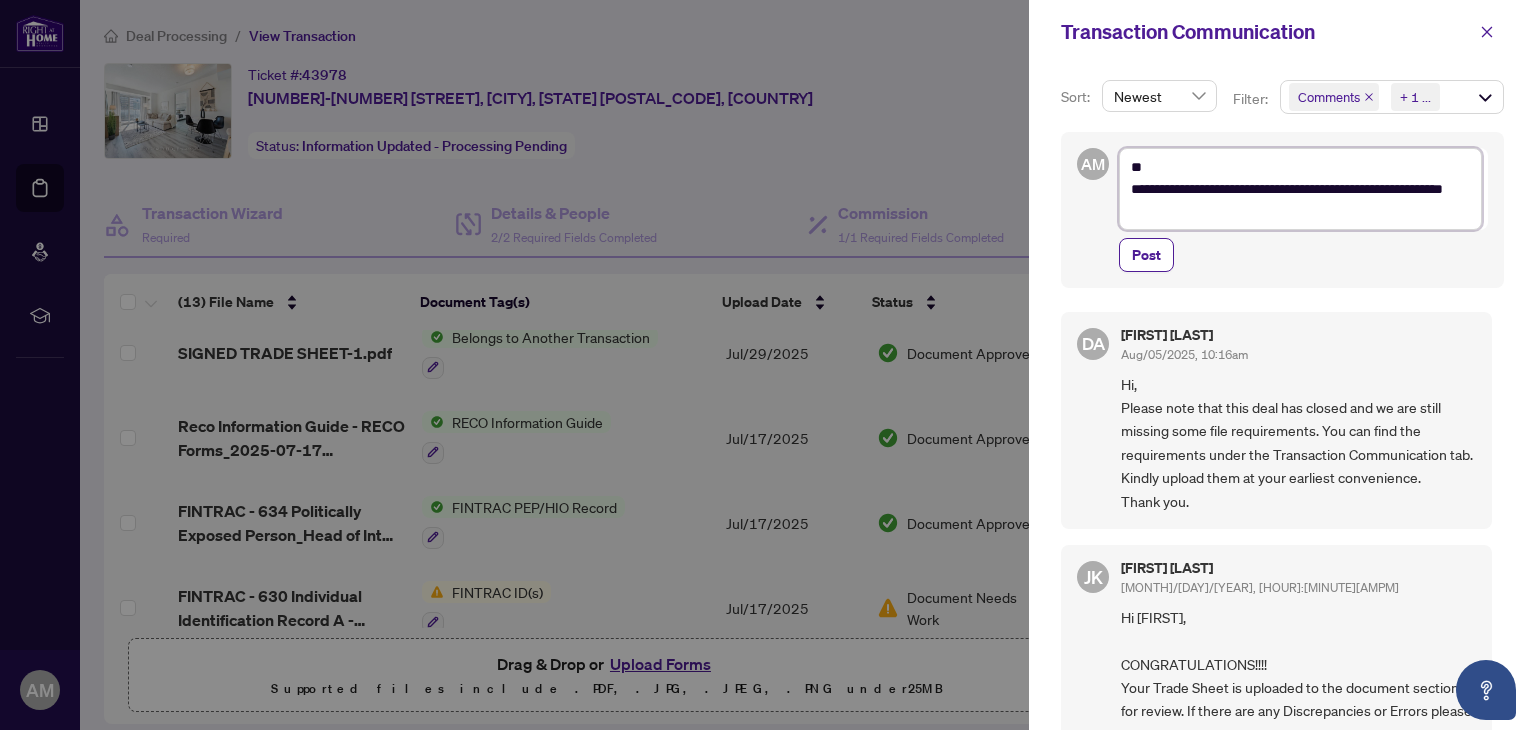 type on "**********" 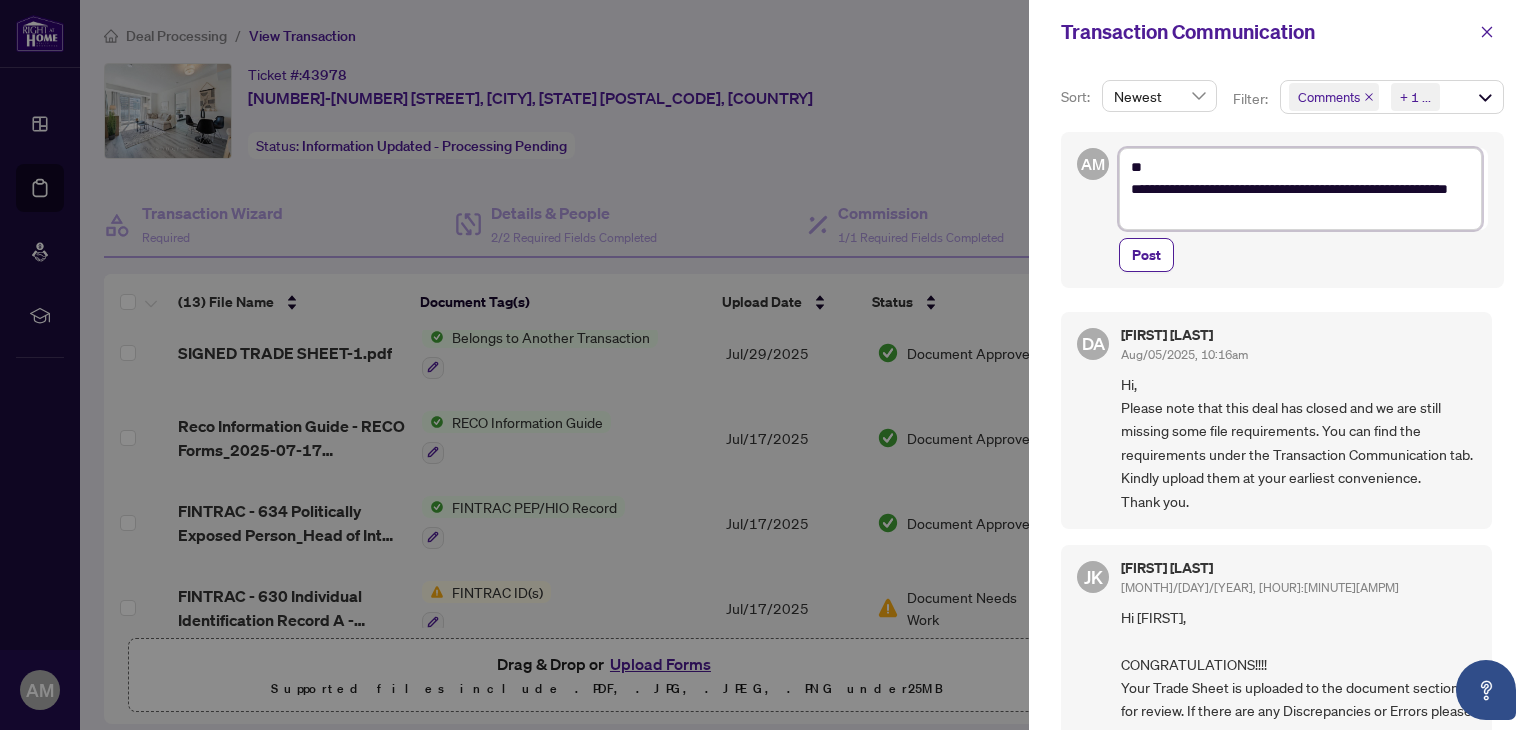 type on "**********" 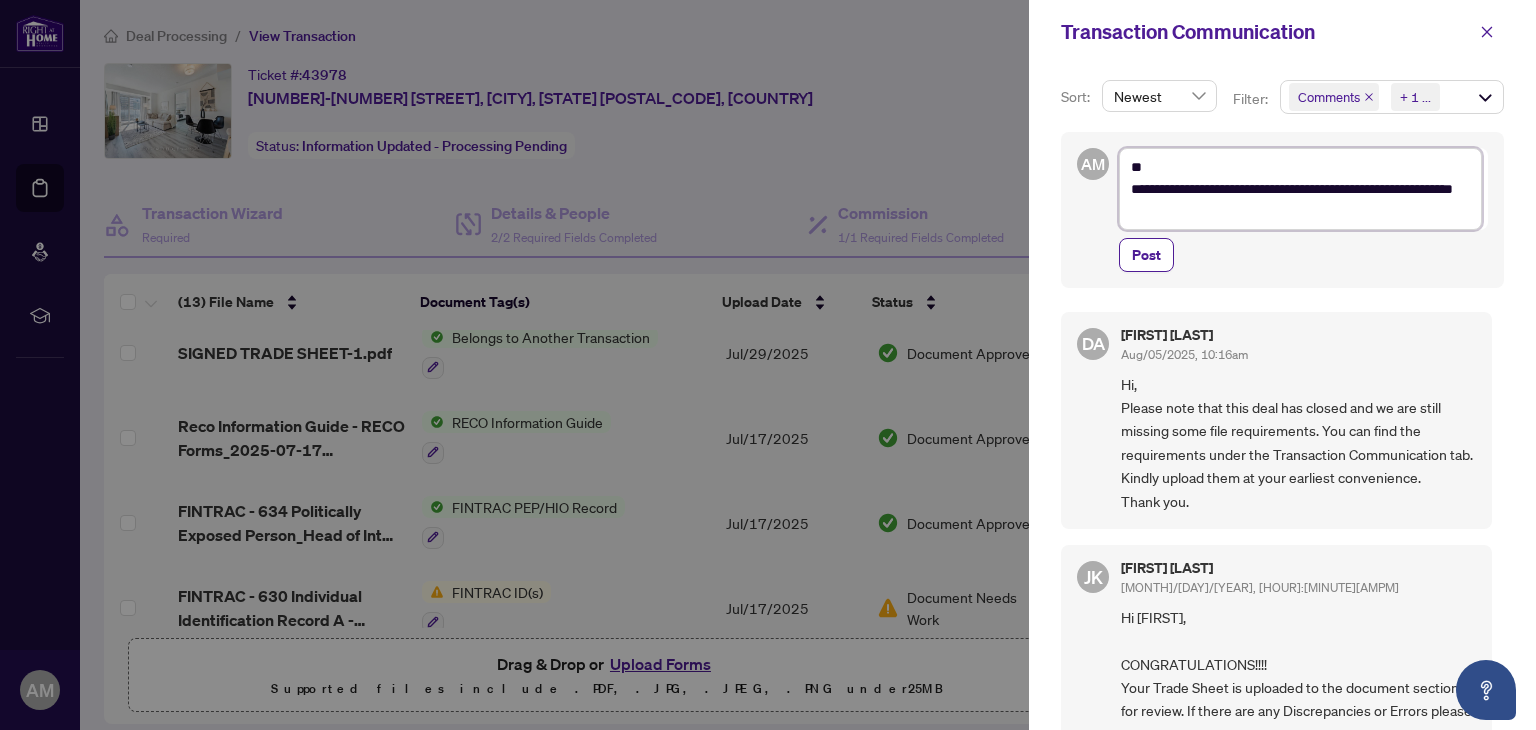 type on "**********" 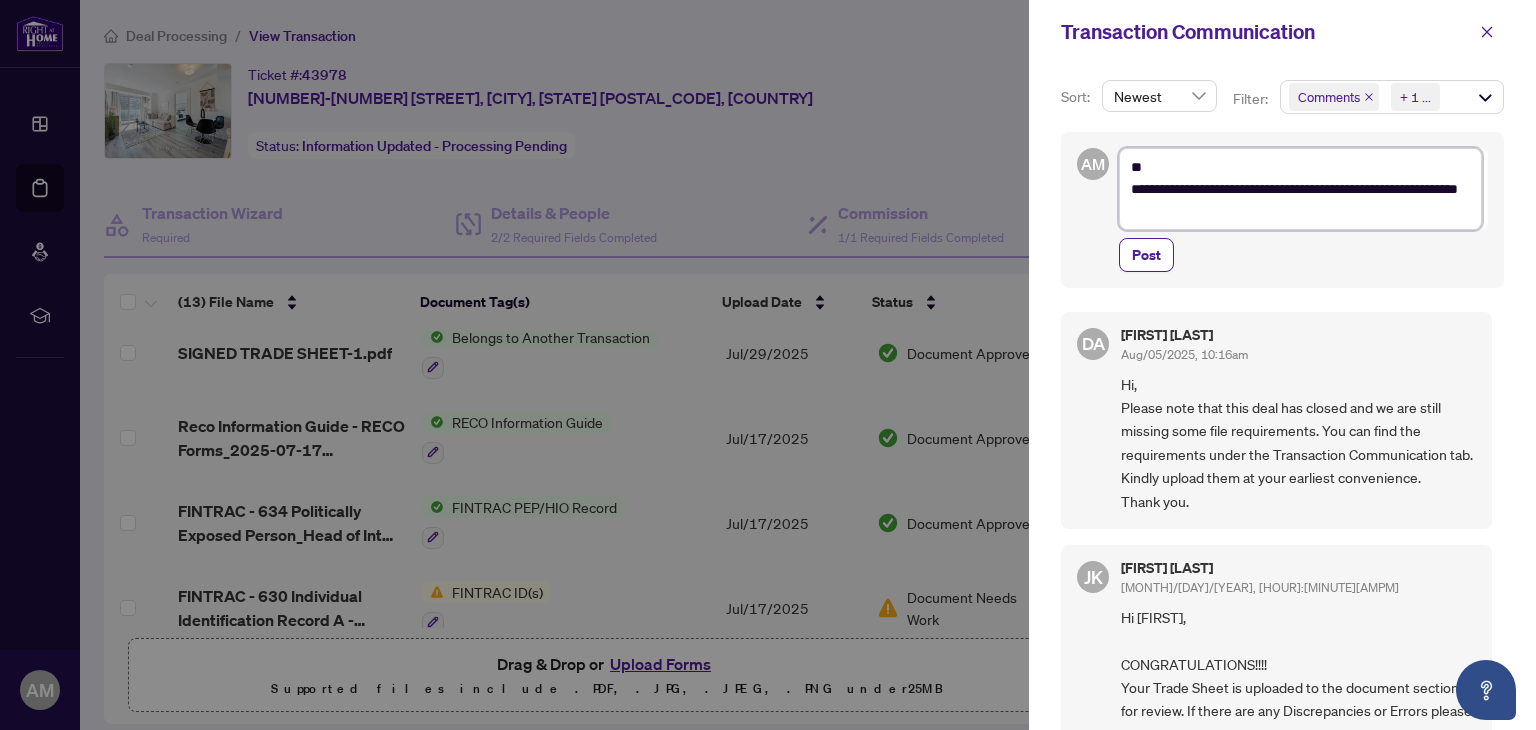 type on "**********" 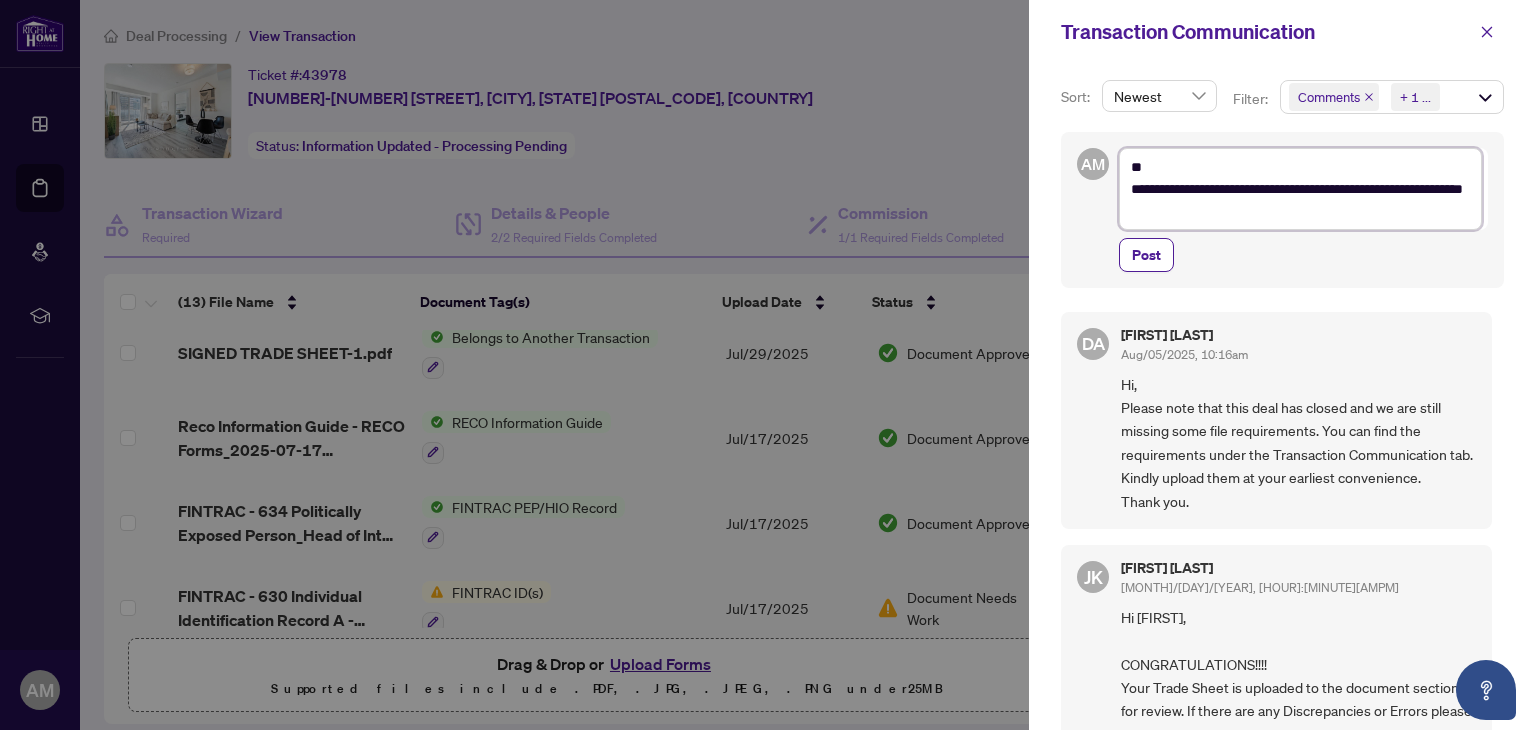 type on "**********" 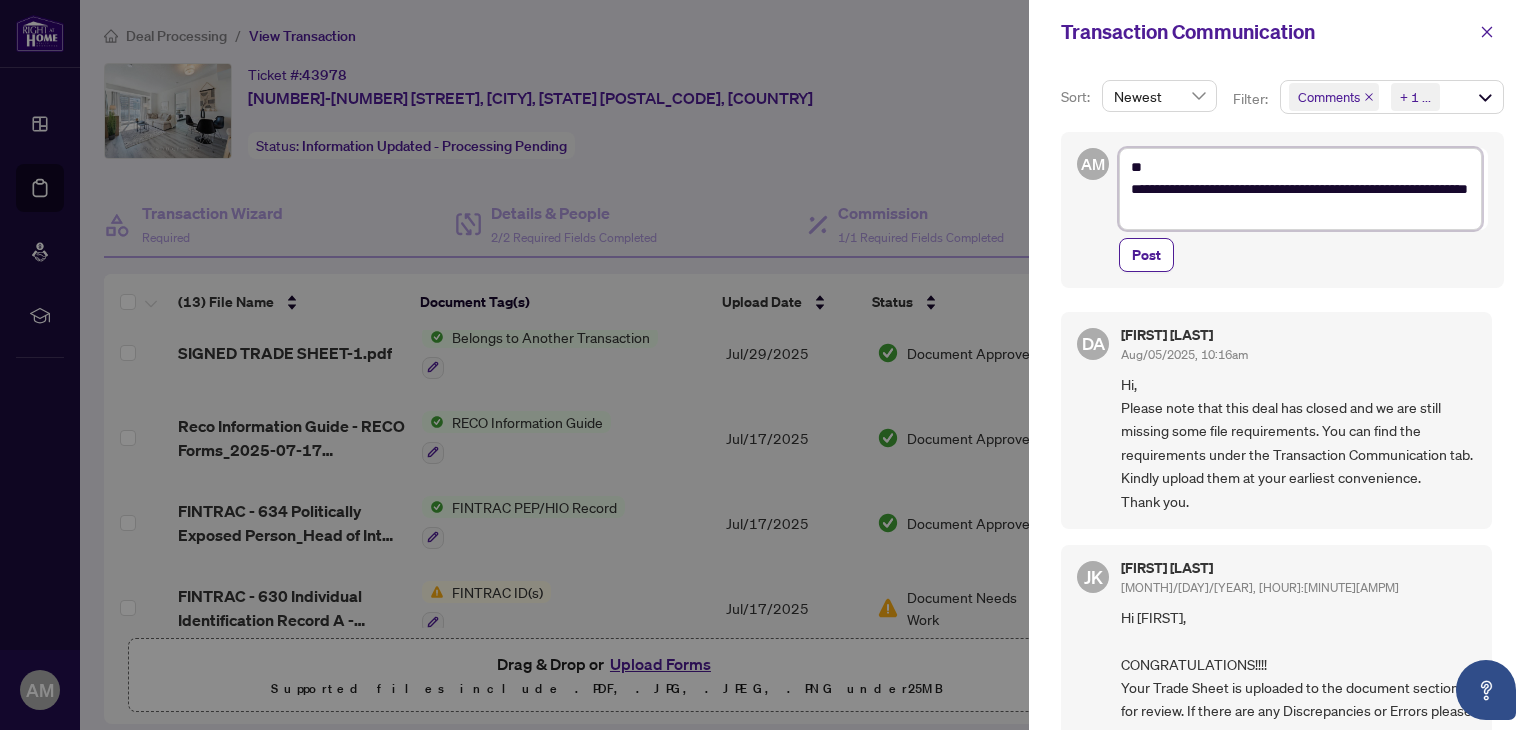 type on "**********" 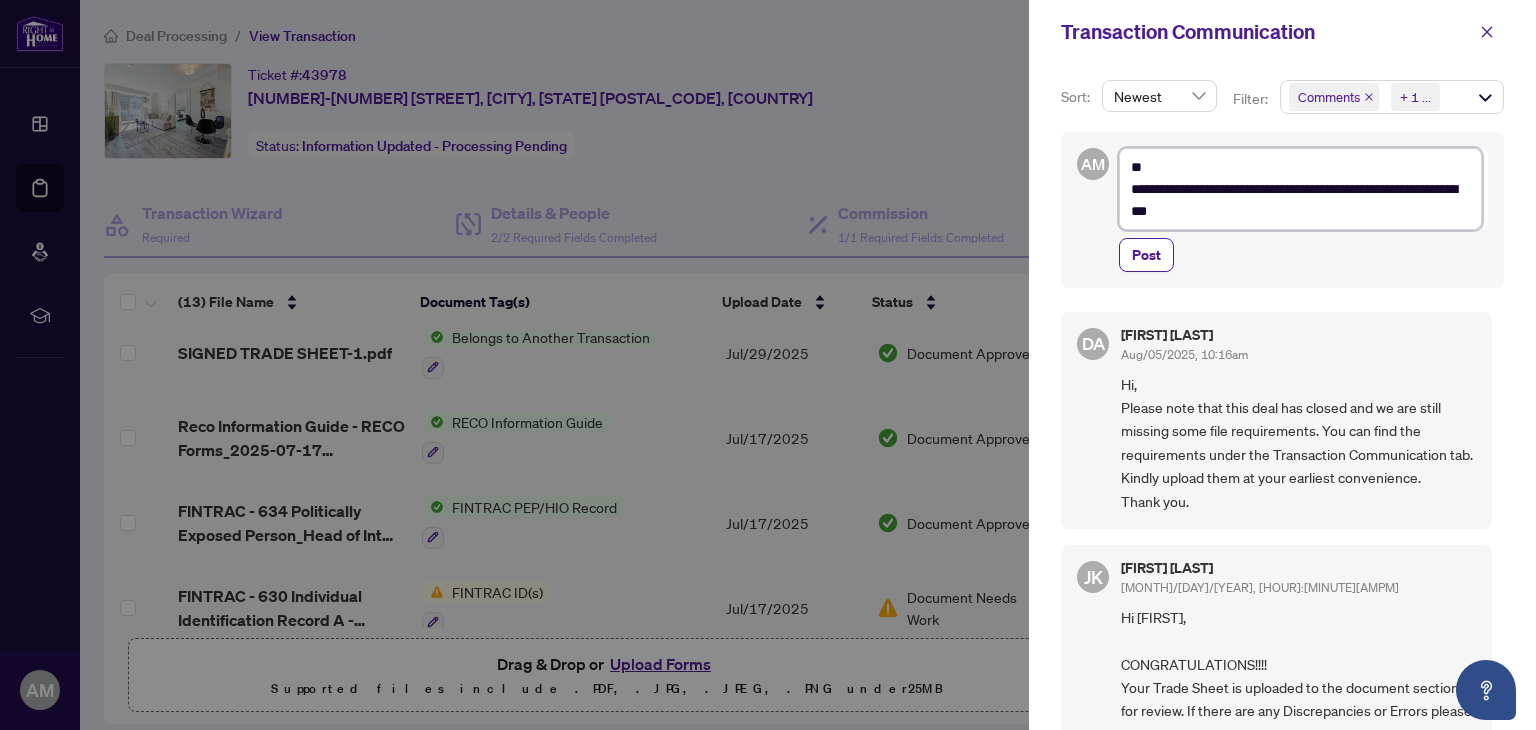 type 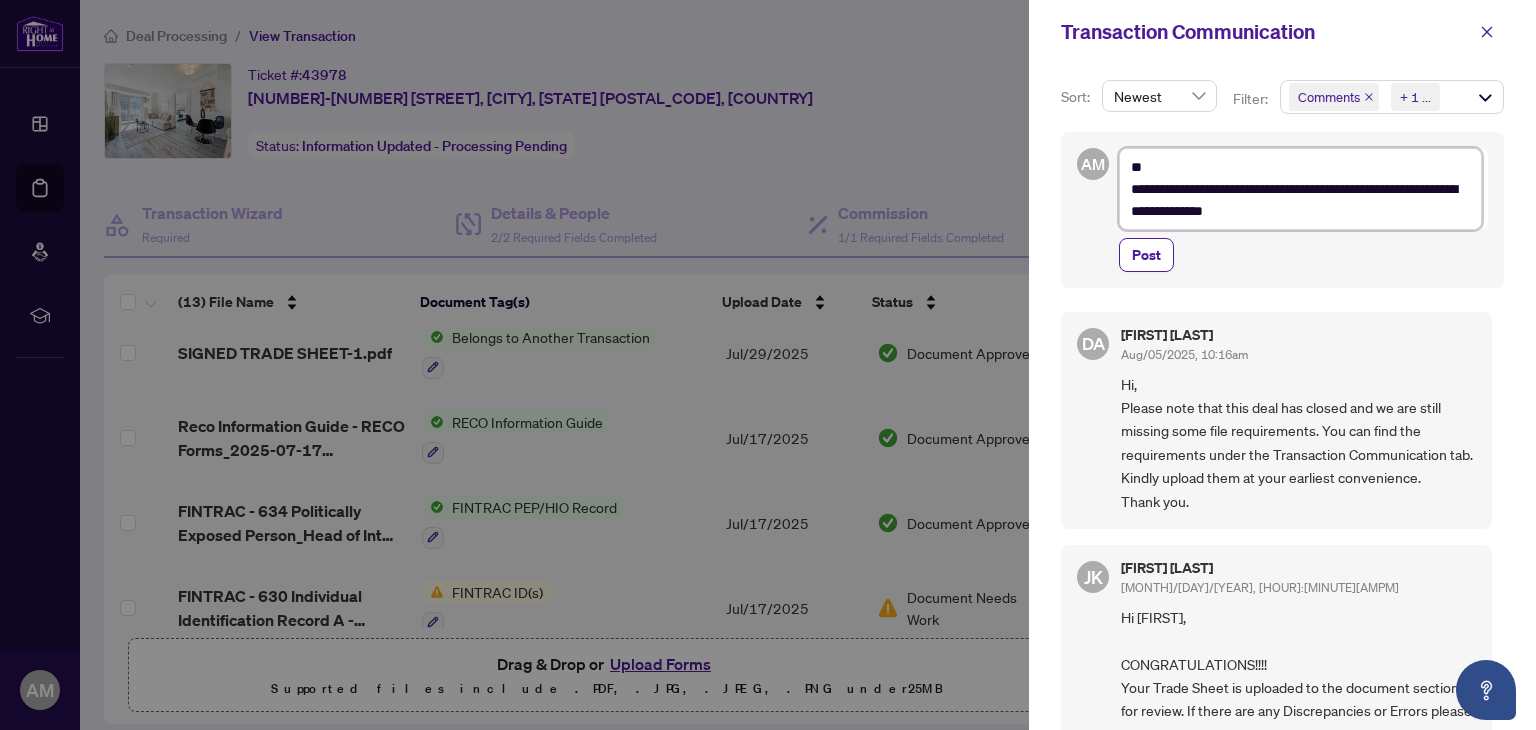 click on "**********" at bounding box center [1300, 189] 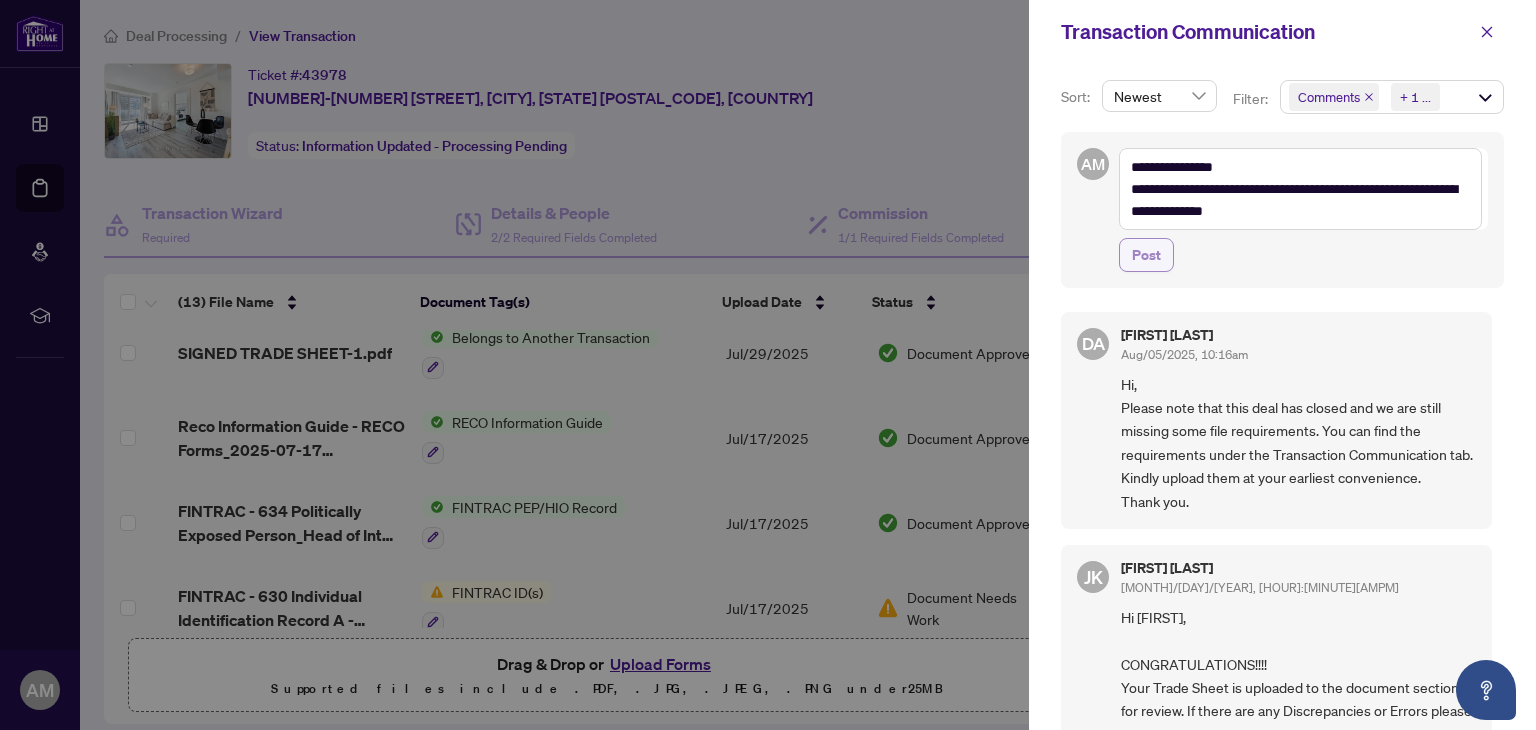 click on "Post" at bounding box center (1146, 255) 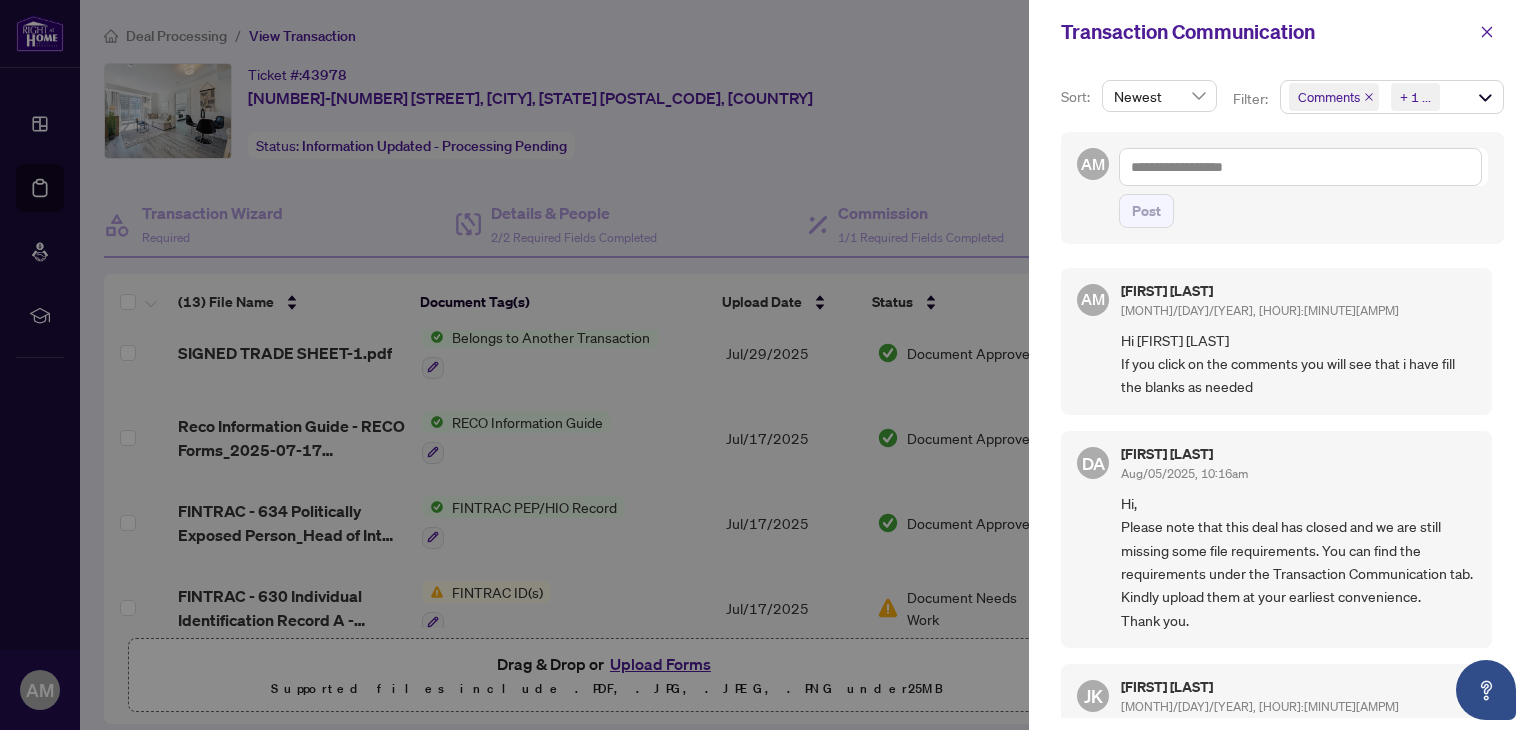 drag, startPoint x: 674, startPoint y: 439, endPoint x: 681, endPoint y: 448, distance: 11.401754 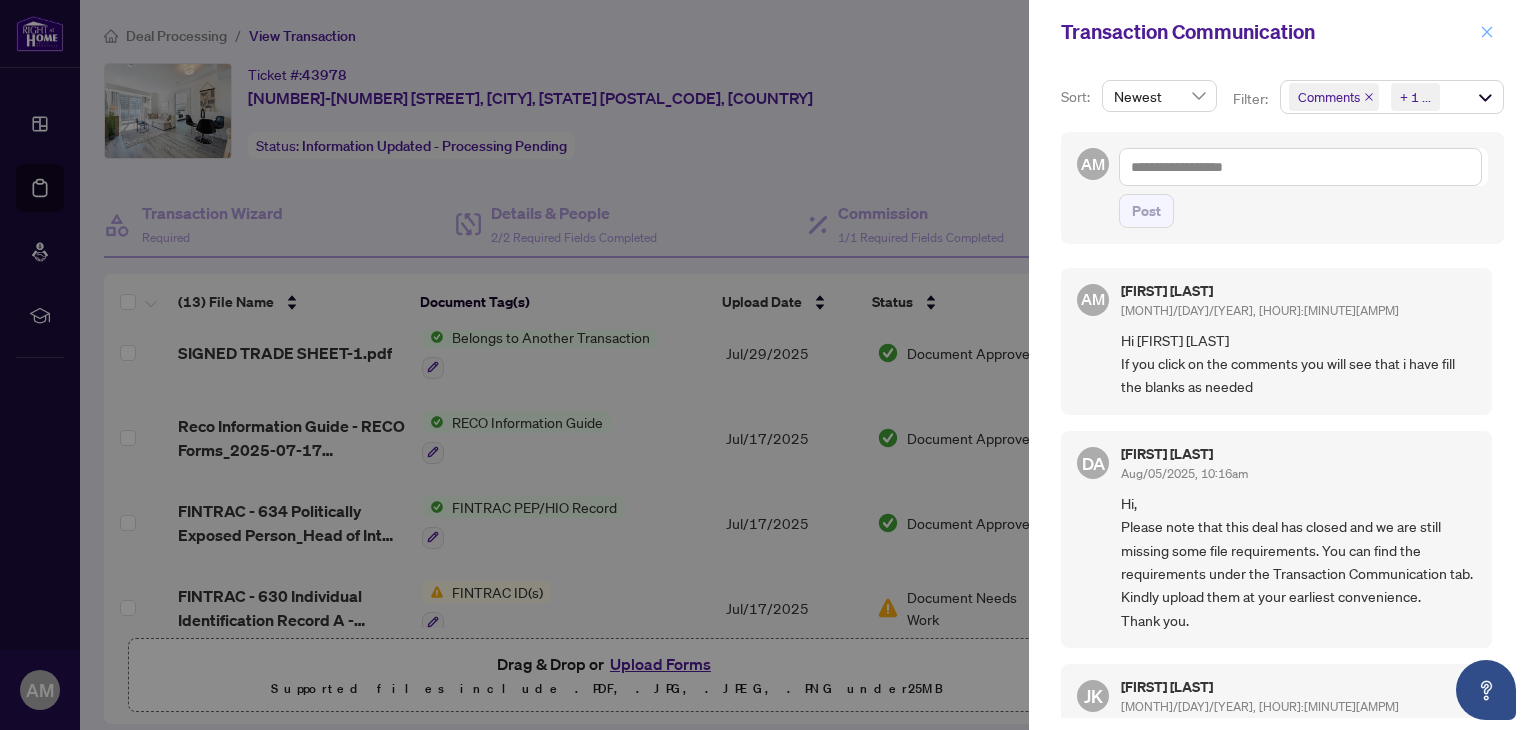click 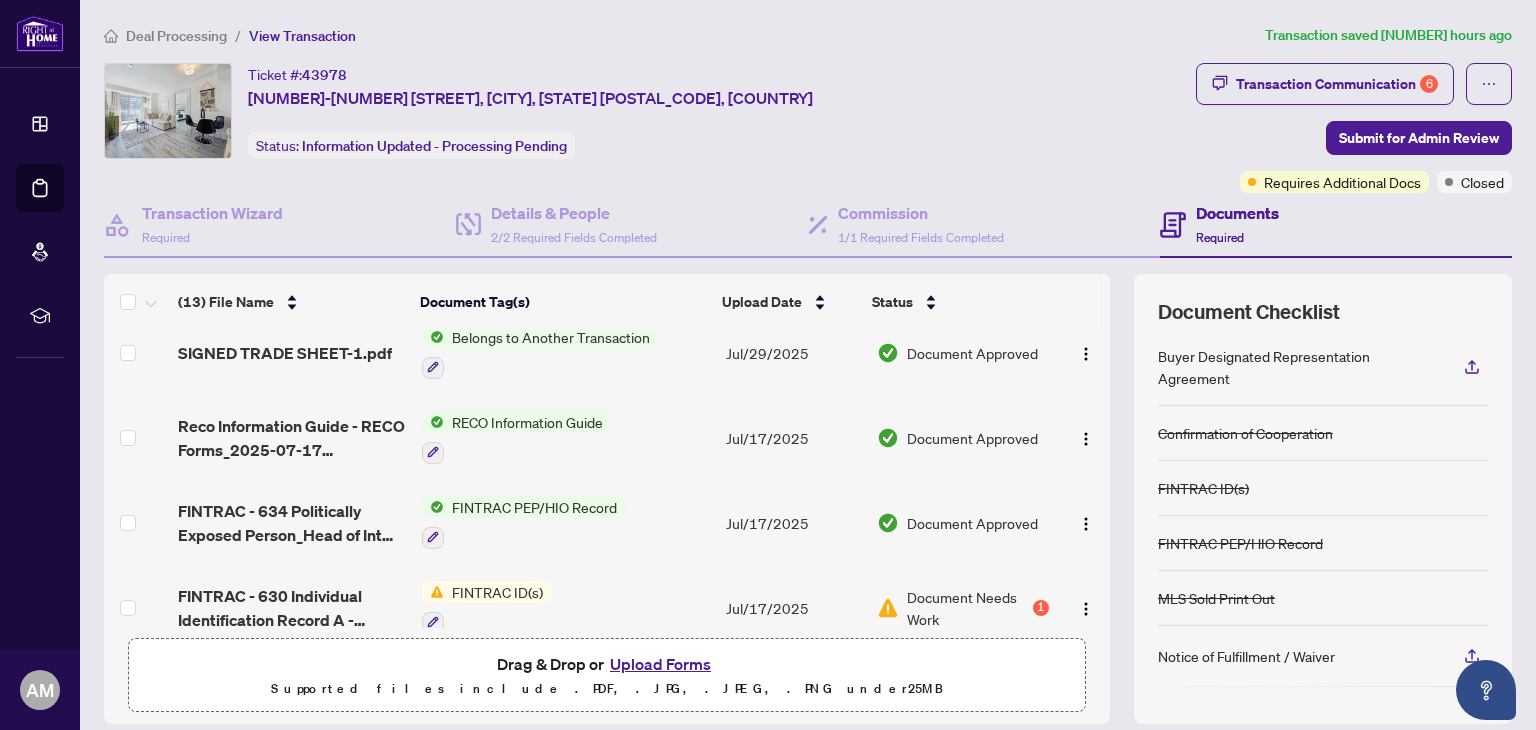 scroll, scrollTop: 100, scrollLeft: 0, axis: vertical 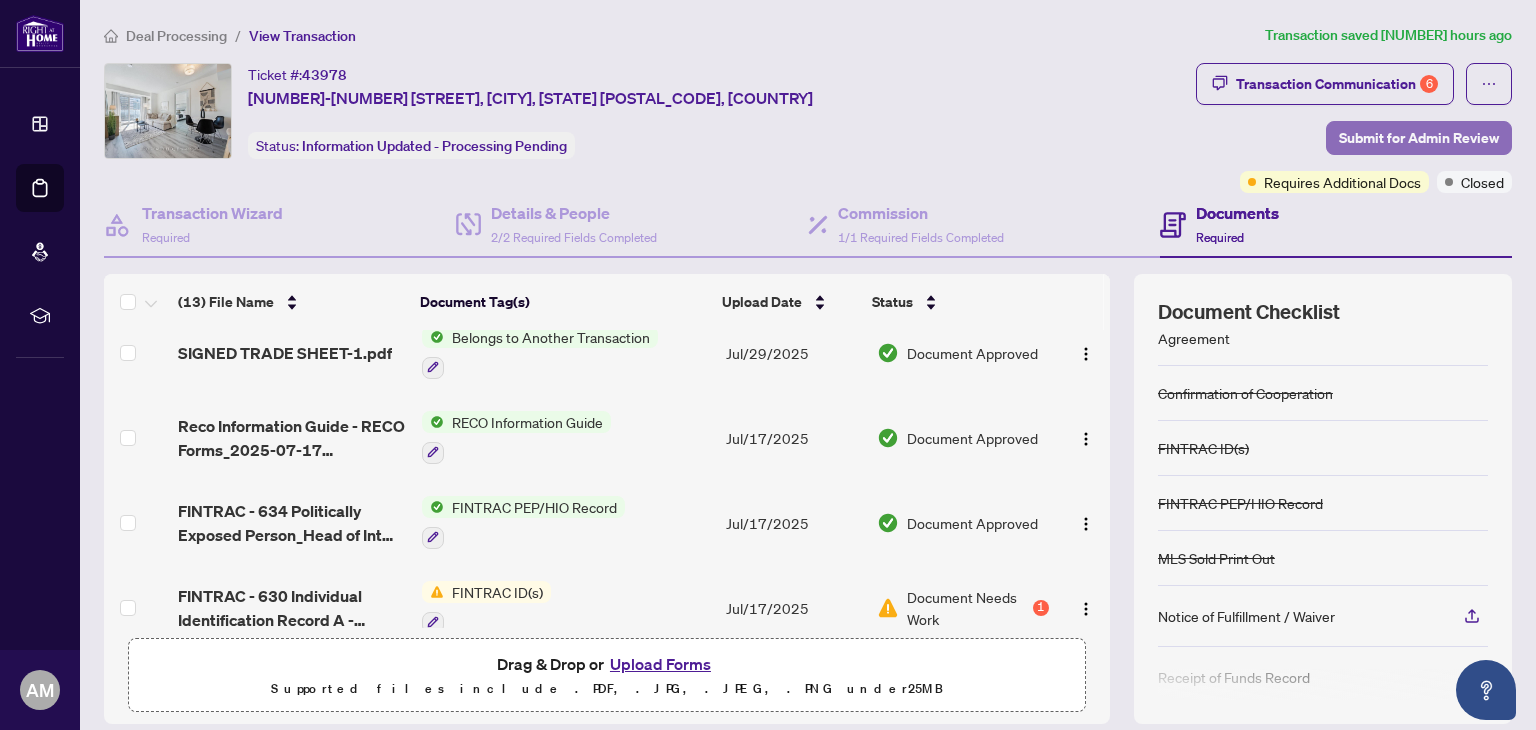 click on "Submit for Admin Review" at bounding box center [1419, 138] 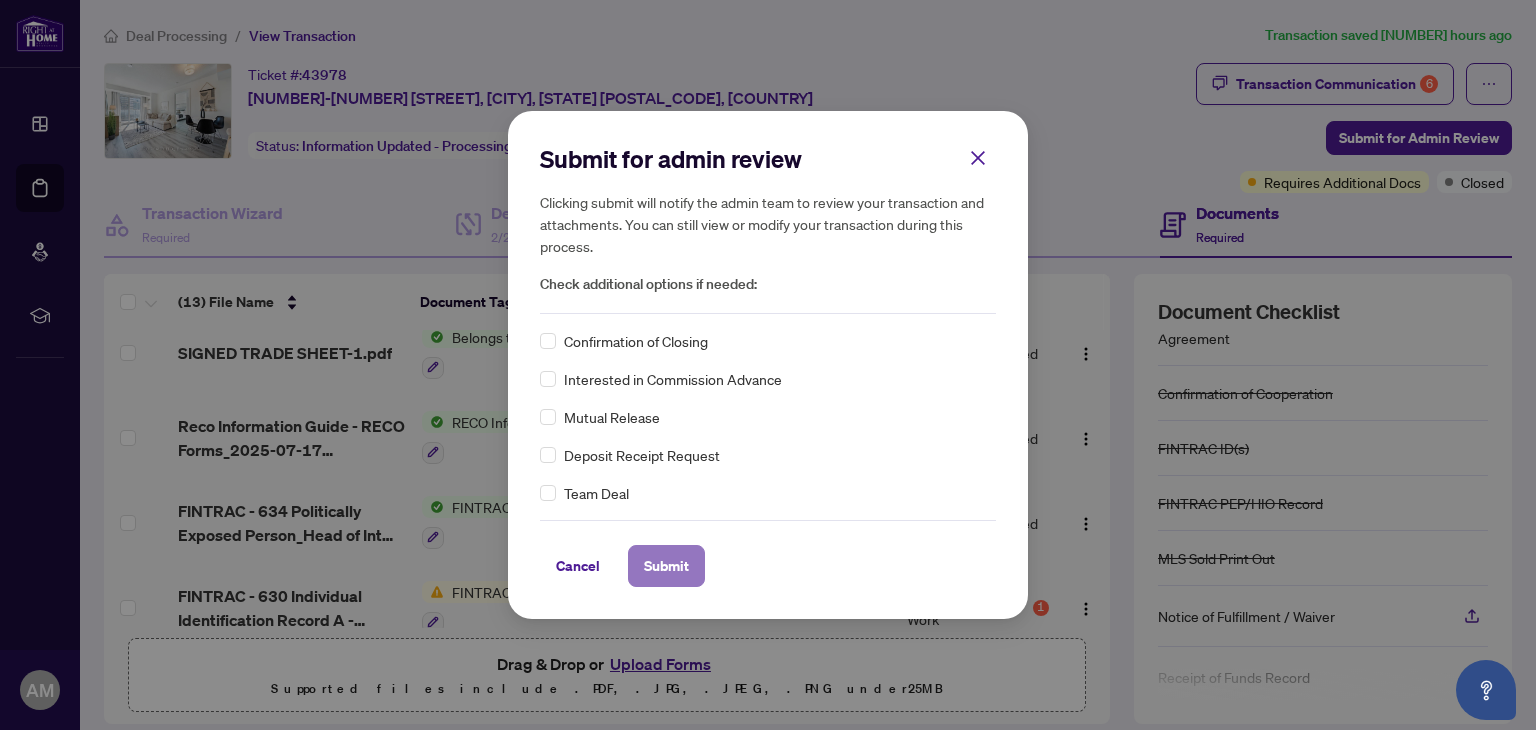 click on "Submit" at bounding box center [666, 566] 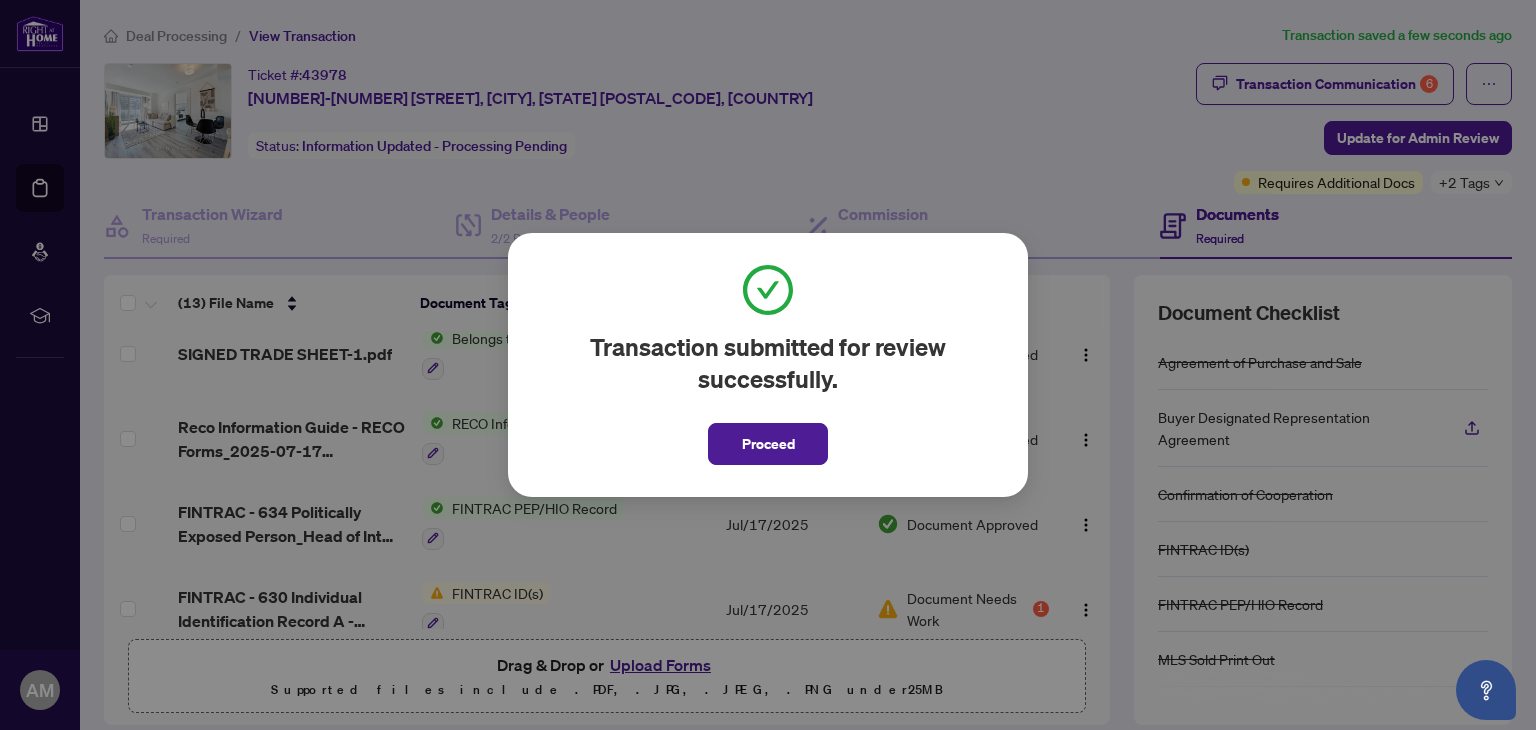 click on "Proceed" at bounding box center (768, 444) 